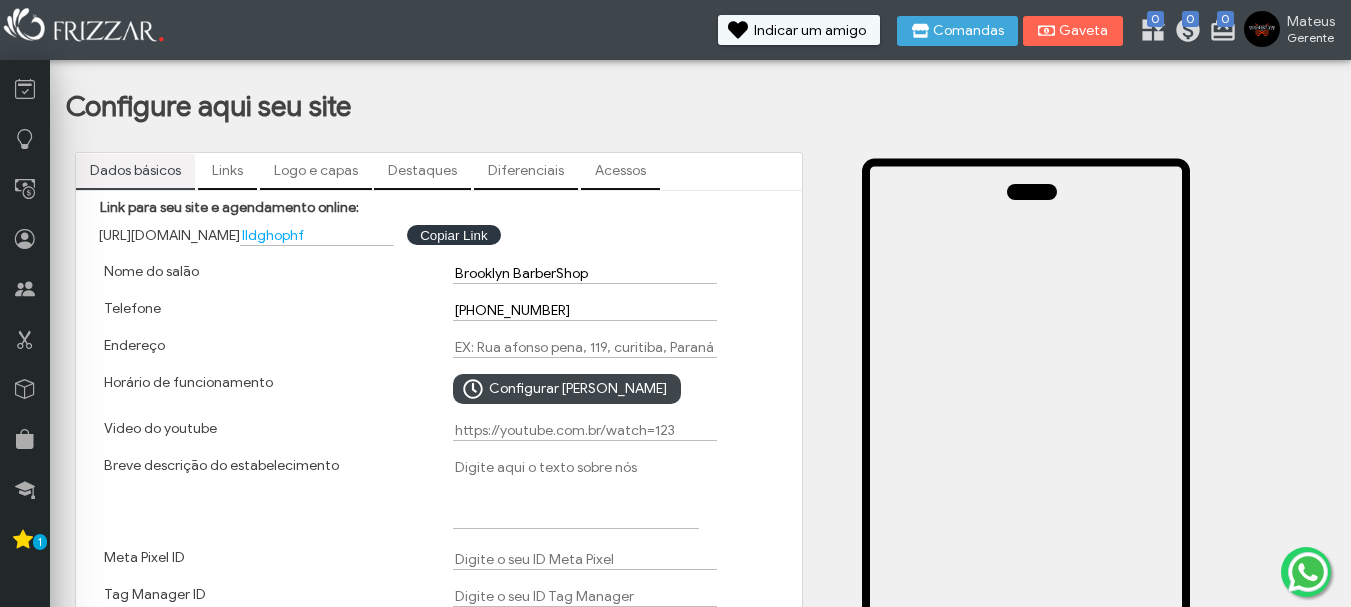 scroll, scrollTop: 0, scrollLeft: 0, axis: both 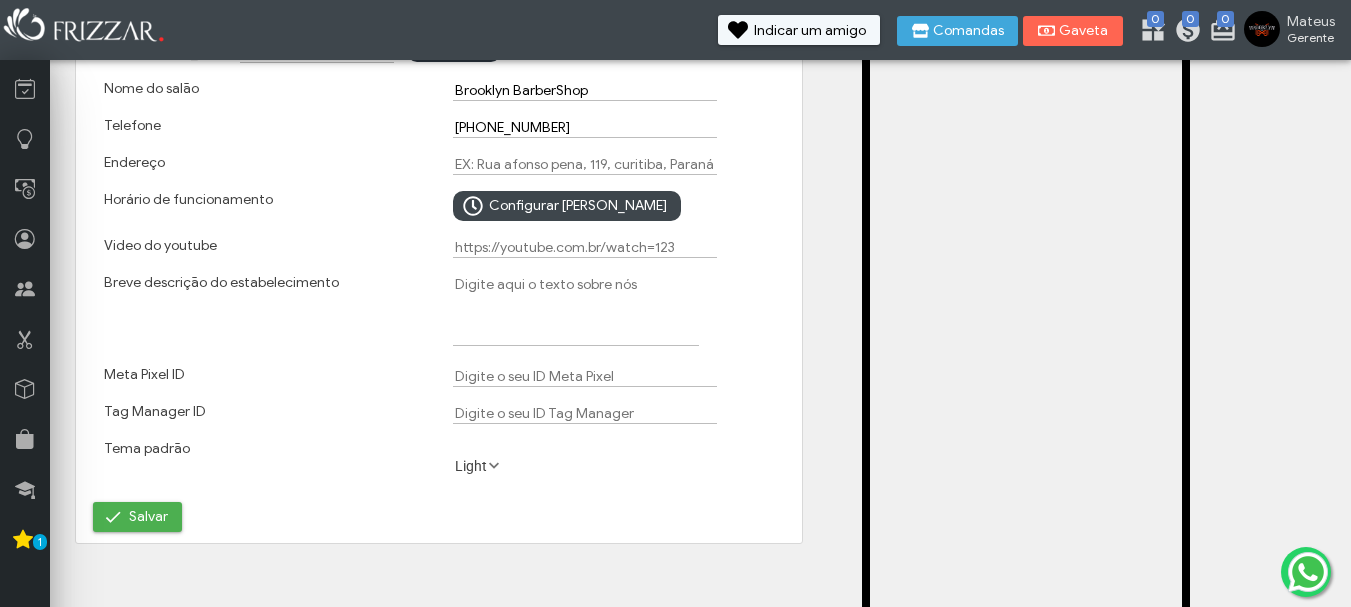 click on "Light" at bounding box center [480, 465] 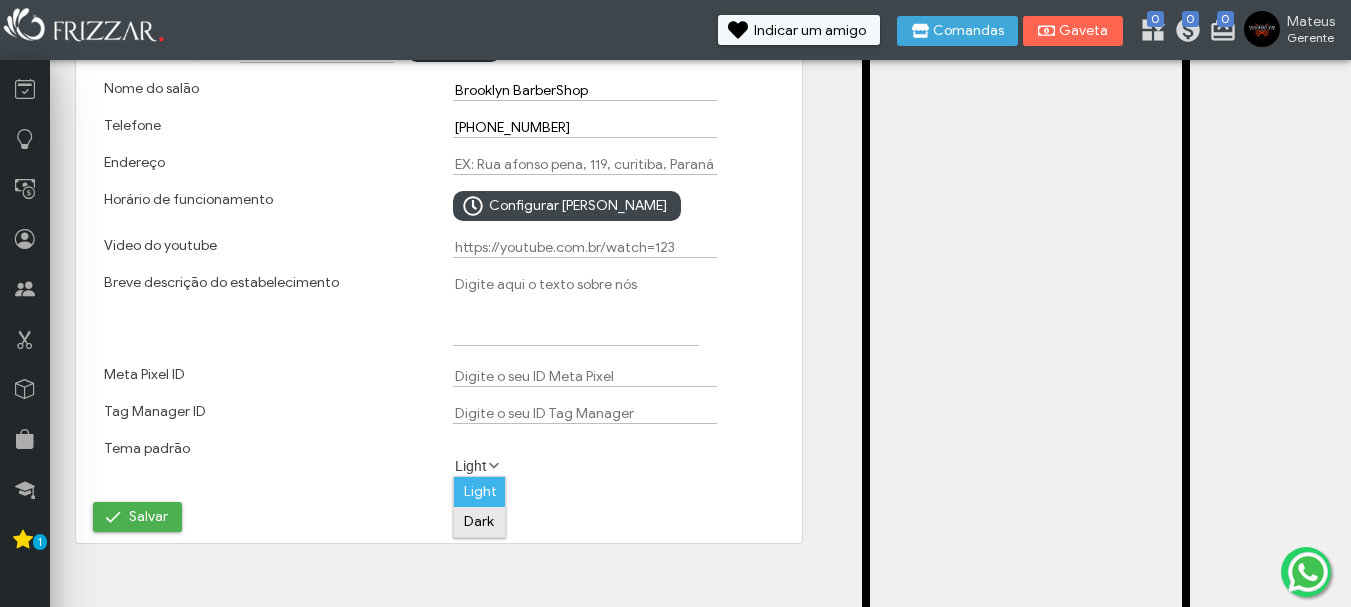 click on "Dark" at bounding box center (479, 522) 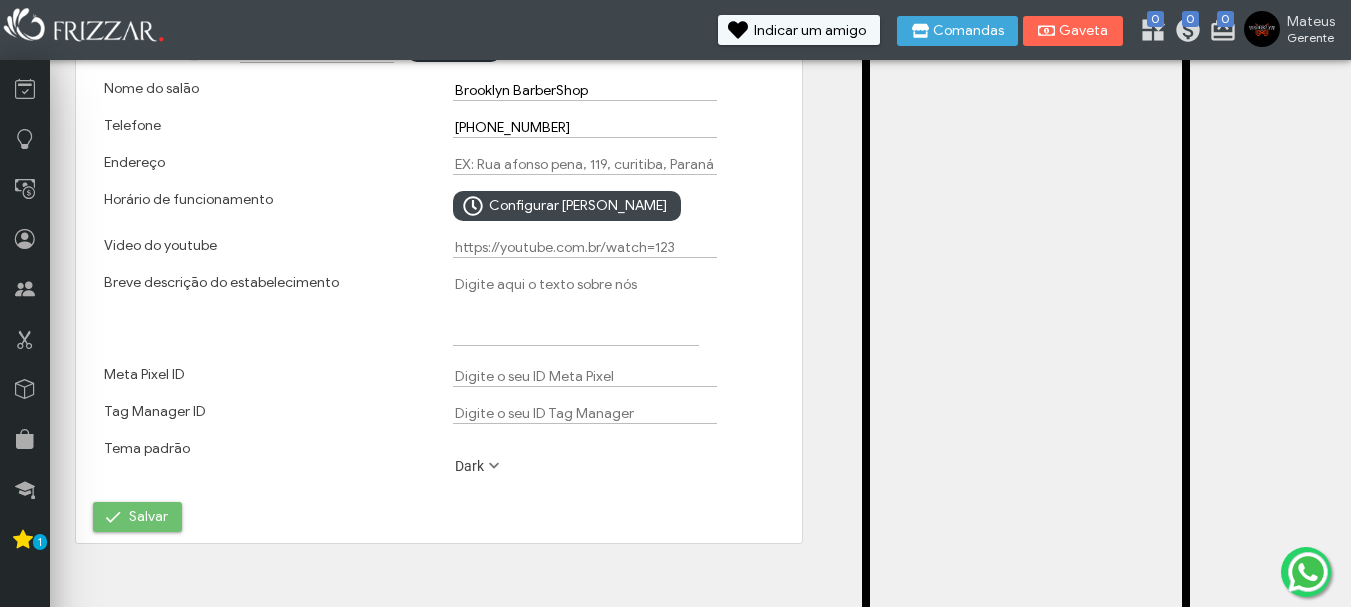 click on "Salvar" at bounding box center [148, 517] 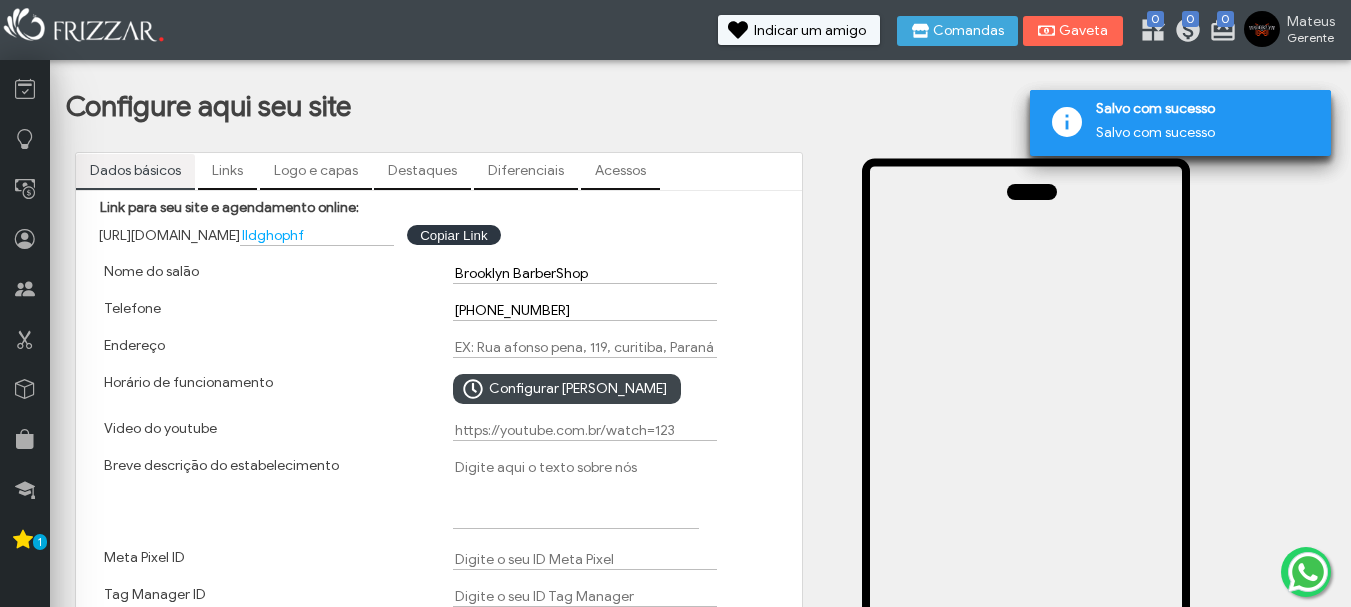 scroll, scrollTop: 0, scrollLeft: 0, axis: both 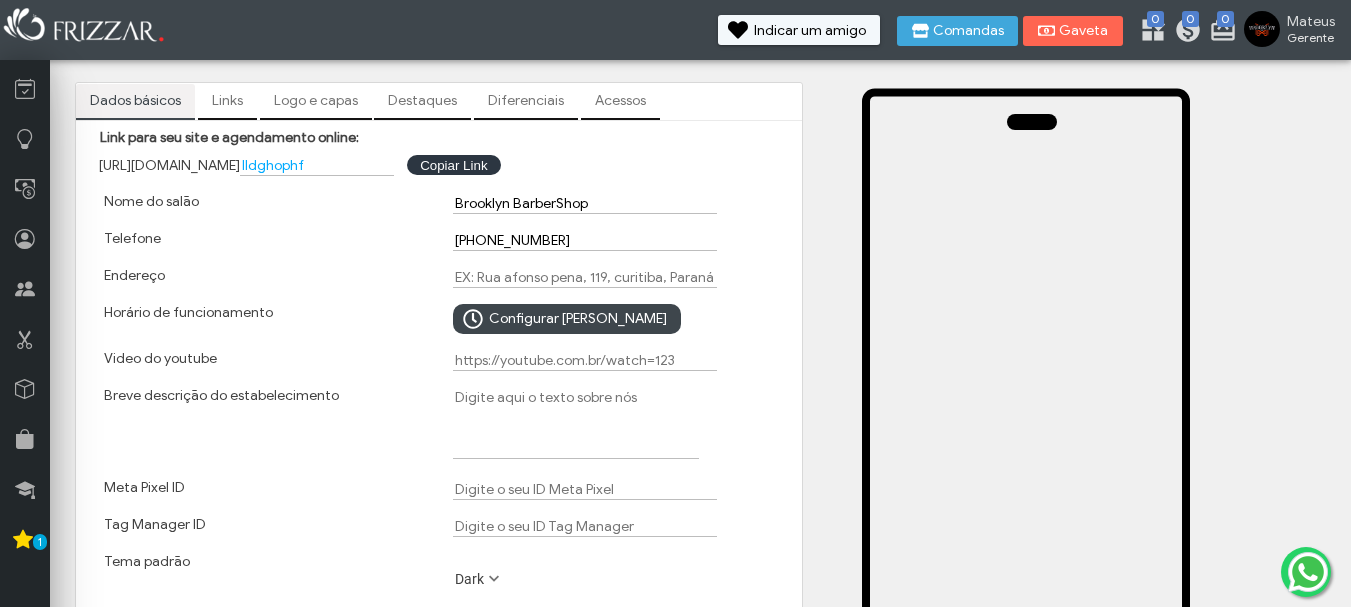 click on "Links" at bounding box center (227, 101) 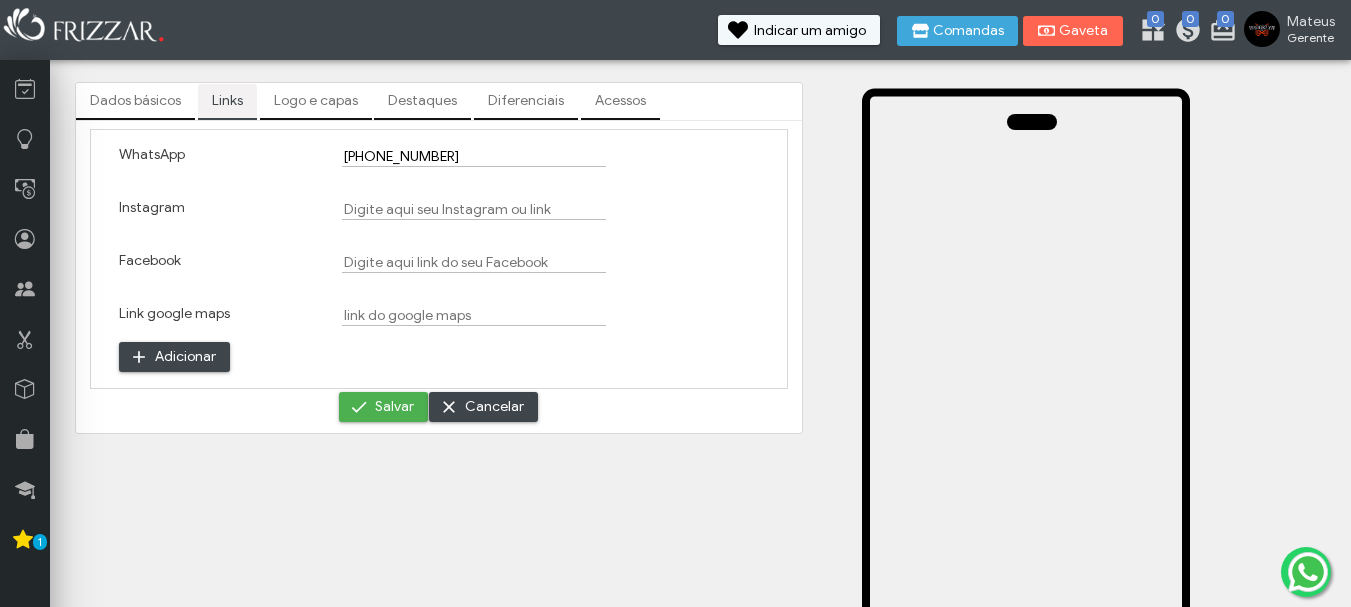 click on "(42) 99801-4258" at bounding box center [474, 156] 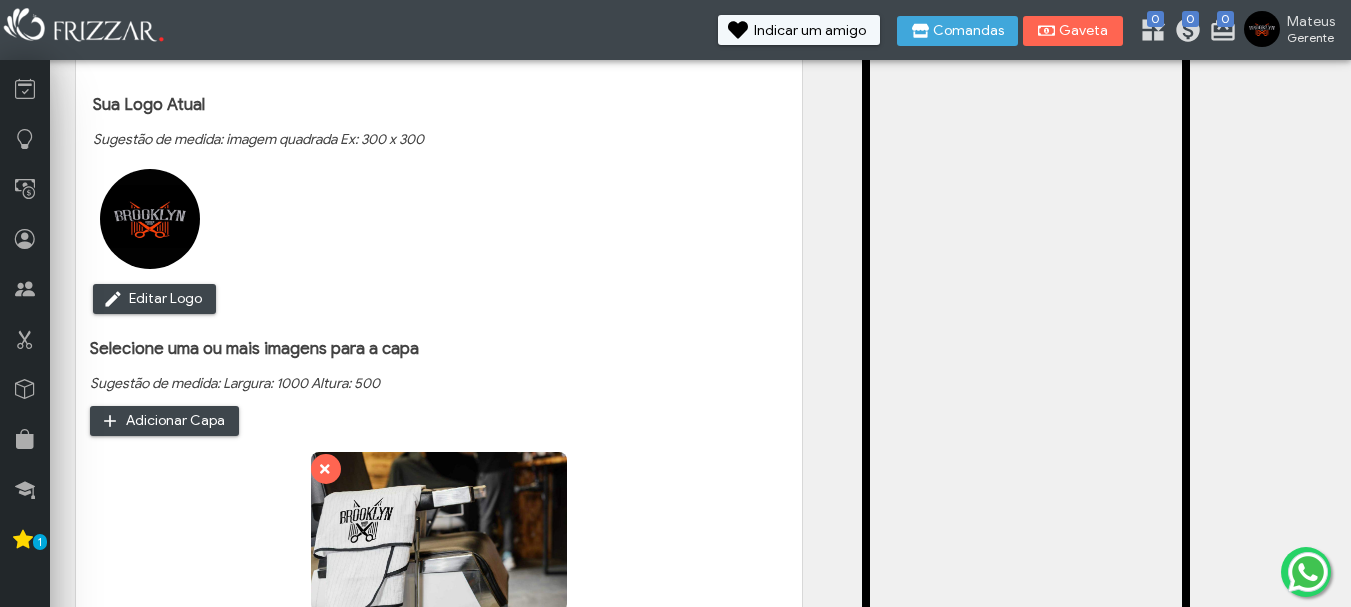 scroll, scrollTop: 218, scrollLeft: 0, axis: vertical 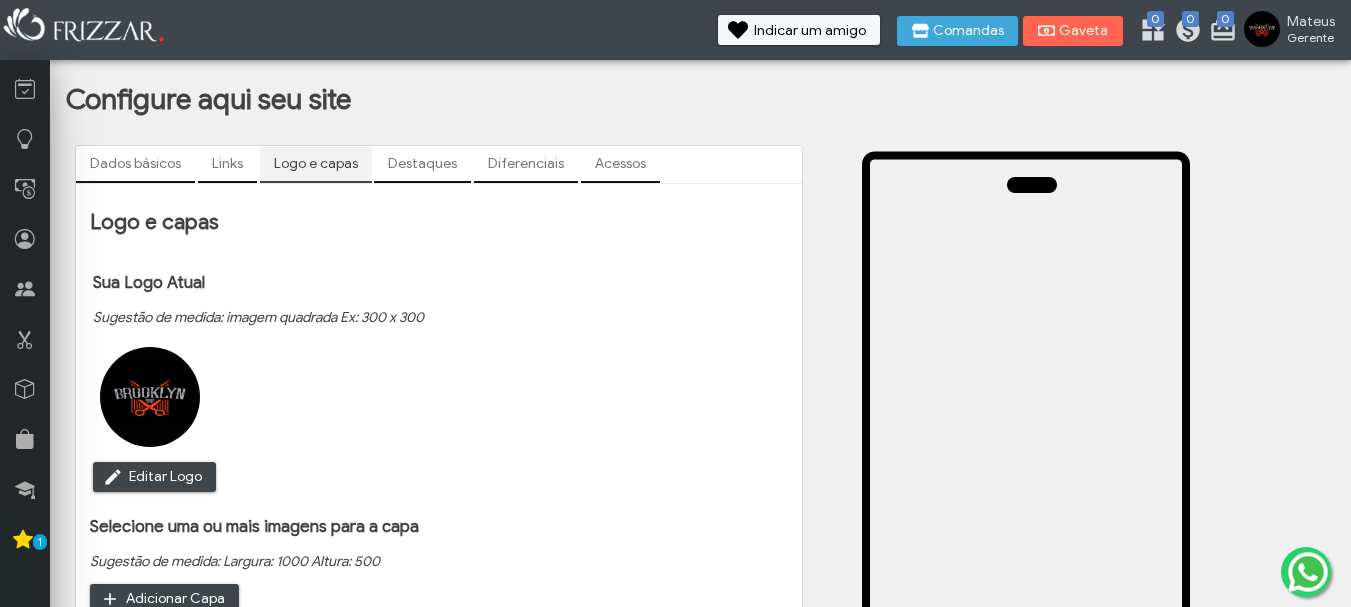 click on "ui-button
Mateus
Gerente
Minha Conta
Home
Treinamento
Sair" at bounding box center (675, 30) 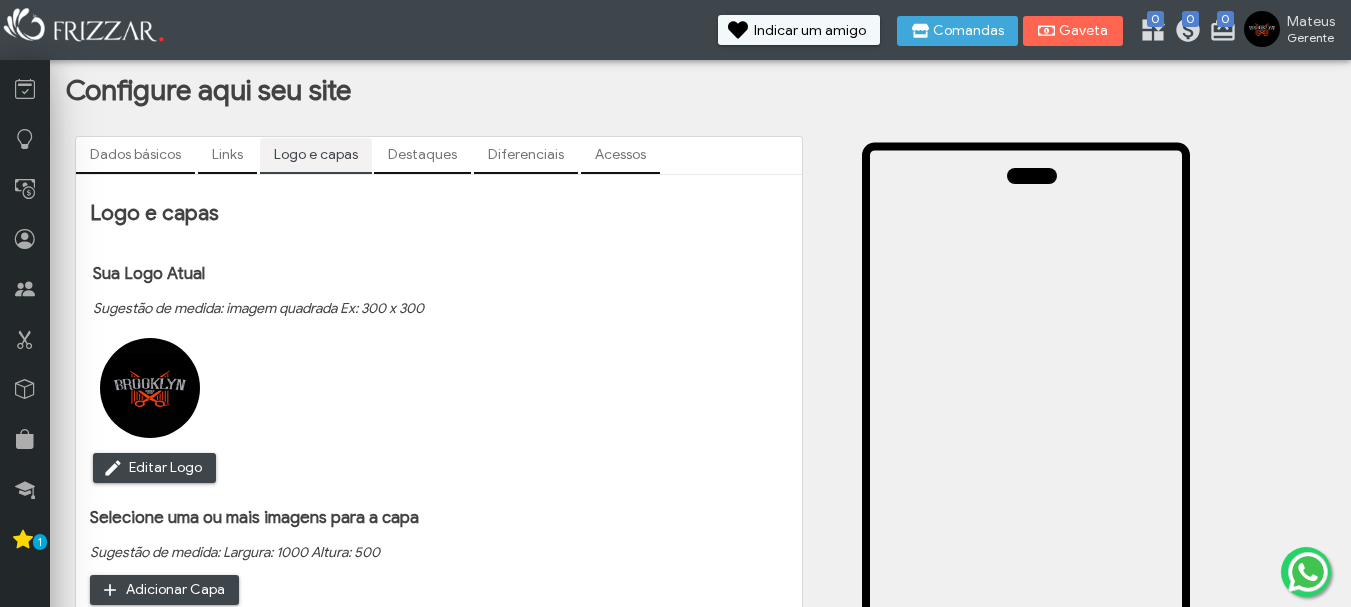 scroll, scrollTop: 17, scrollLeft: 0, axis: vertical 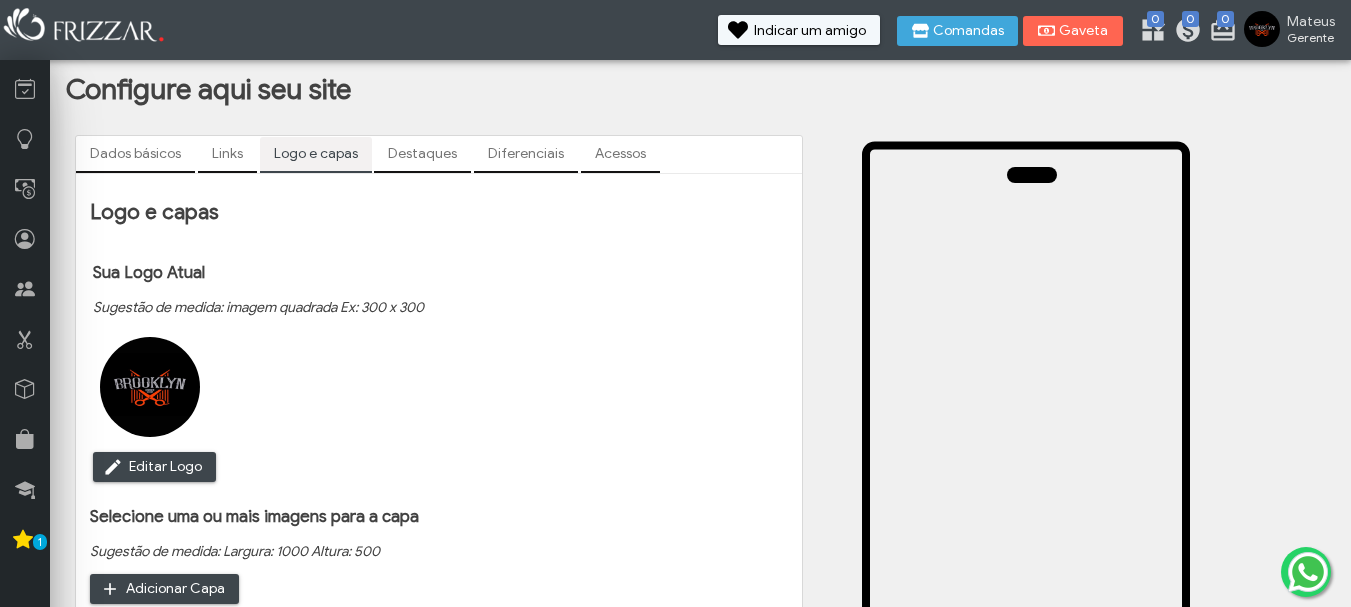 click on "Destaques" at bounding box center (422, 154) 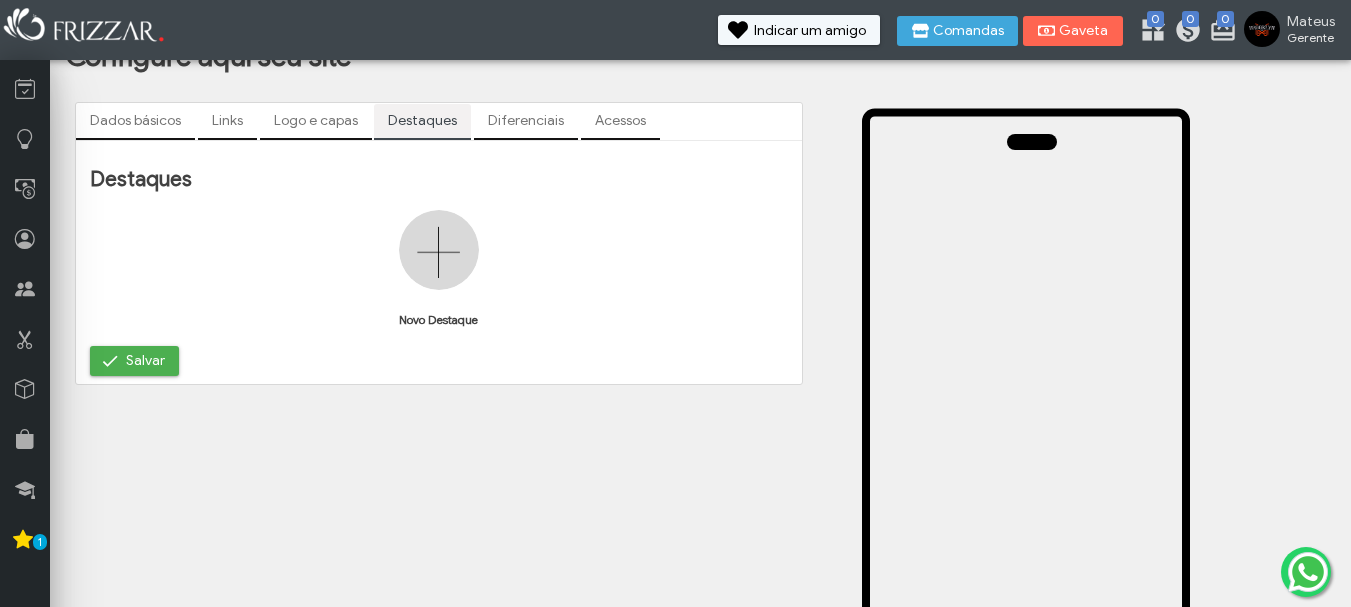 scroll, scrollTop: 51, scrollLeft: 0, axis: vertical 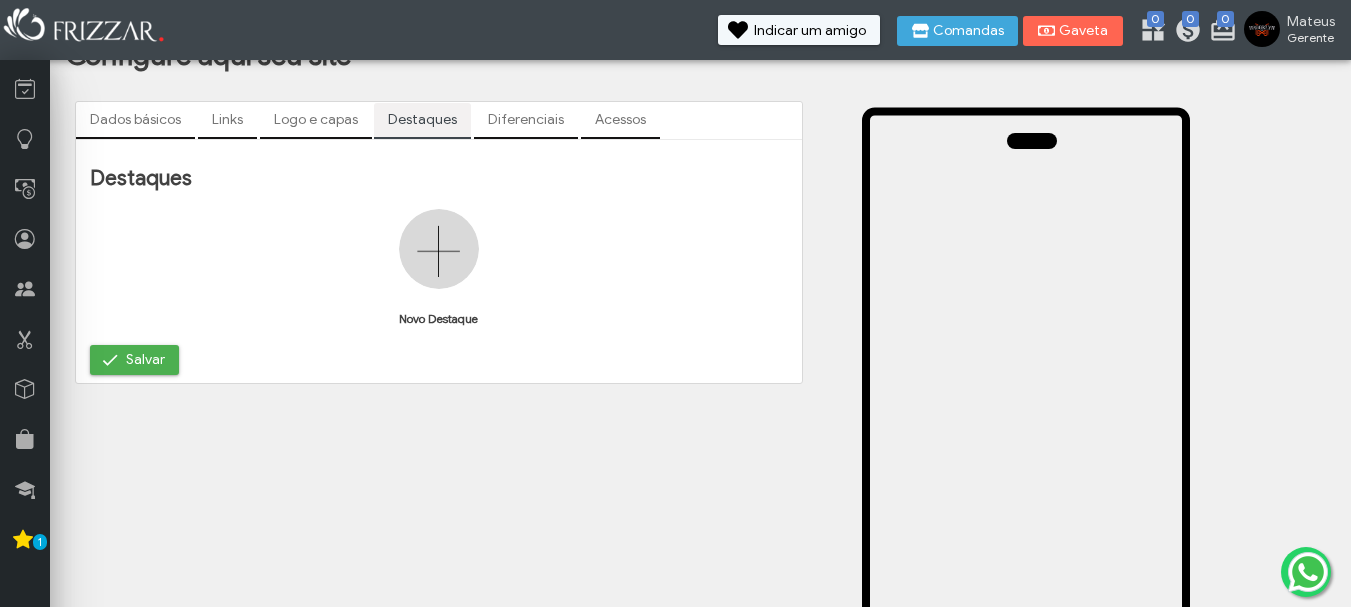 click on "Diferenciais" at bounding box center (526, 120) 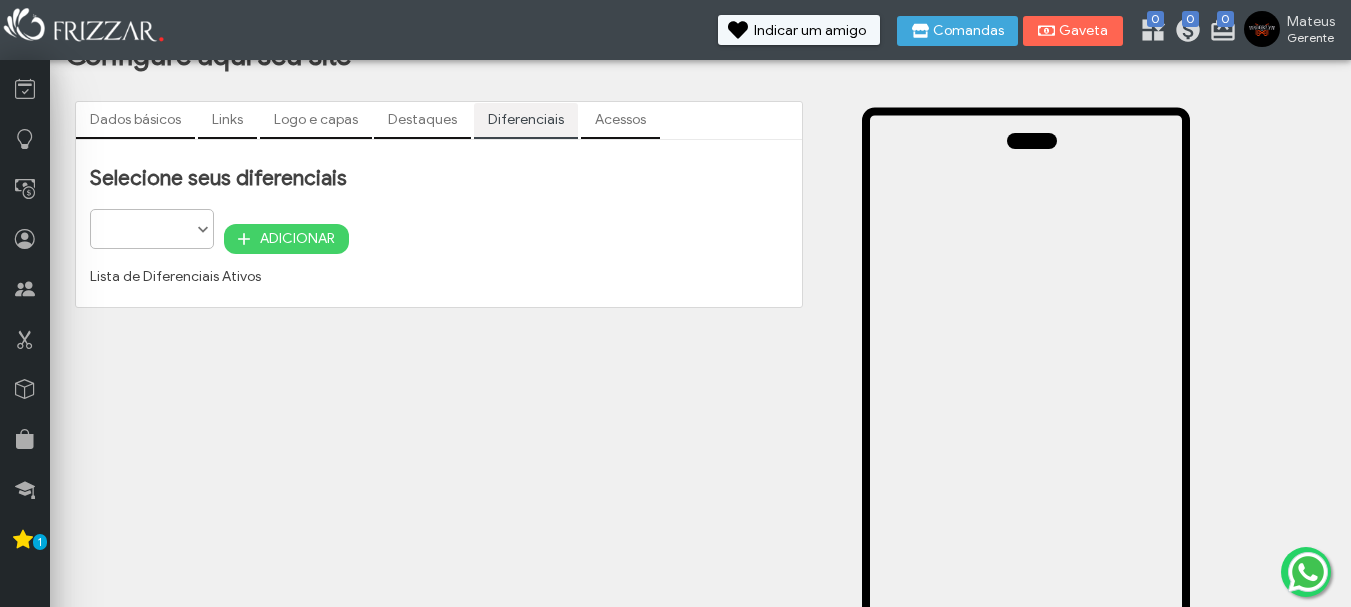click on "Acessos" at bounding box center (620, 120) 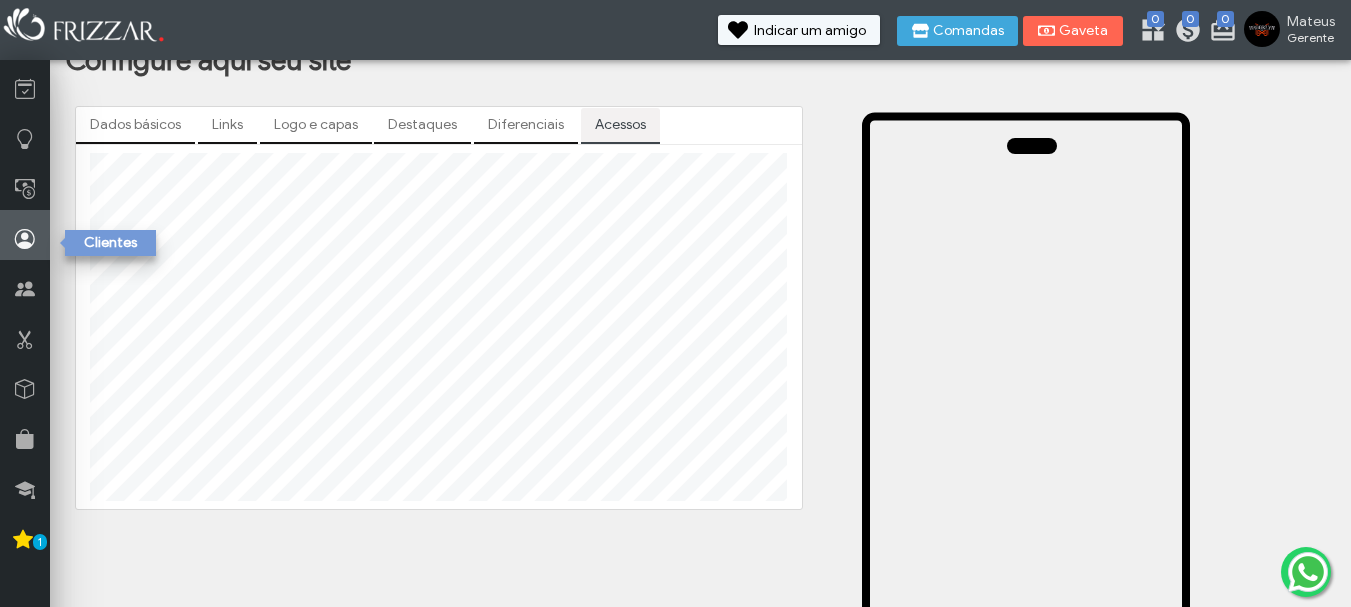 scroll, scrollTop: 38, scrollLeft: 0, axis: vertical 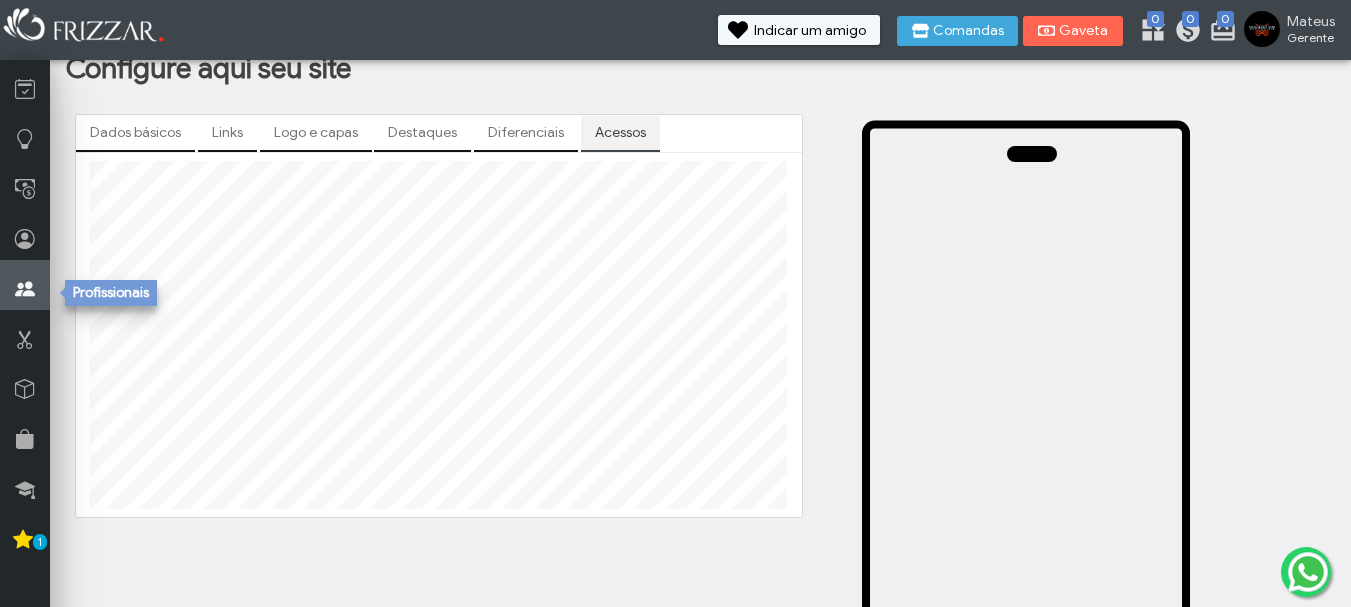 click at bounding box center (25, 289) 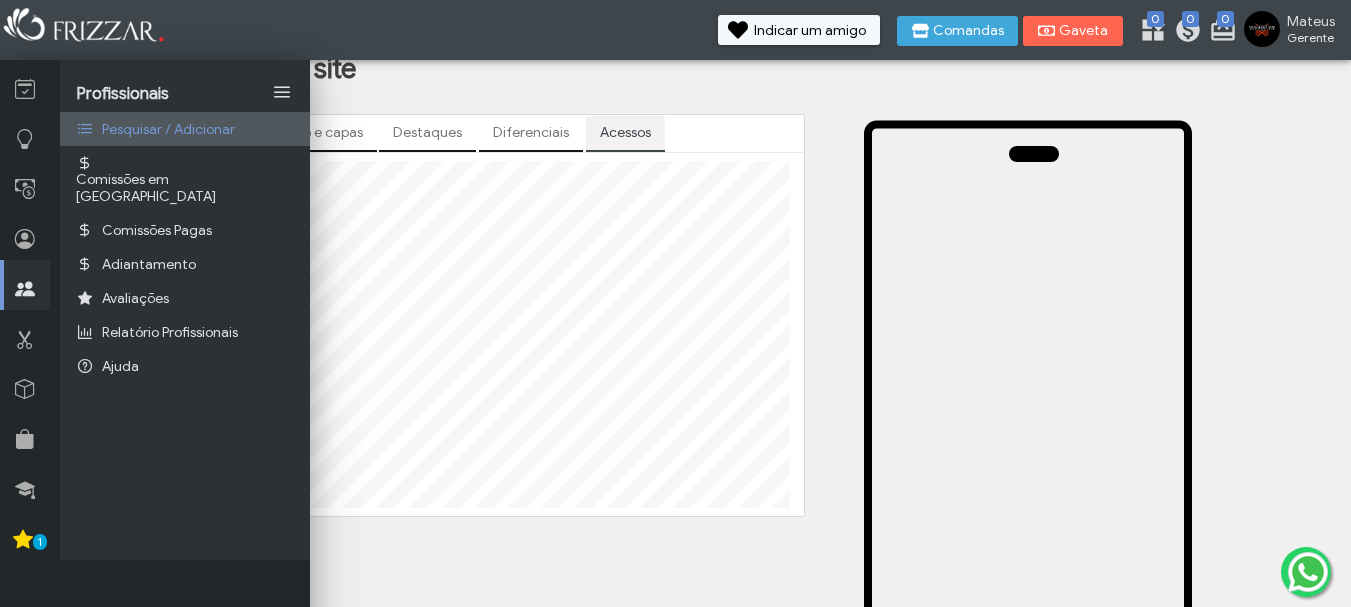 click on "Pesquisar / Adicionar" at bounding box center (168, 129) 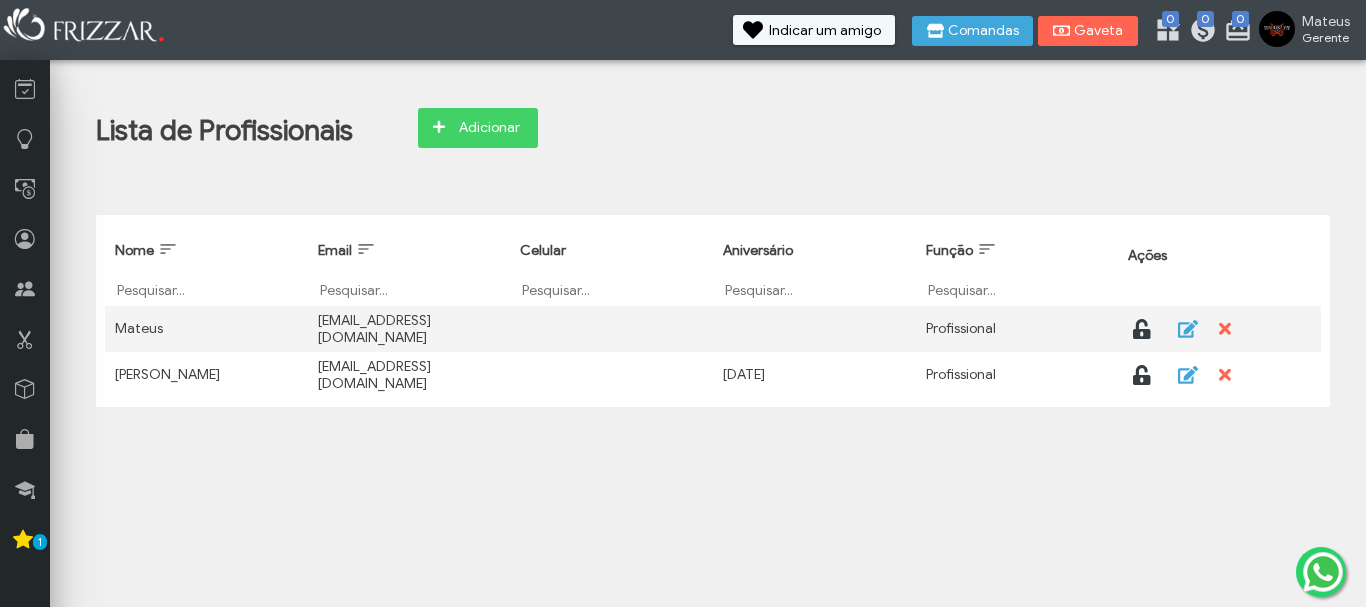 scroll, scrollTop: 0, scrollLeft: 0, axis: both 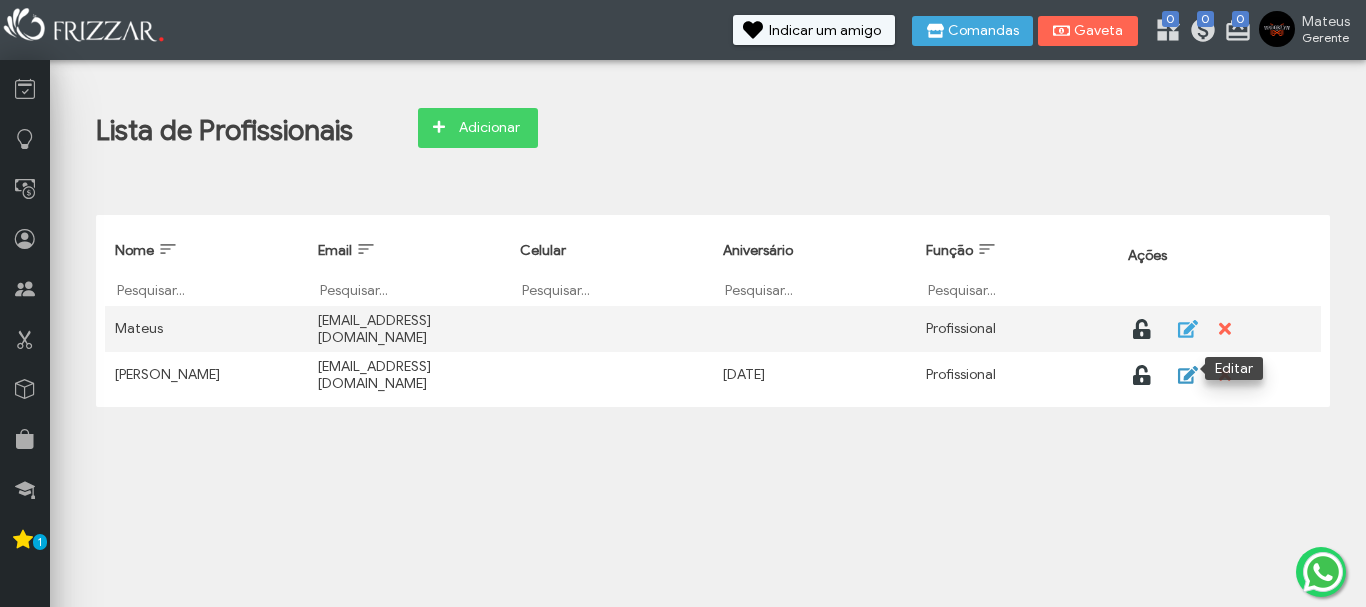 click 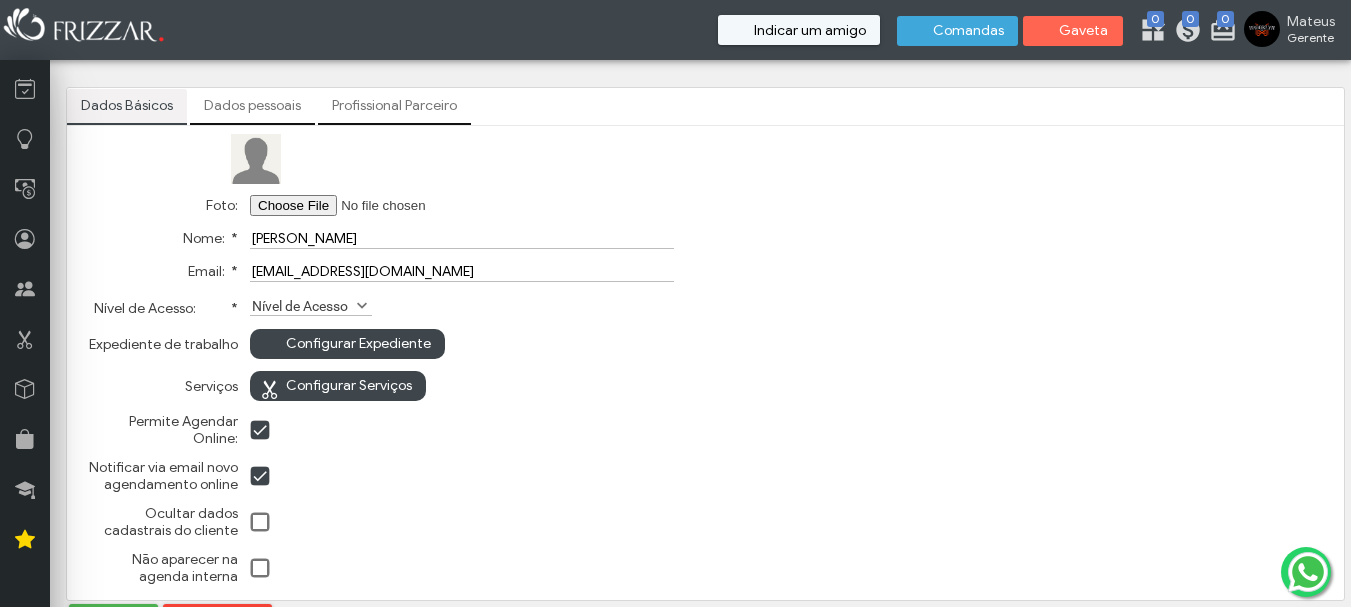scroll, scrollTop: 0, scrollLeft: 0, axis: both 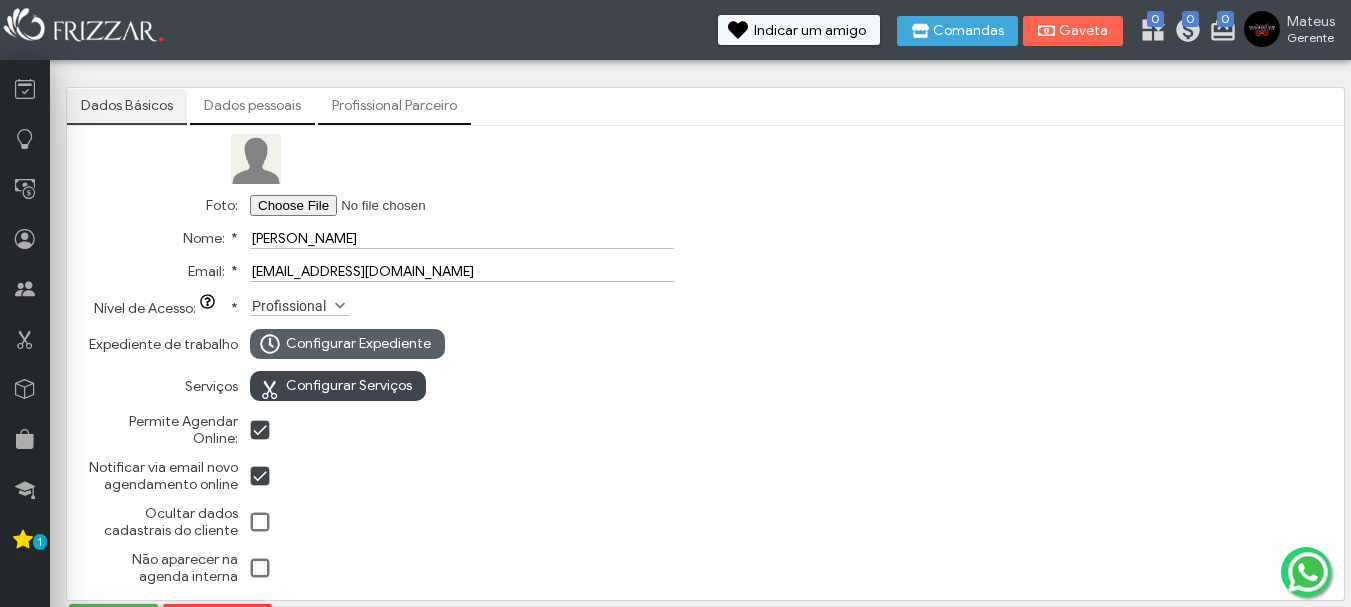 click on "Configurar Expediente" at bounding box center [358, 344] 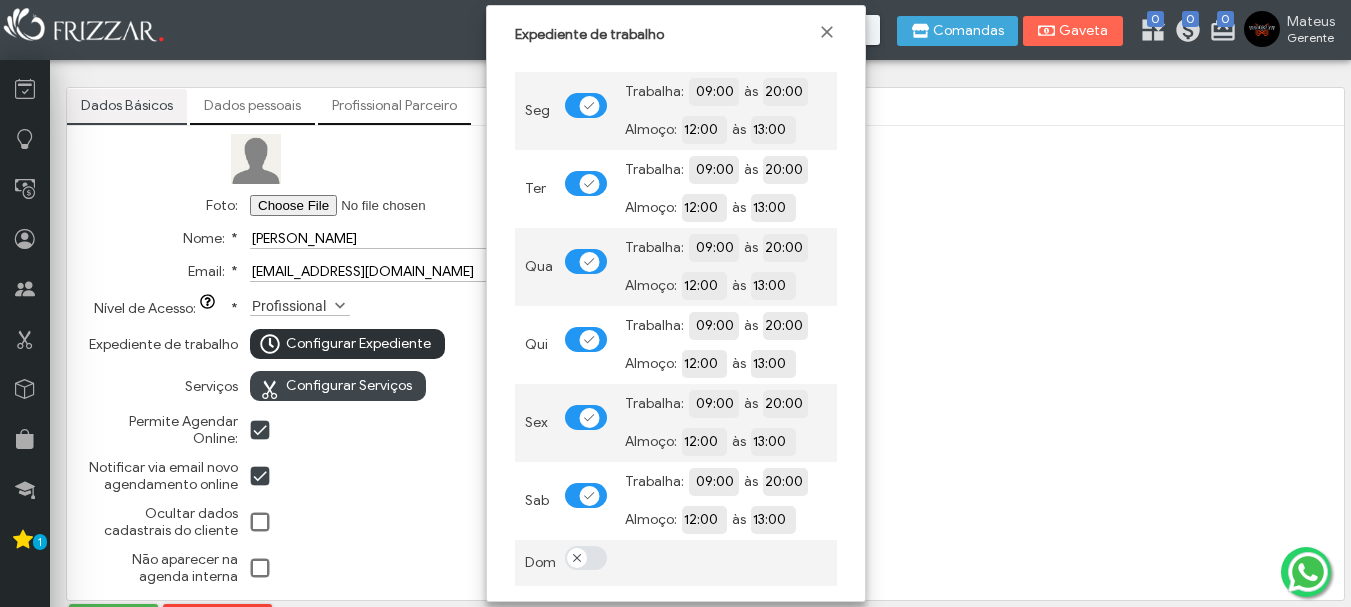 scroll, scrollTop: 12, scrollLeft: 11, axis: both 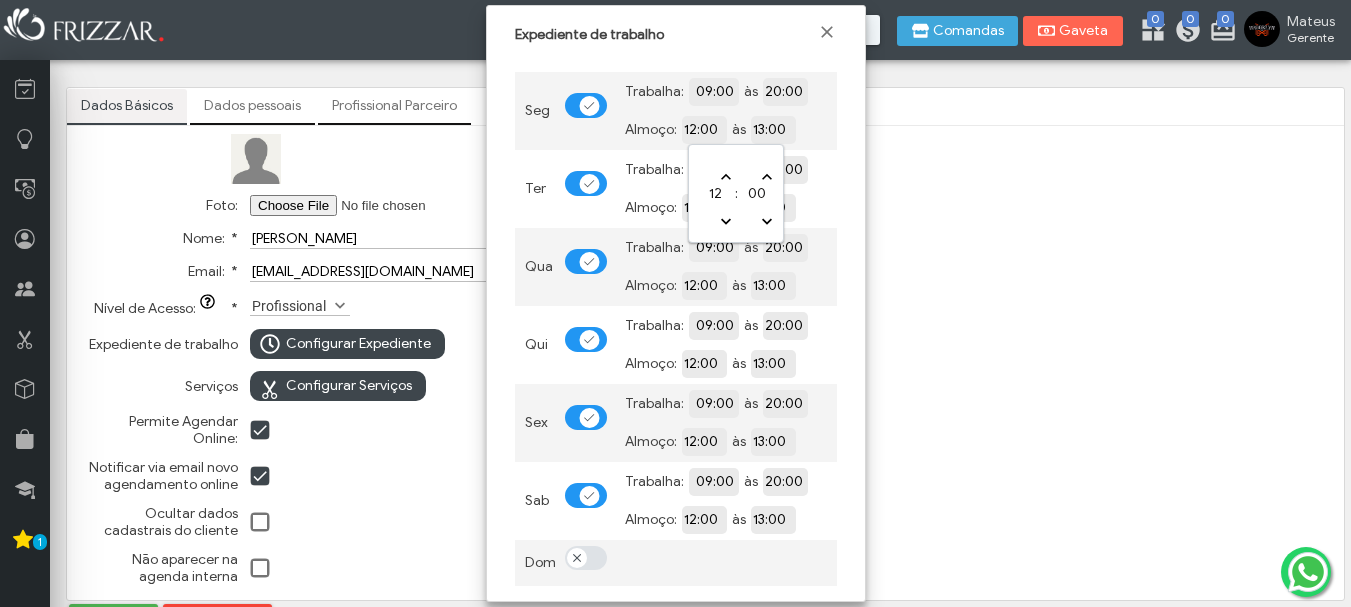 drag, startPoint x: 728, startPoint y: 124, endPoint x: 638, endPoint y: 142, distance: 91.78235 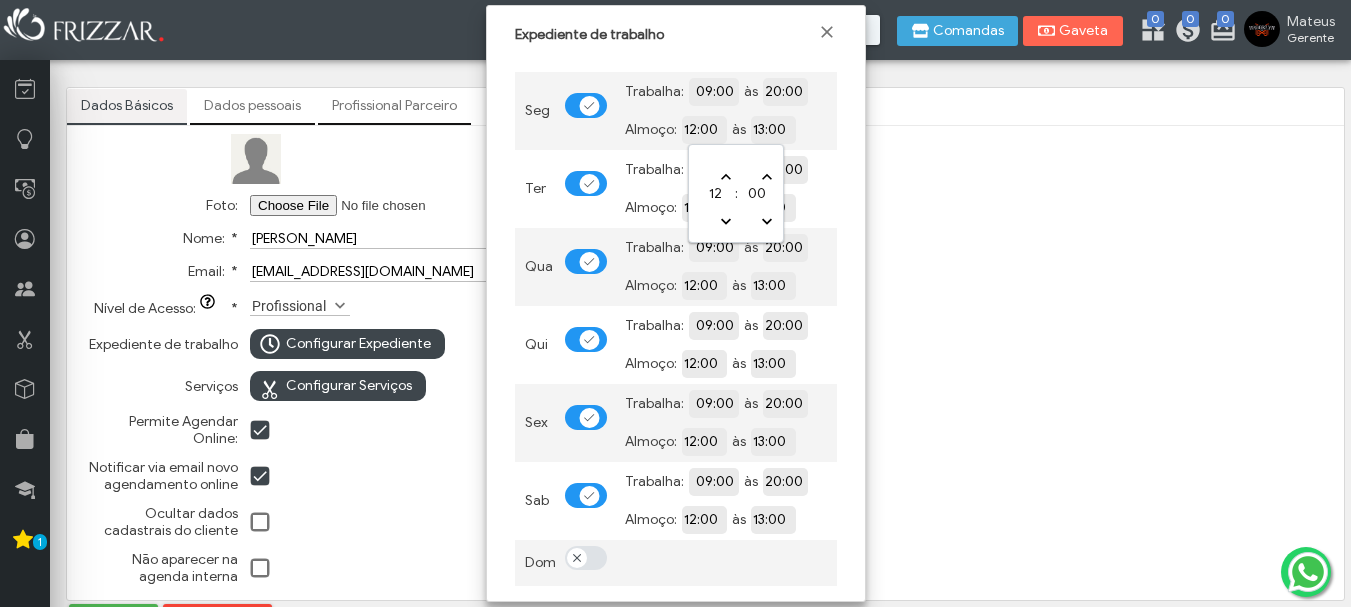 click on "Almoço:   12:00 às 13:00" at bounding box center (726, 130) 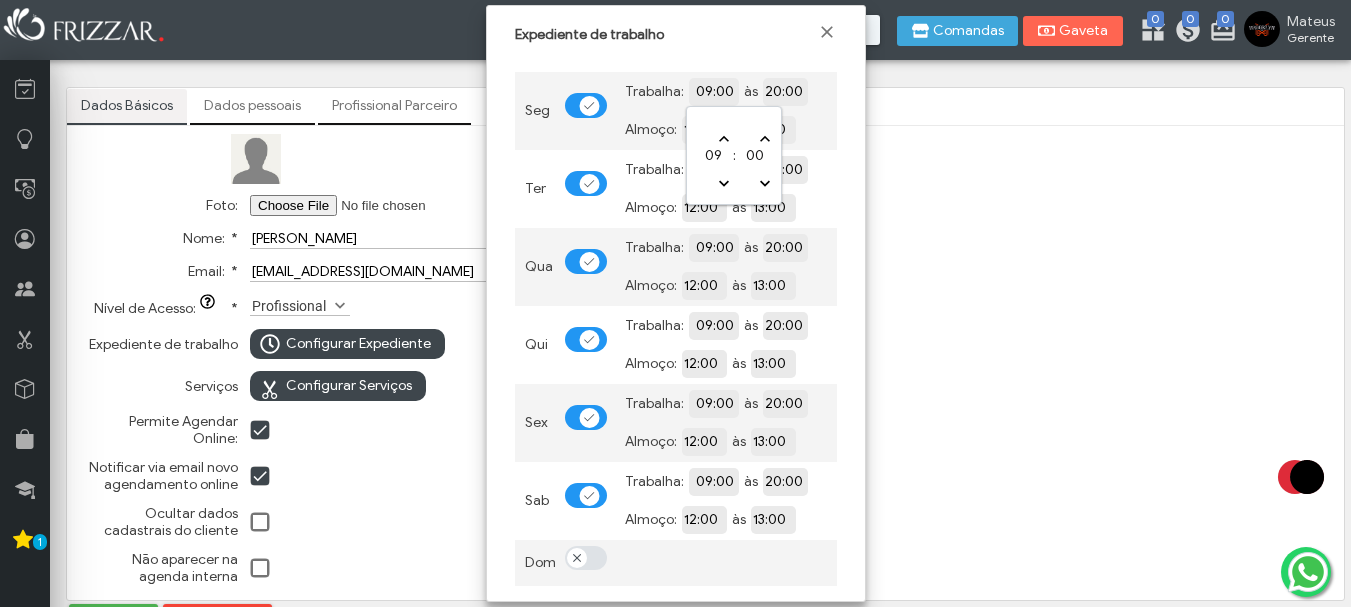 click on "09:00" at bounding box center [785, 90] 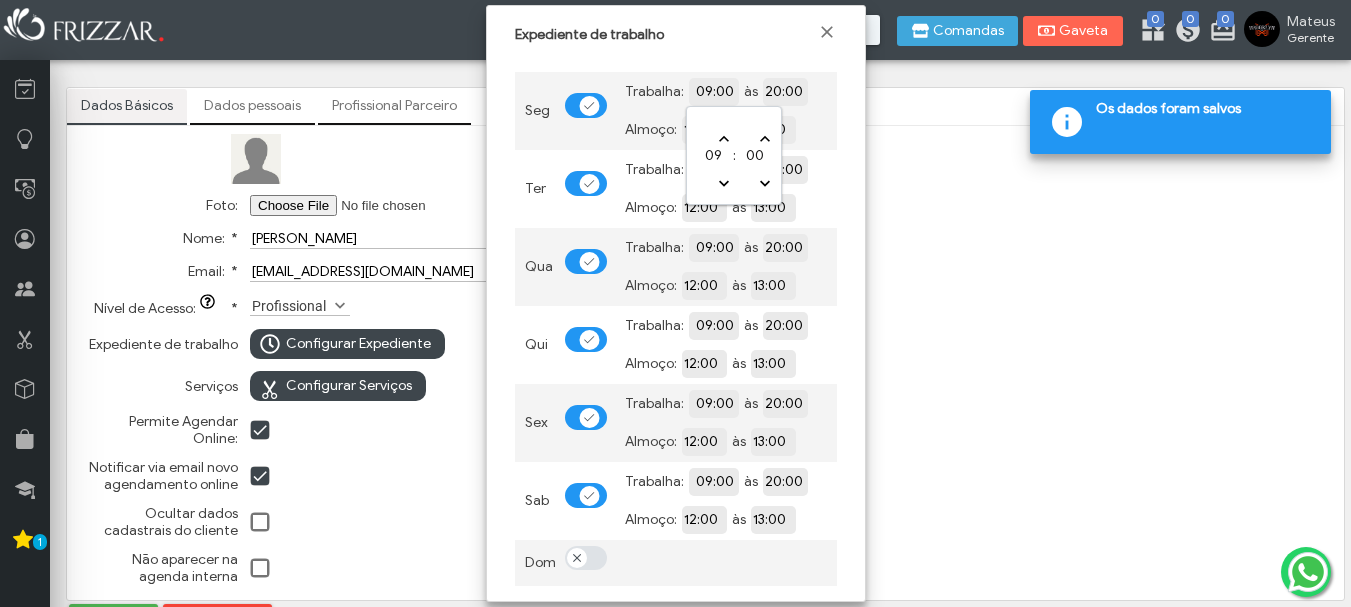 type on "08:00" 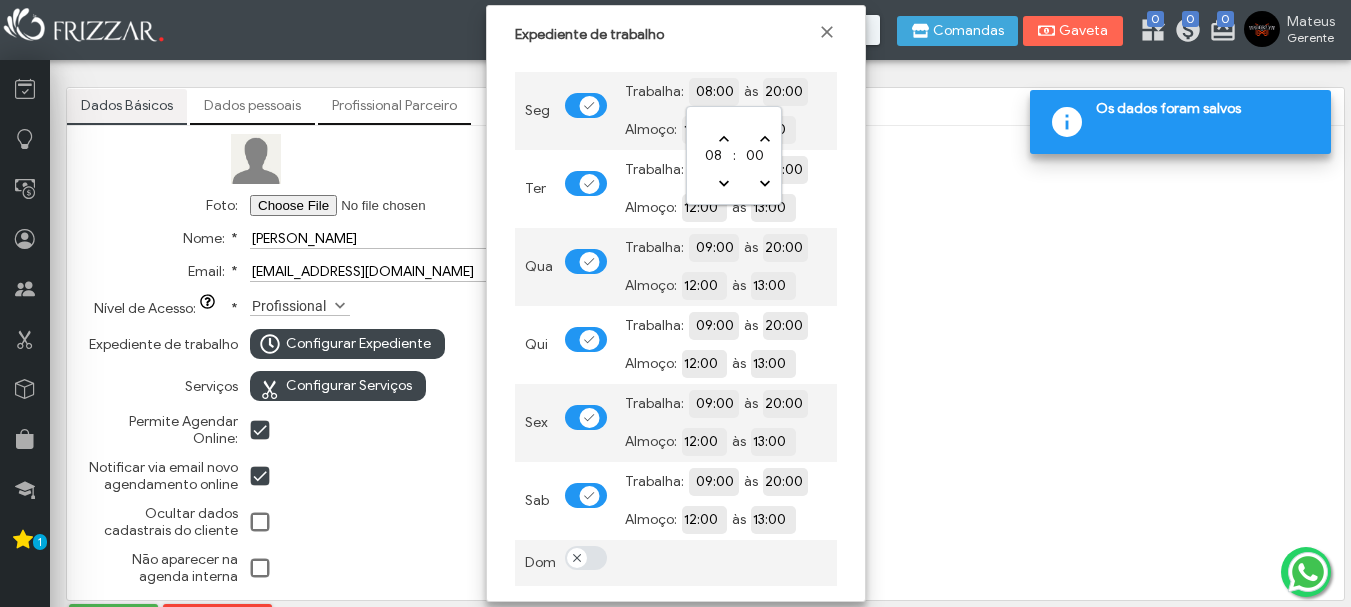 click on "Trabalha: 08:00 às 20:00 Almoço:   12:00 às 13:00" at bounding box center (726, 111) 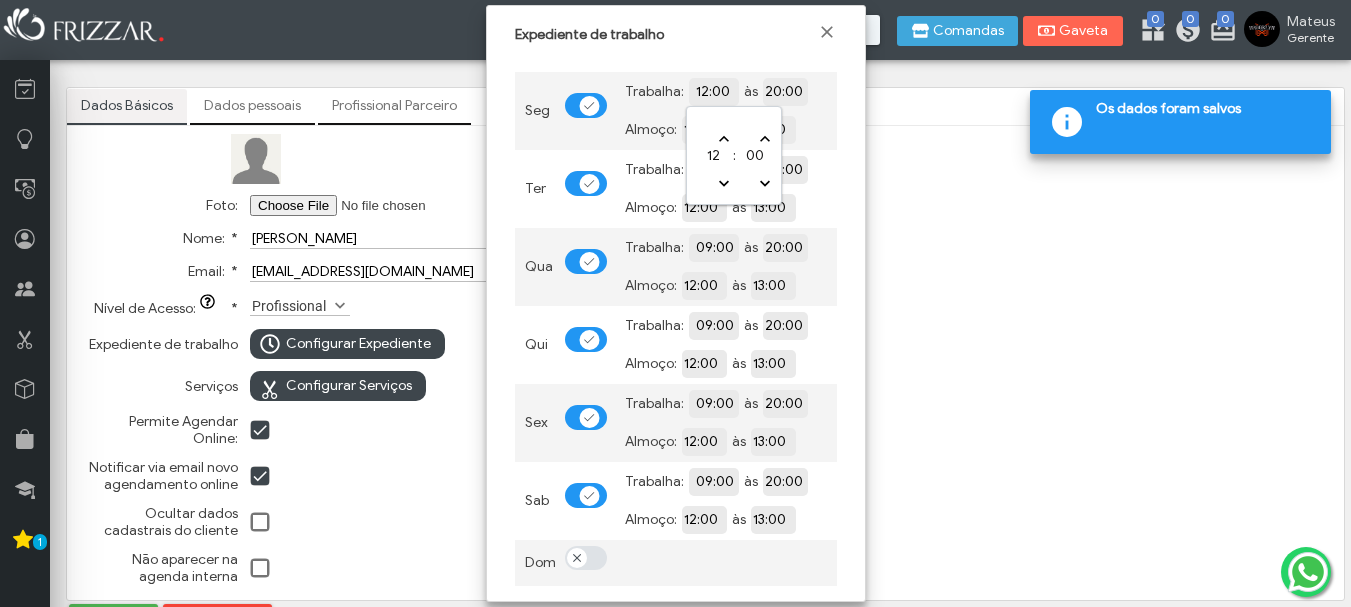 type on "13:00" 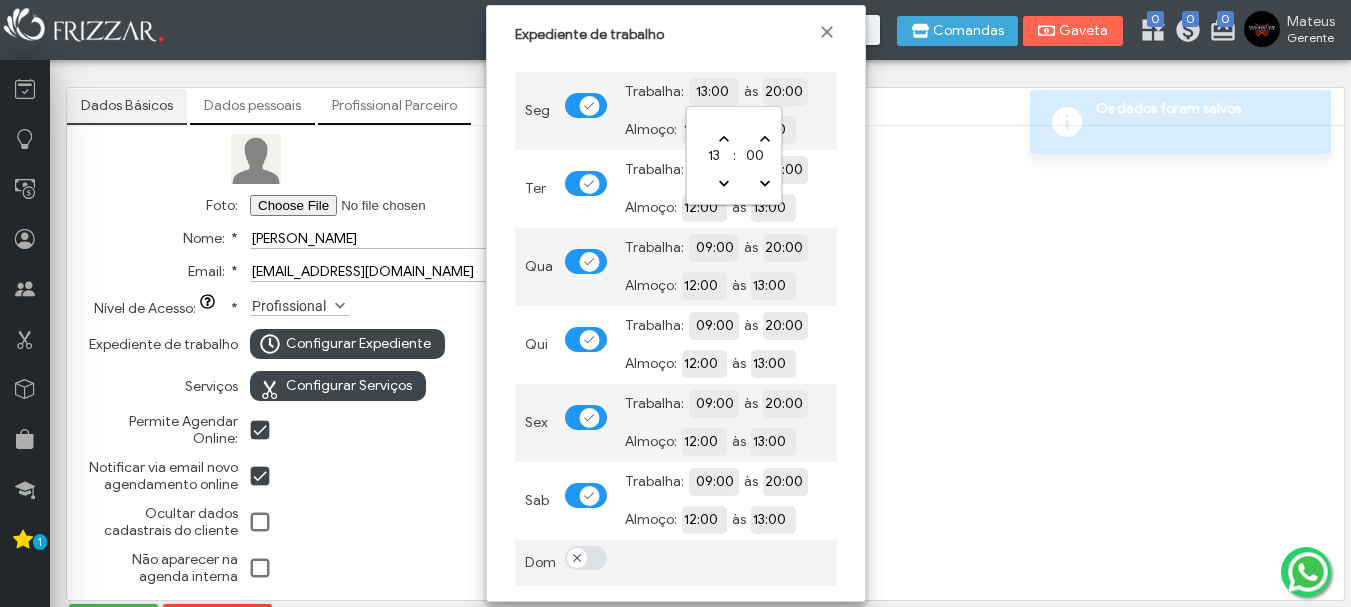click at bounding box center (780, 161) 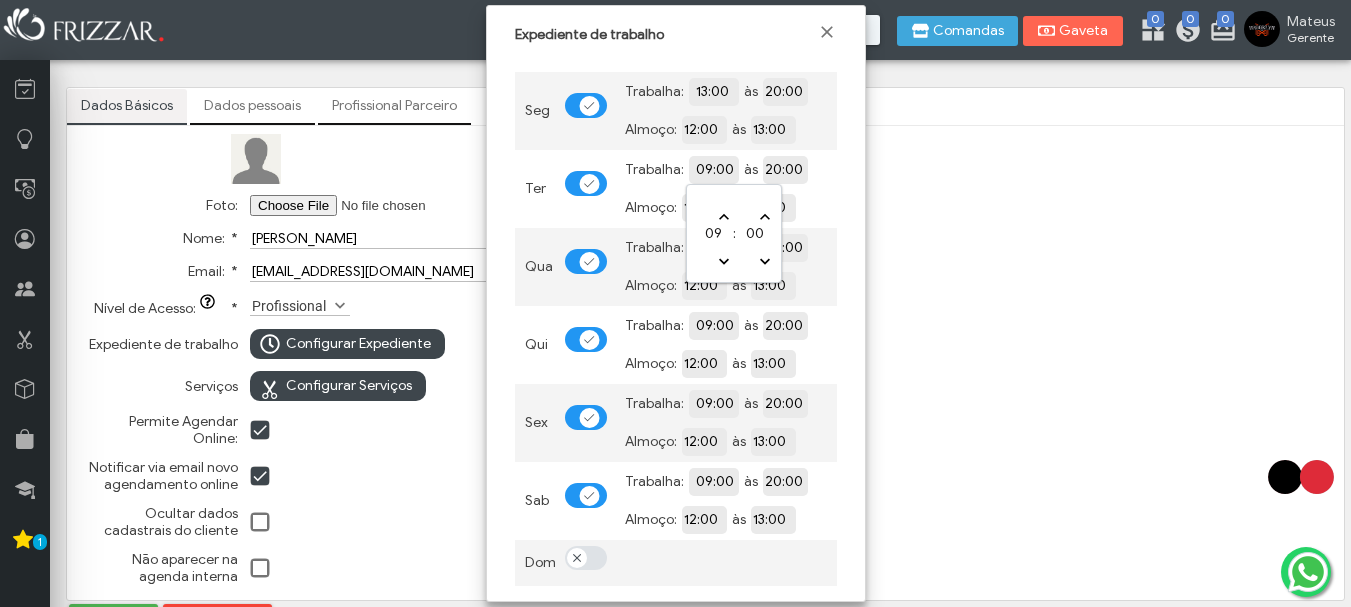 click on "09:00" at bounding box center (785, 168) 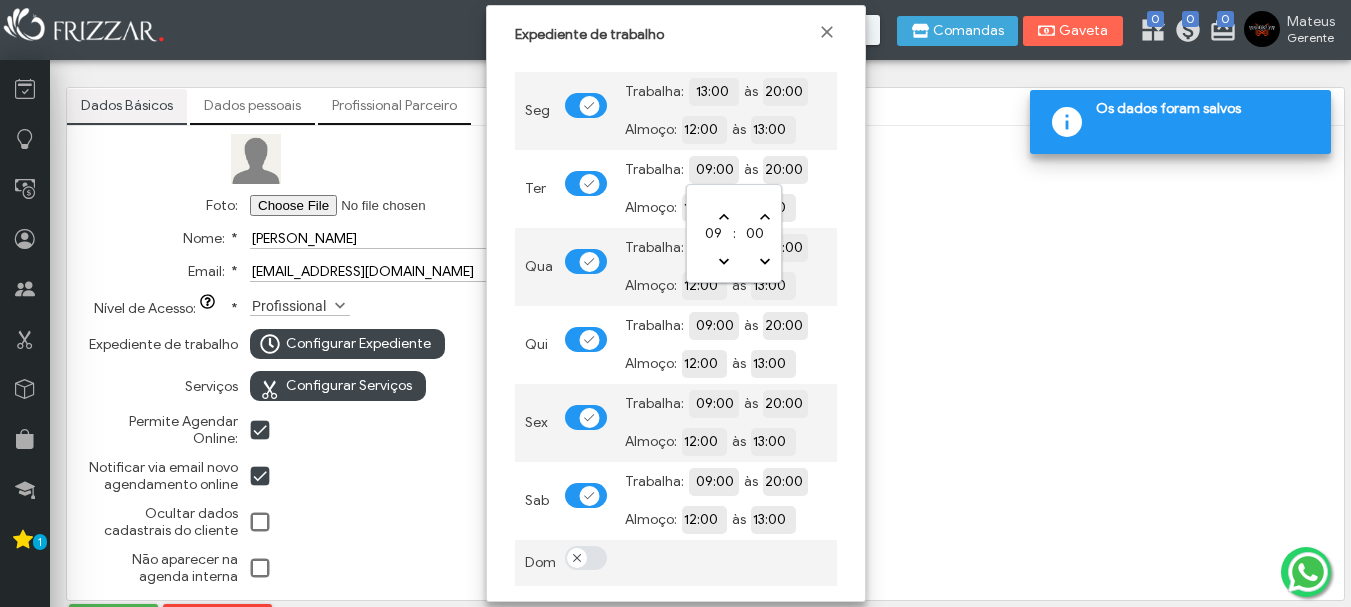 type on "08:00" 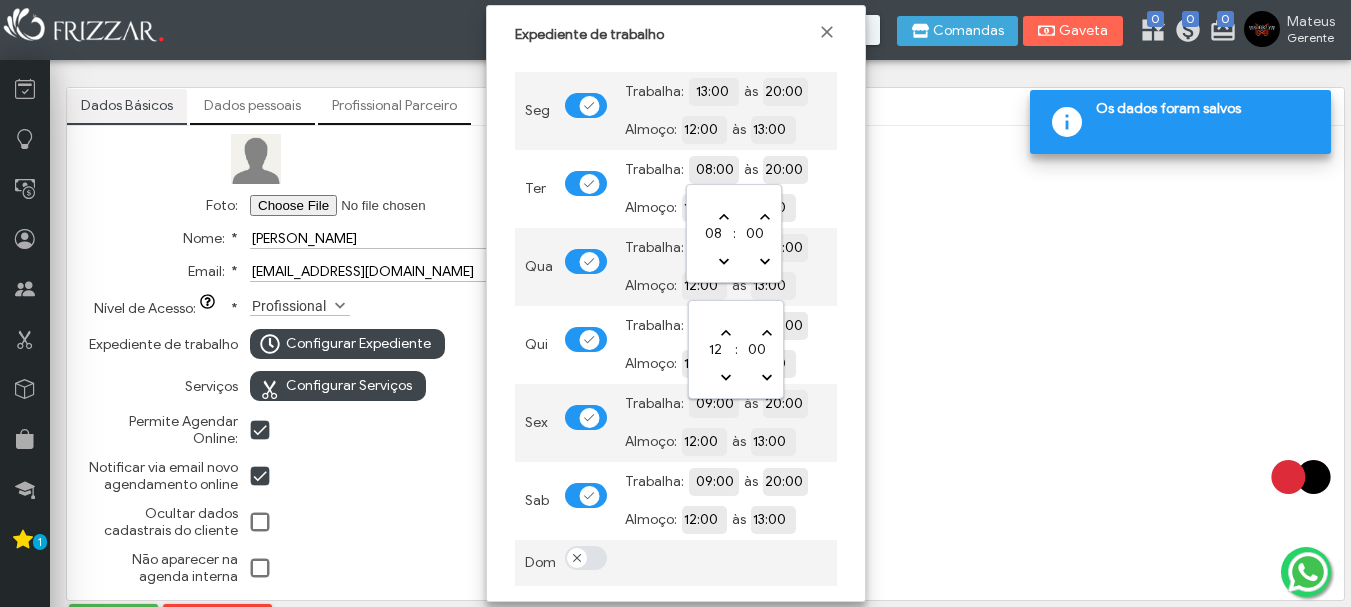click on "12:00" at bounding box center (773, 284) 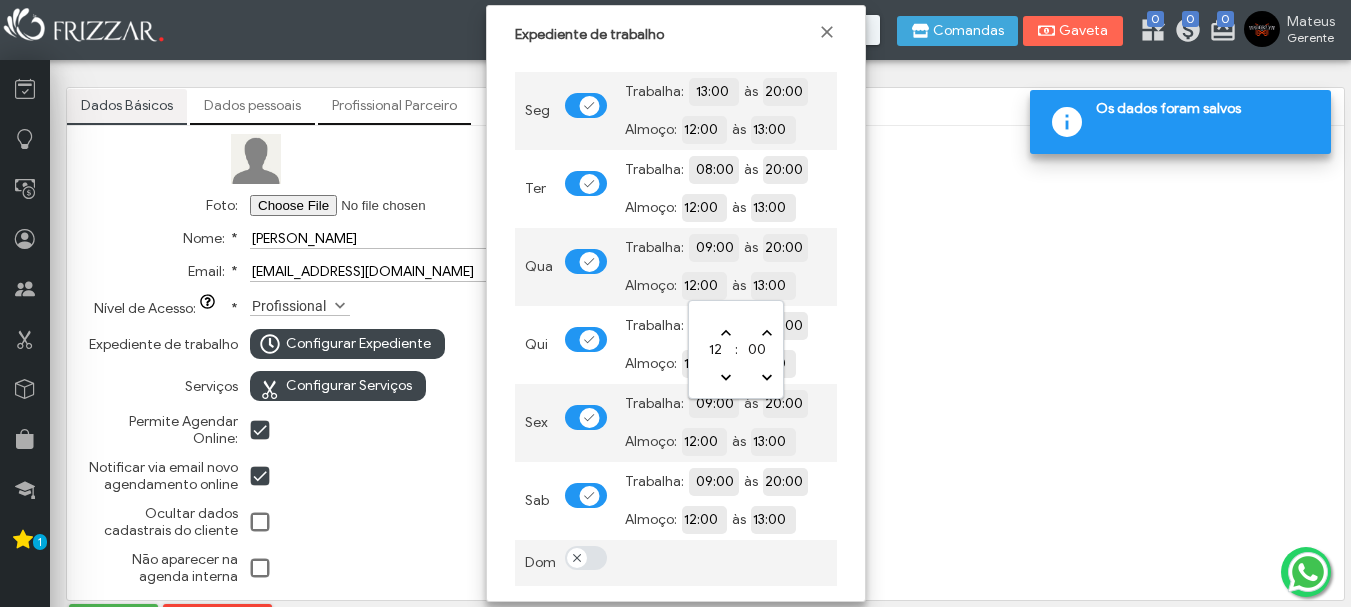 click on "12:00" at bounding box center (773, 207) 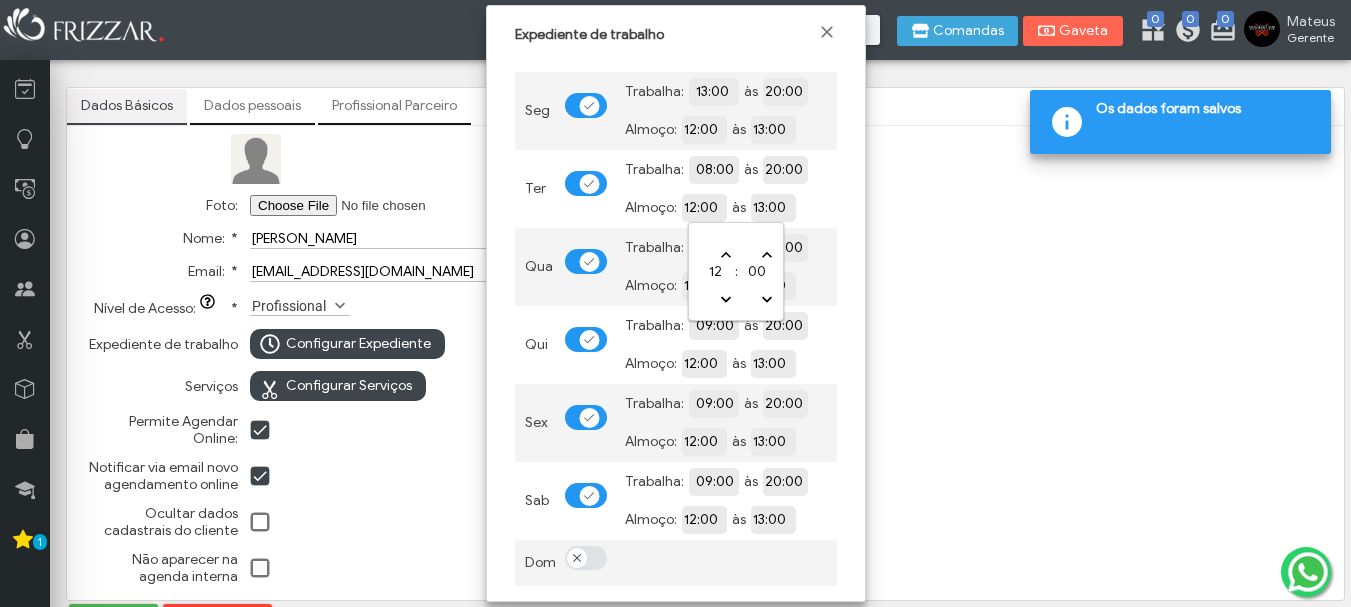 type on "13:00" 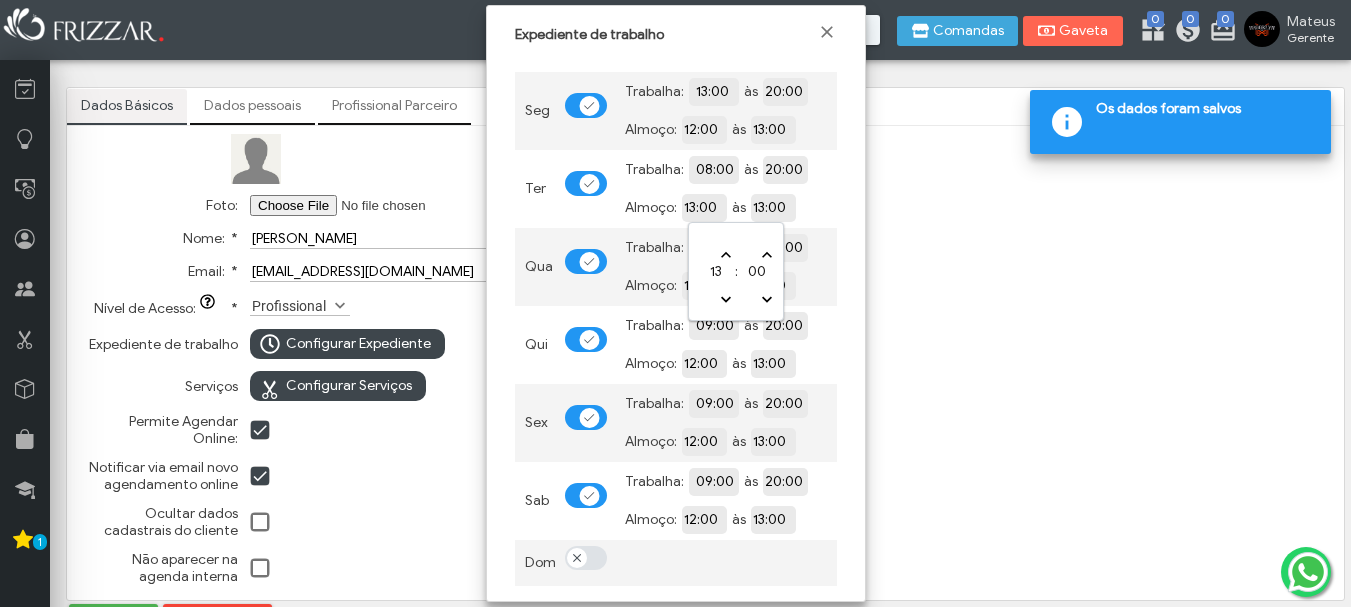 click on "13:00" at bounding box center (773, 208) 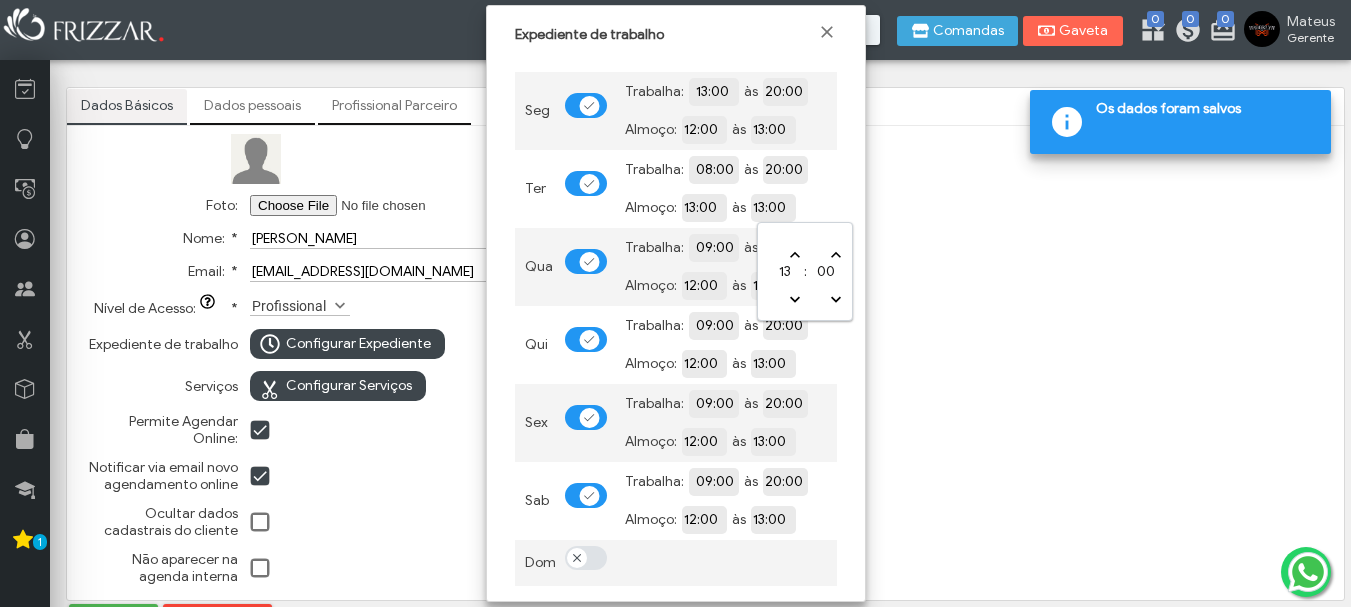 click on "13:00" at bounding box center [842, 206] 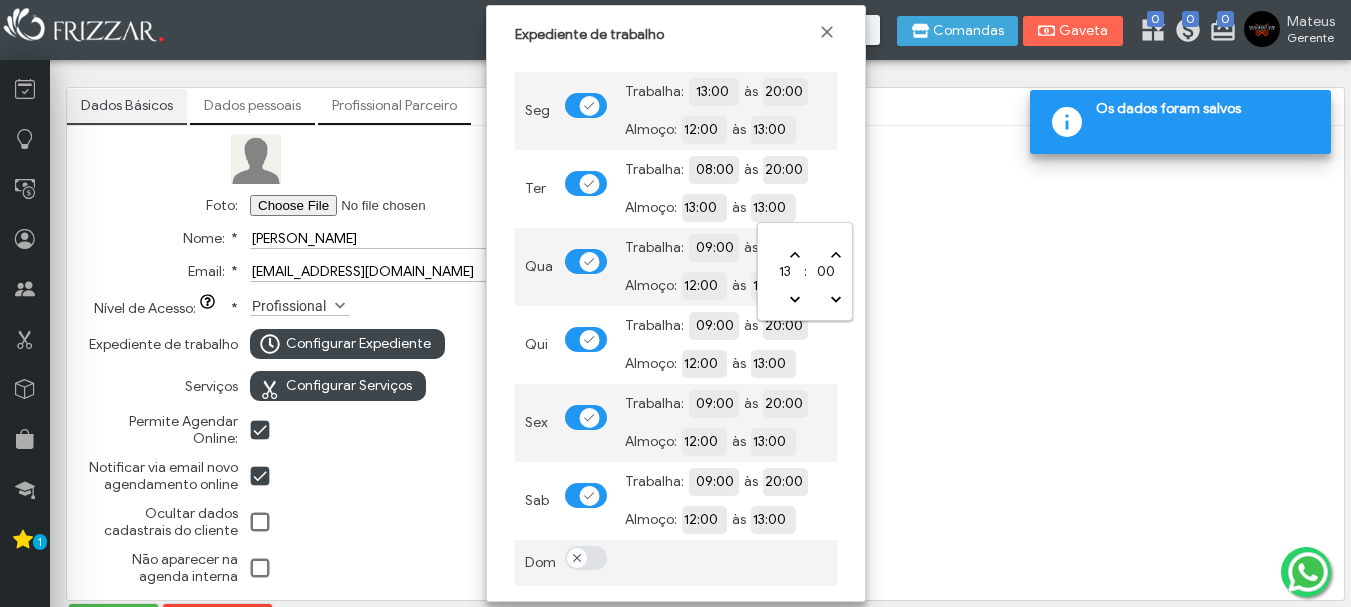 type on "14:00" 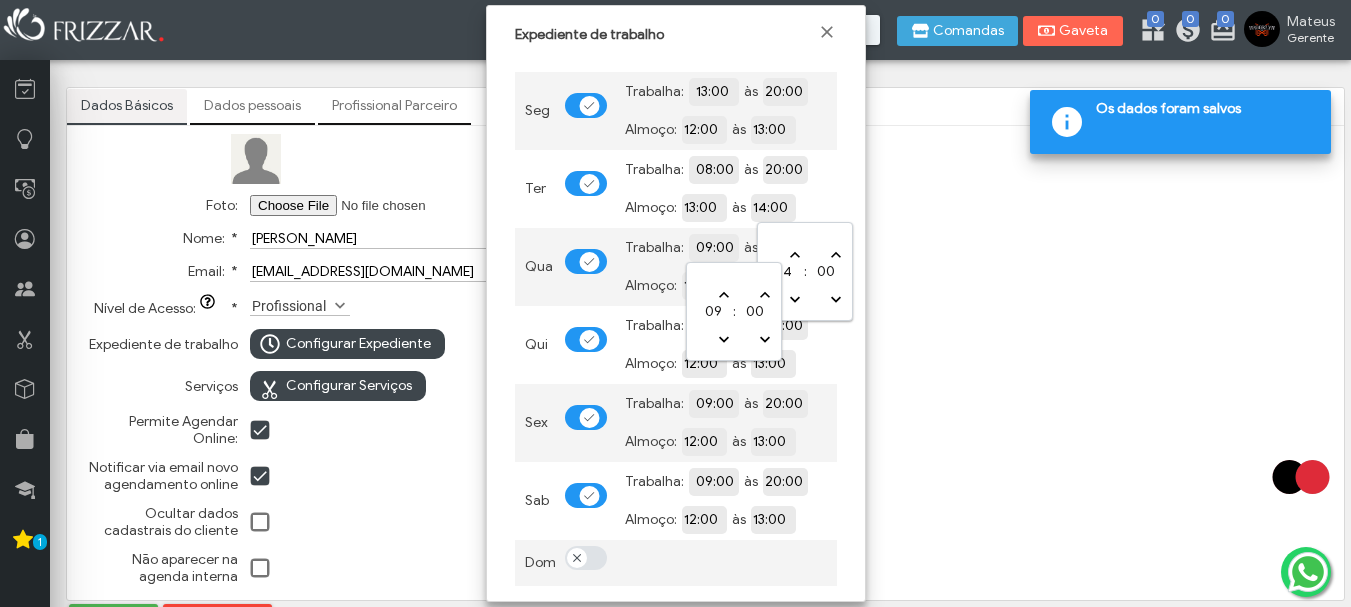click on "09:00" at bounding box center (785, 246) 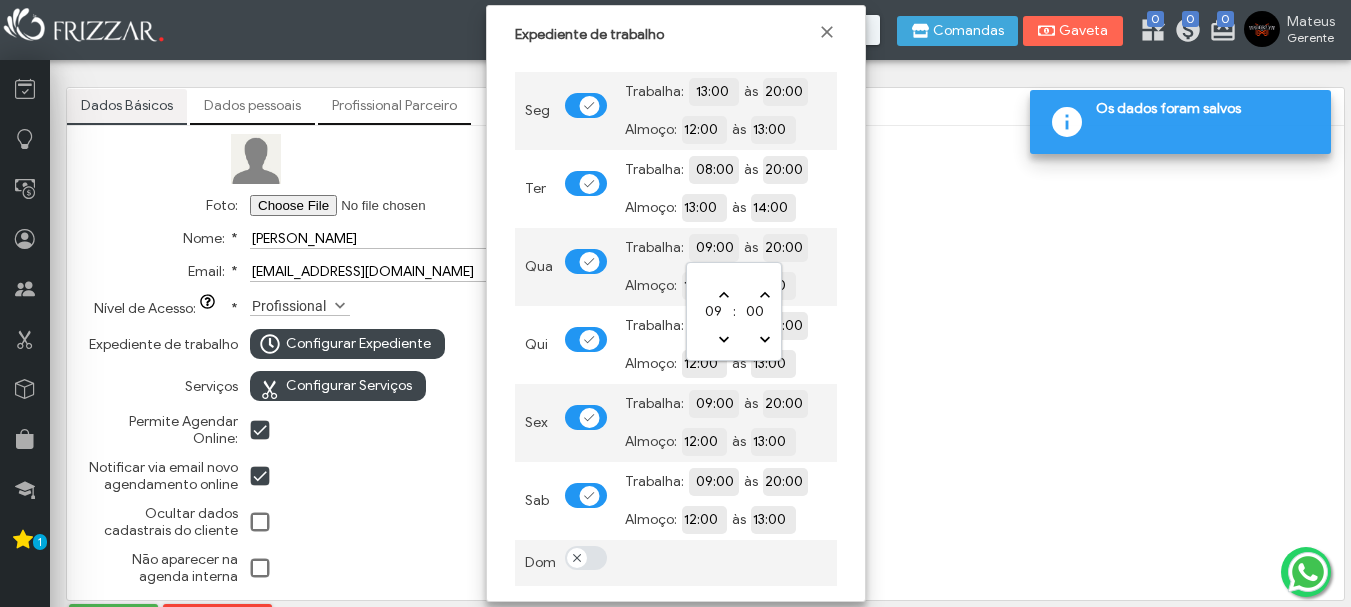 type on "08:00" 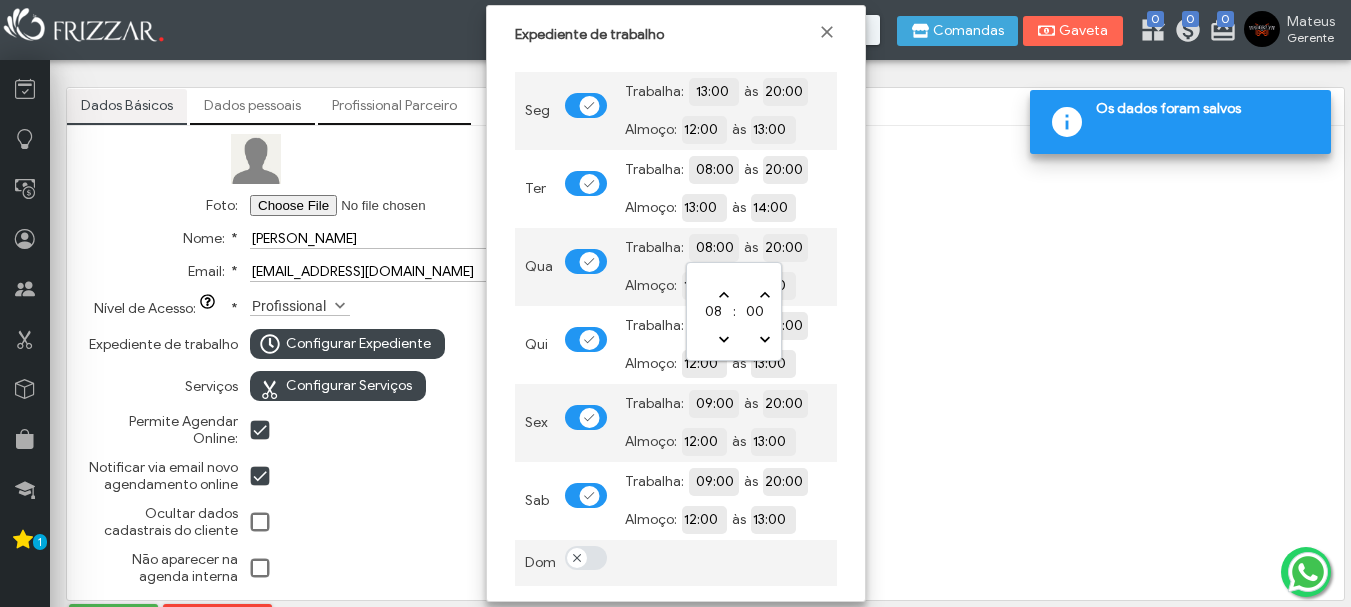 click on "13:00" at bounding box center [842, 285] 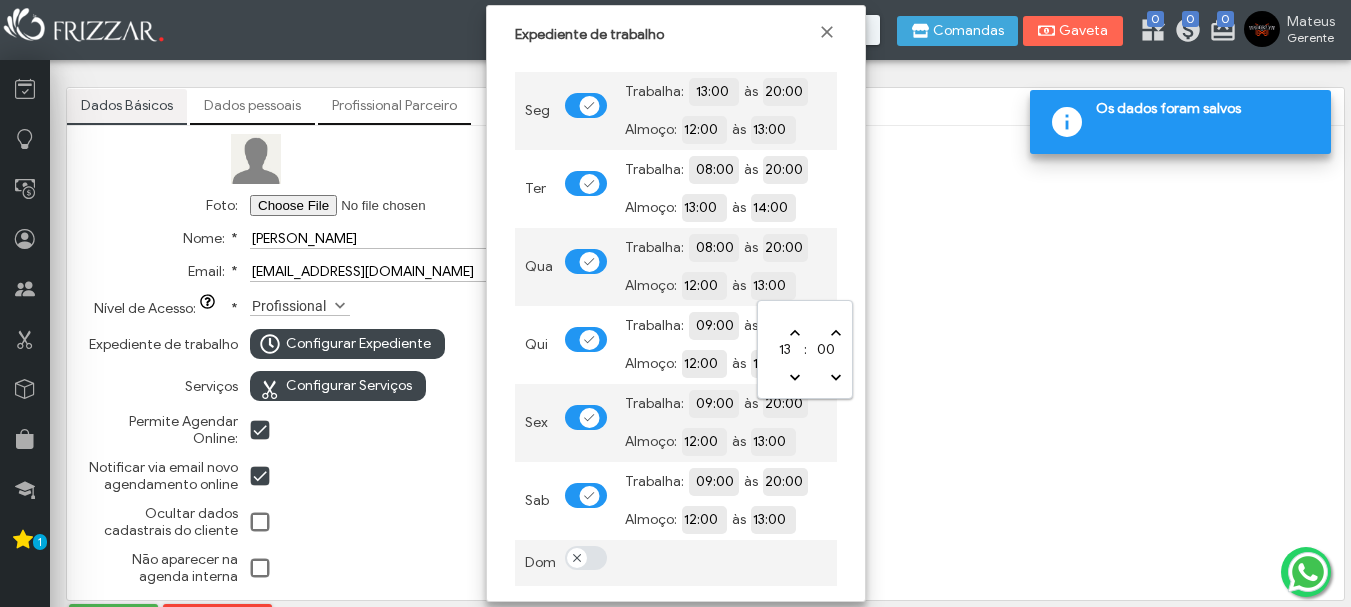 click on "12:00" at bounding box center (773, 285) 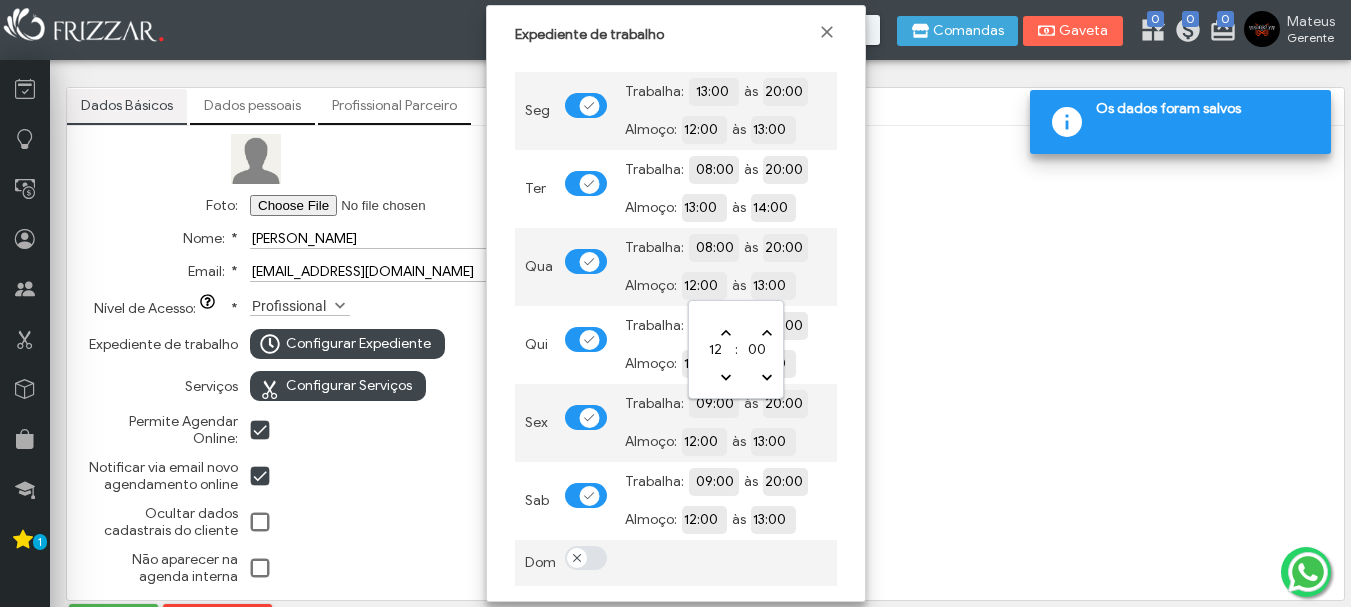 type on "13:00" 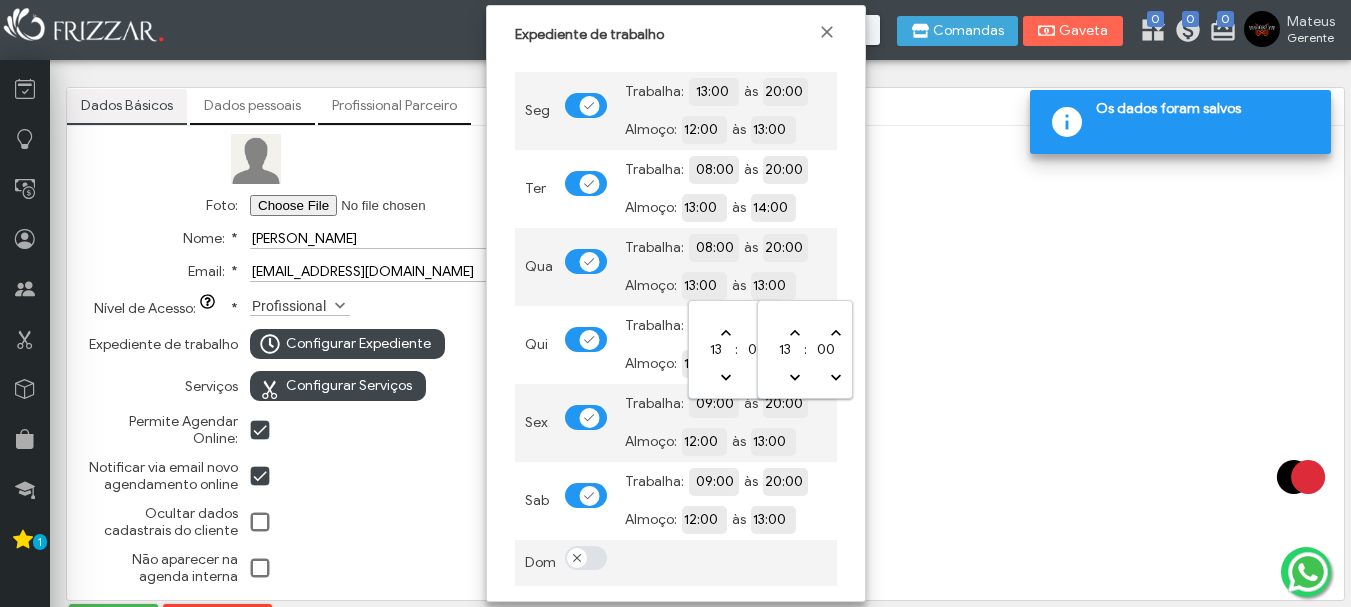 click on "13:00" at bounding box center [842, 284] 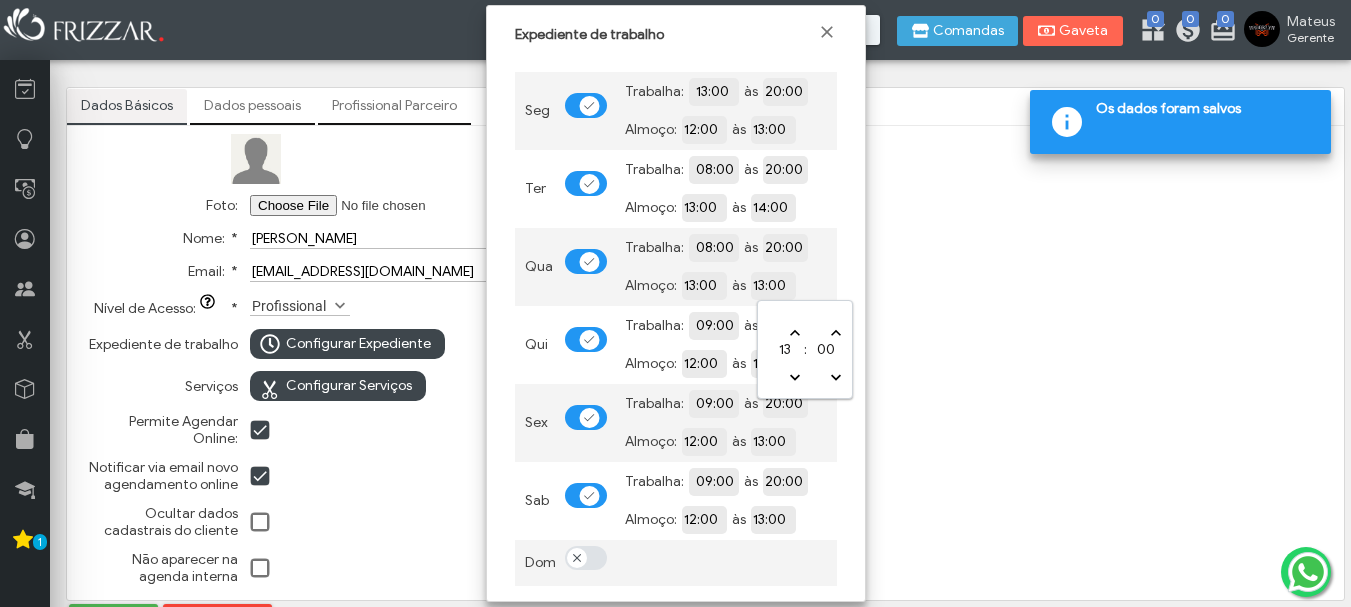 type on "14:00" 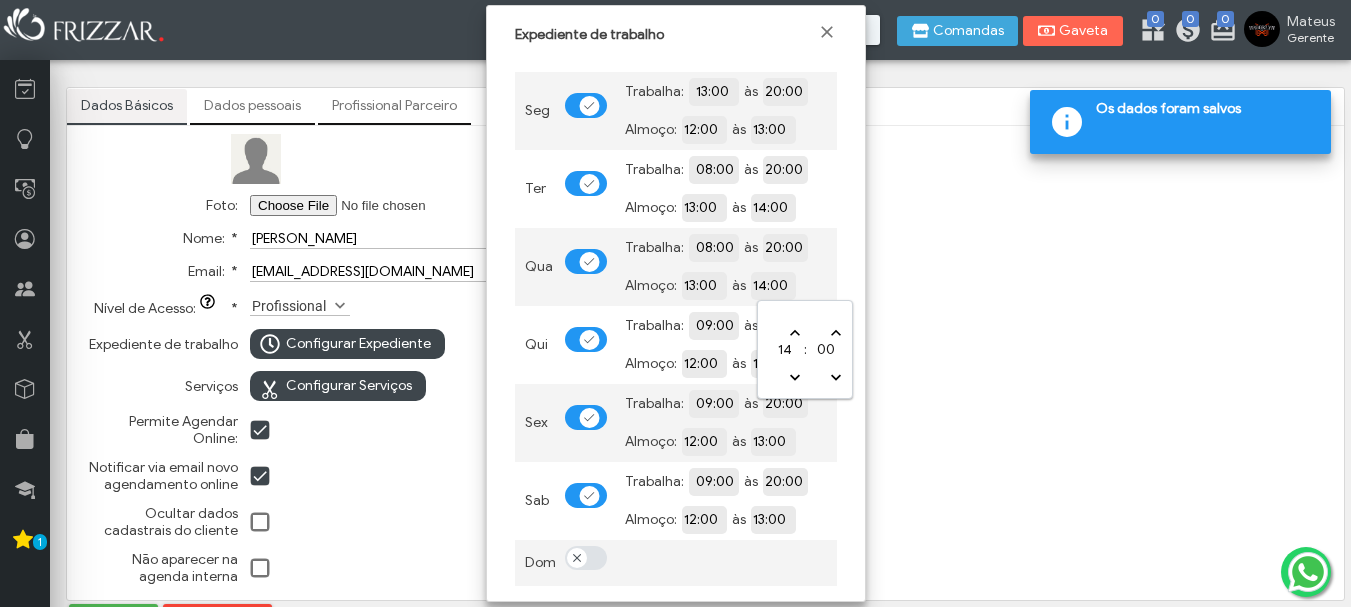 click on "09:00" at bounding box center [785, 325] 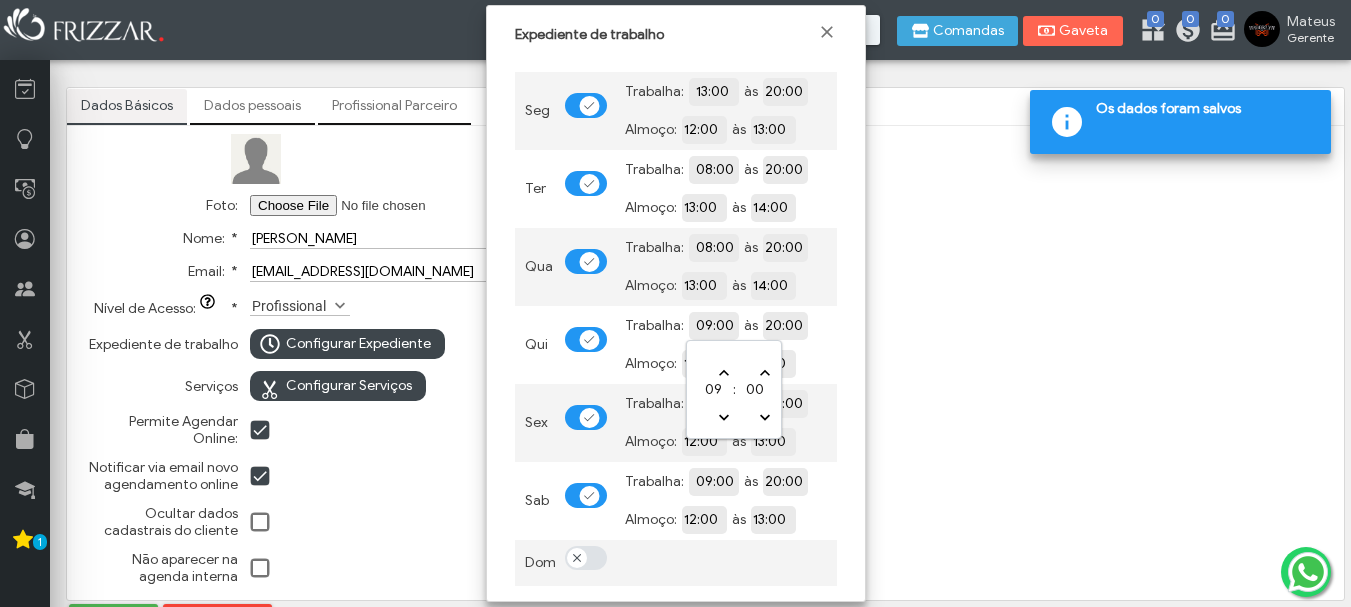 type on "08:00" 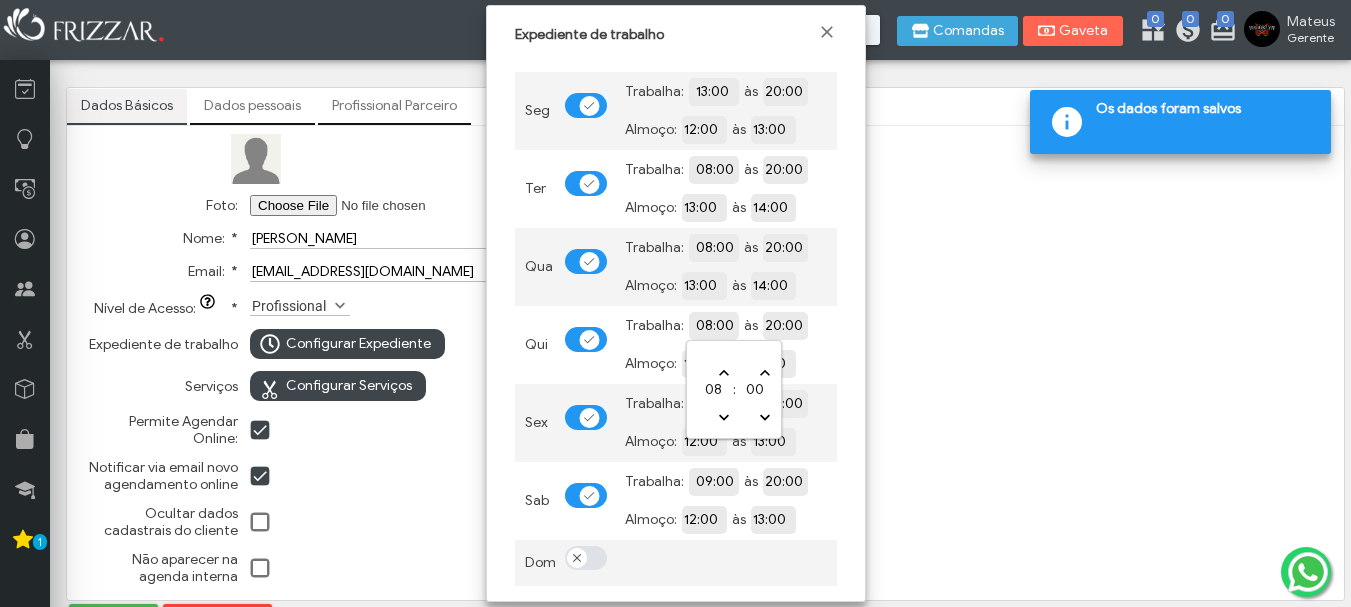 click on "13:00" at bounding box center [842, 363] 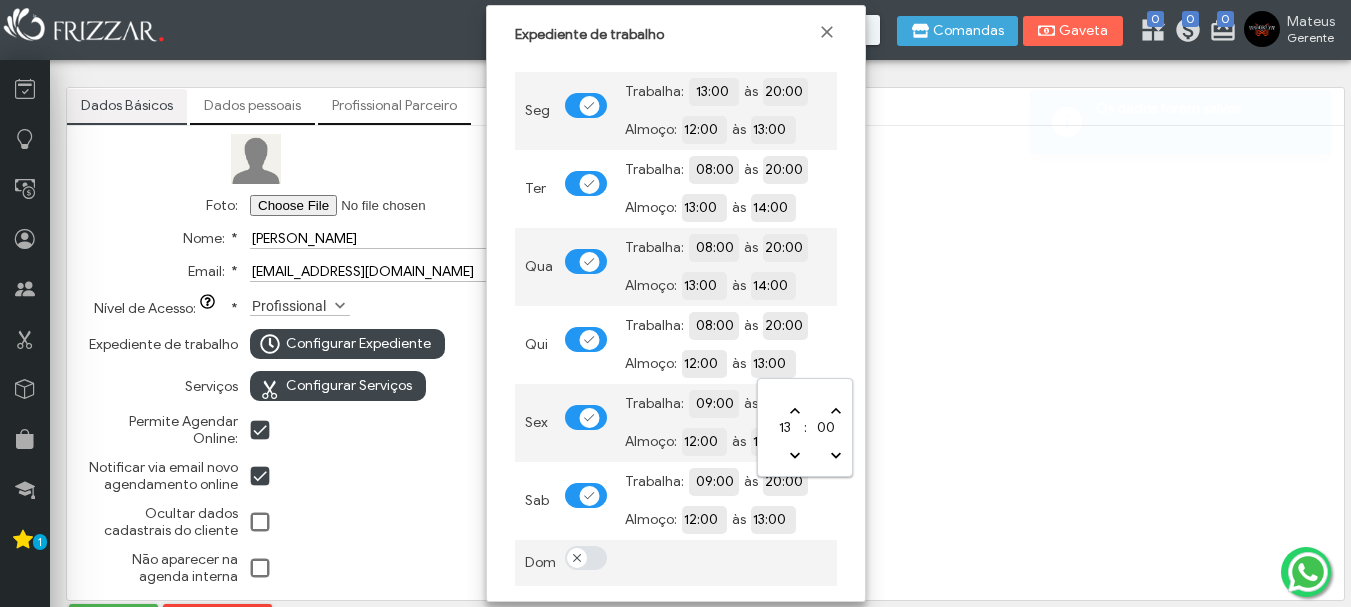 type on "14:00" 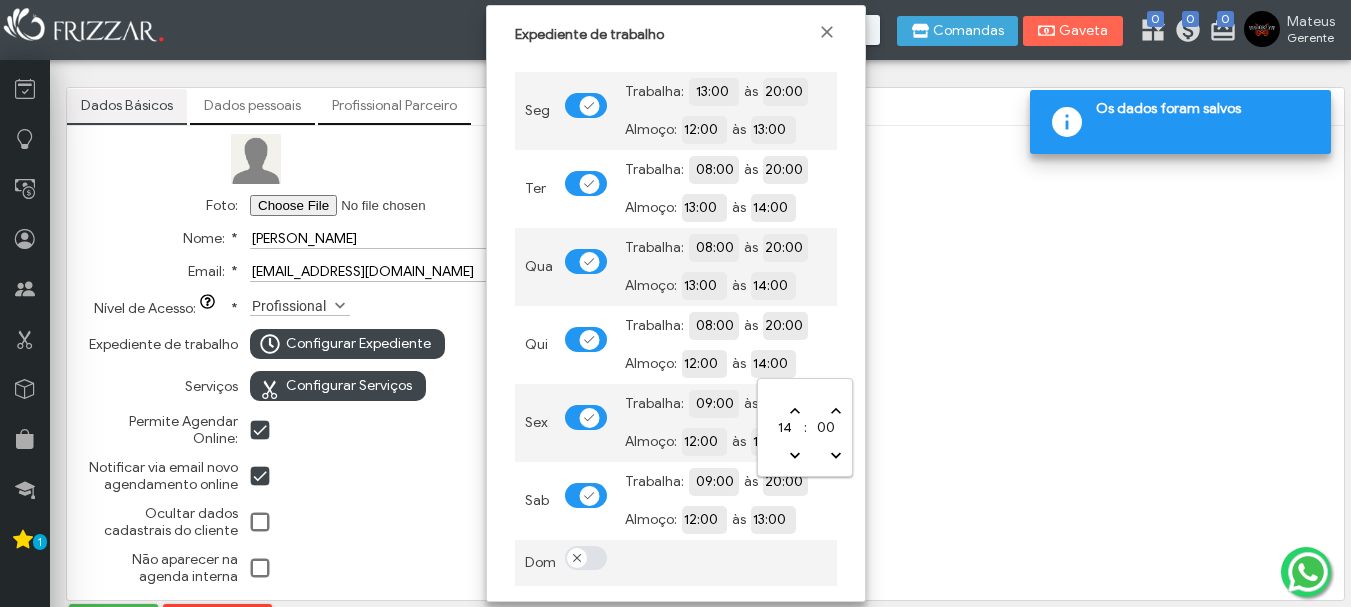 click on "12:00" at bounding box center (773, 363) 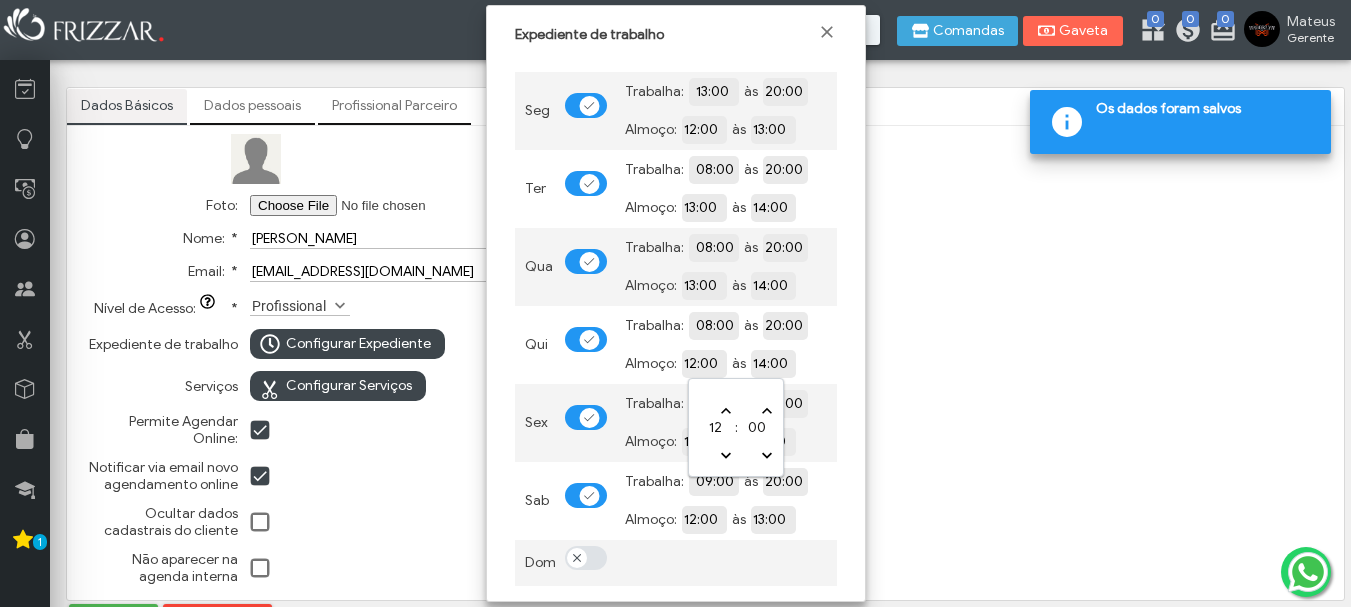 type on "13:00" 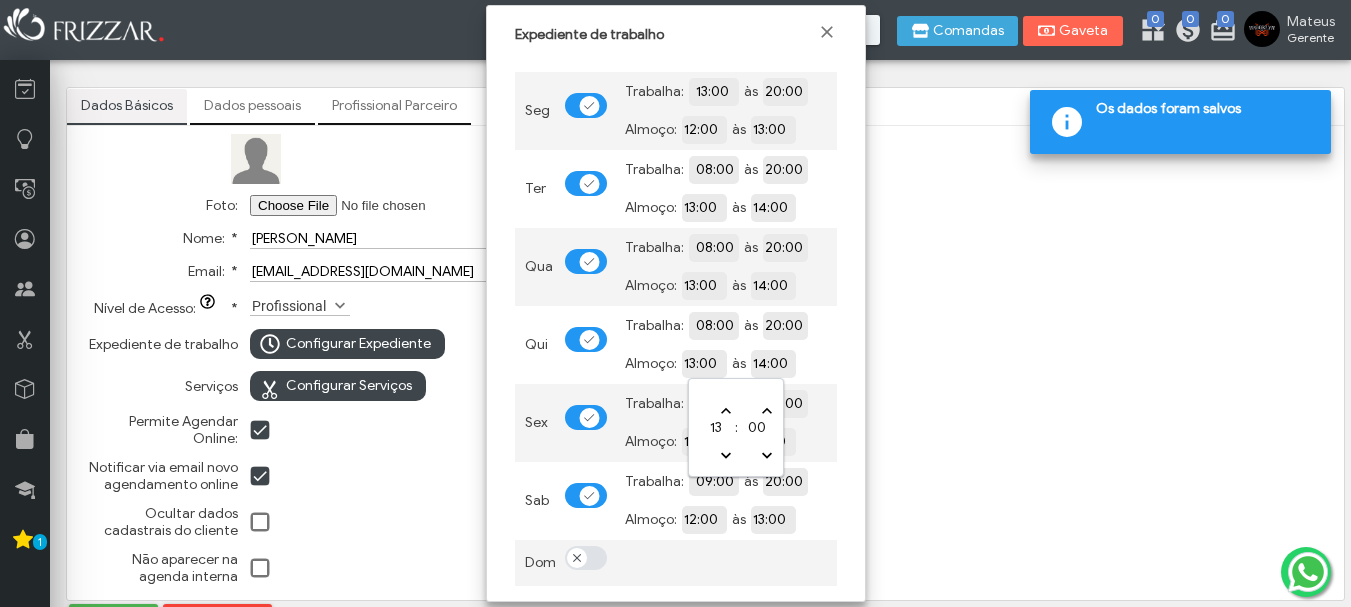 click on "Seg Trabalha: 13:00 às 20:00 Almoço:   12:00 às 13:00 Ter Trabalha: 08:00 às 20:00 Almoço:   13:00 às 14:00 Qua Trabalha: 08:00 às 20:00 Almoço:   13:00 às 14:00 Qui Trabalha: 08:00 às 20:00 Almoço:   13:00 às 14:00 Sex Trabalha: 09:00 às 20:00 Almoço:   12:00 às 13:00 Sab Trabalha: 09:00 às 20:00 Almoço:   12:00 às 13:00 Dom" at bounding box center [676, 323] 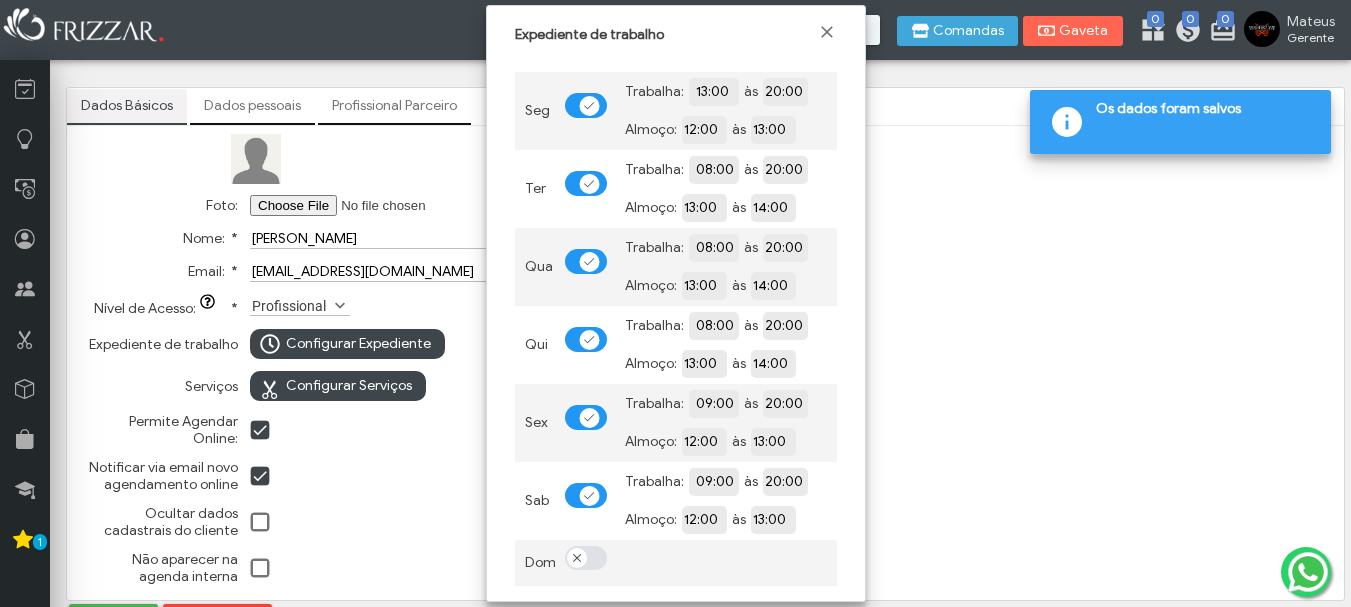 click on "09:00" at bounding box center [785, 402] 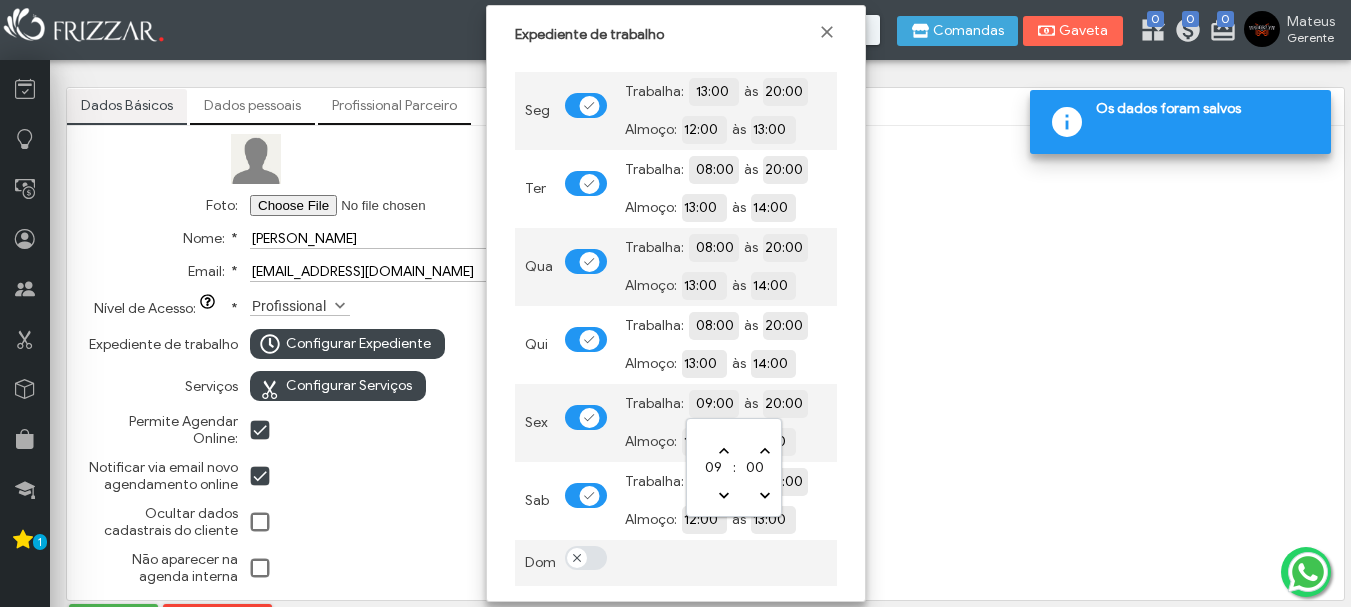 type on "08:00" 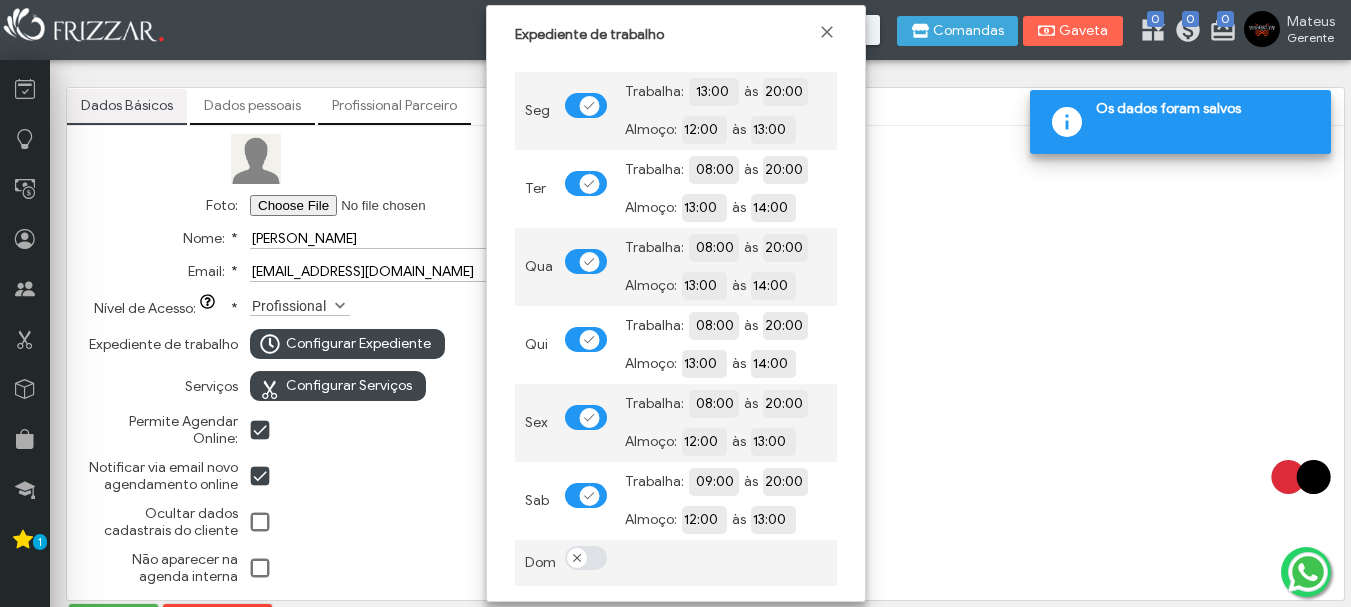 click on "Almoço:   12:00 às 13:00" at bounding box center [726, 442] 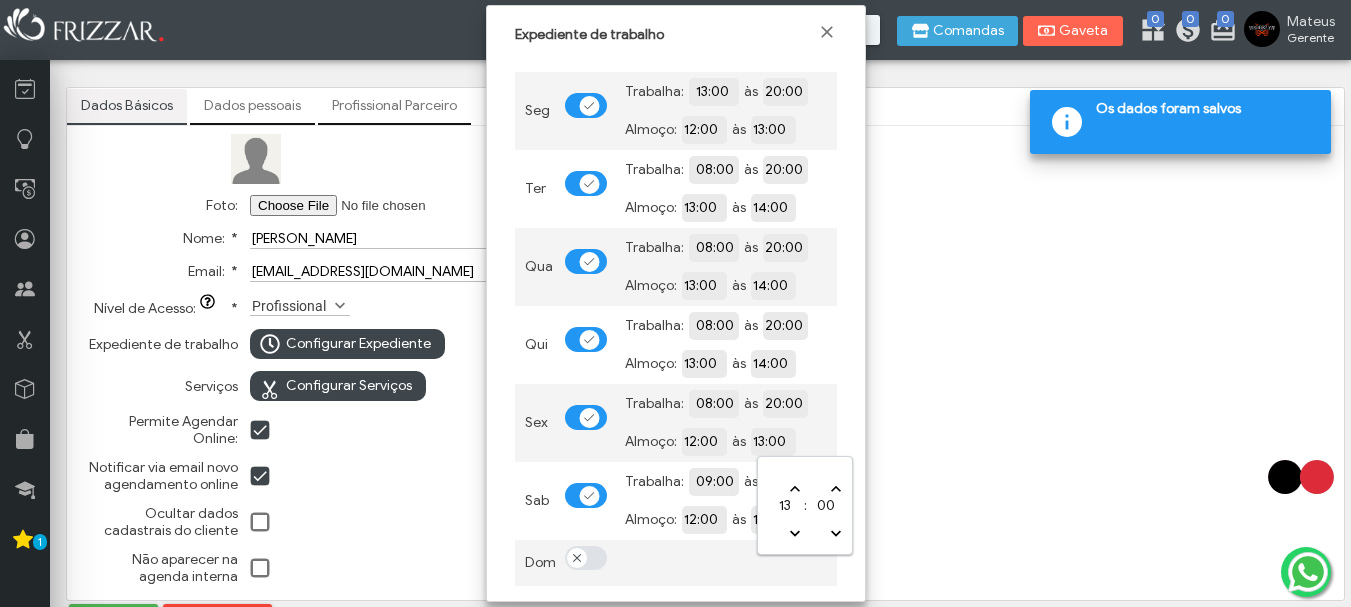 click on "13:00" at bounding box center [842, 440] 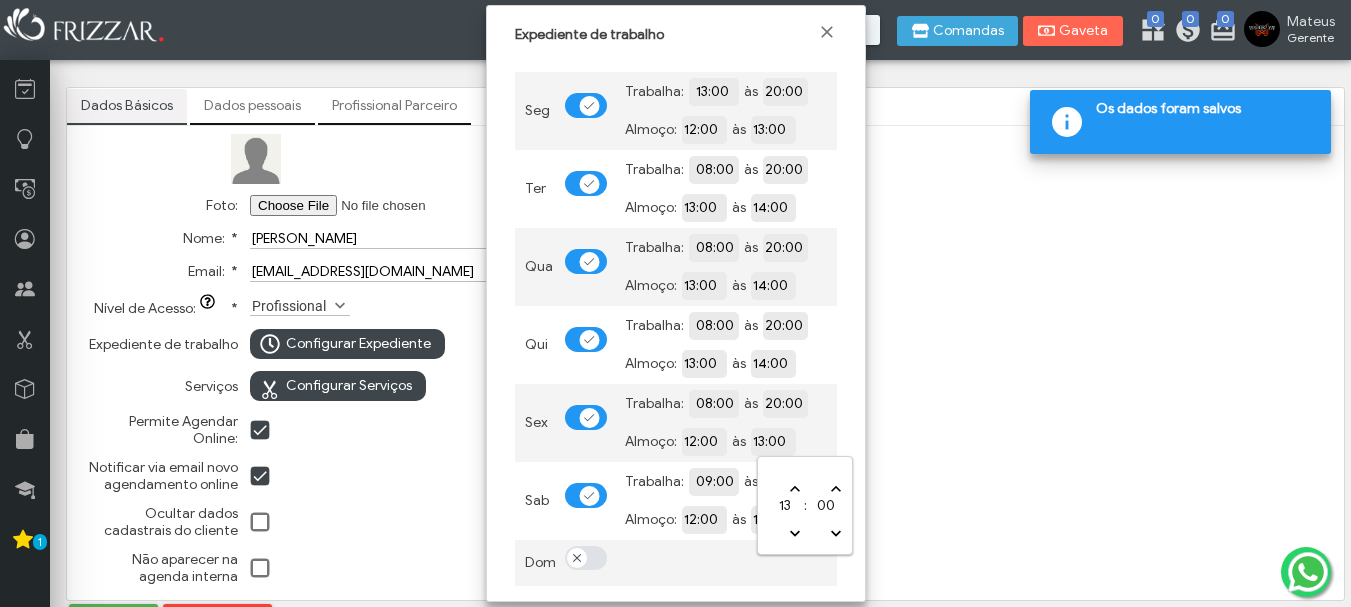 type on "14:00" 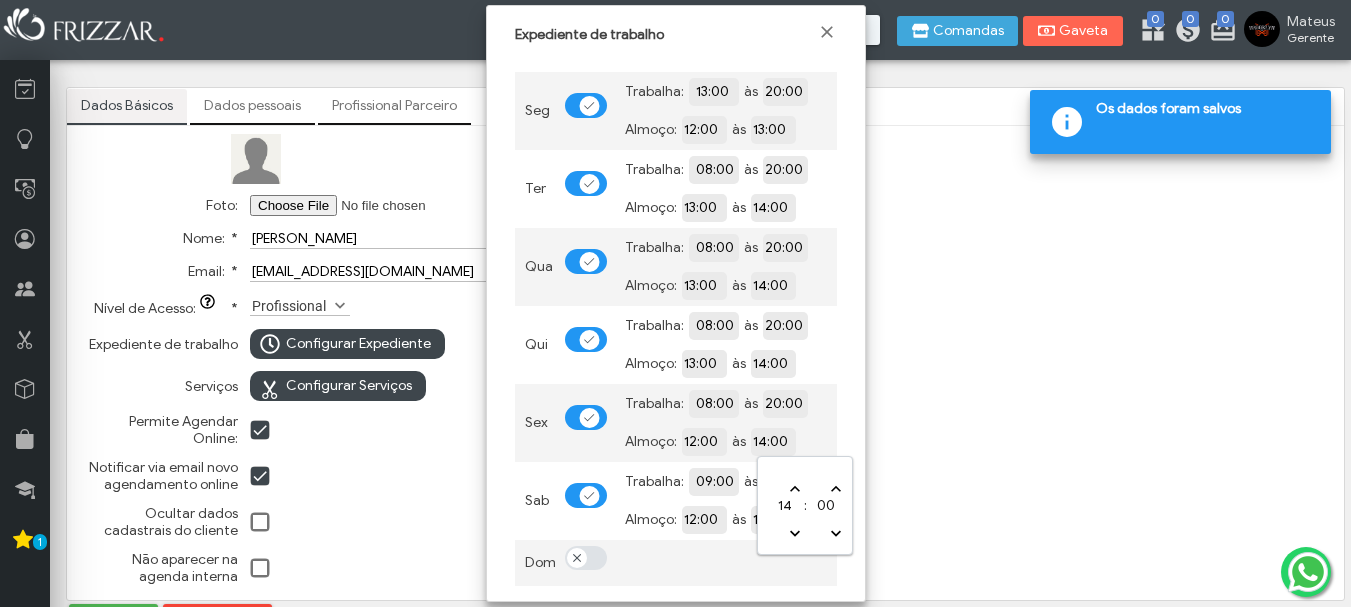 click on "12:00" at bounding box center (773, 441) 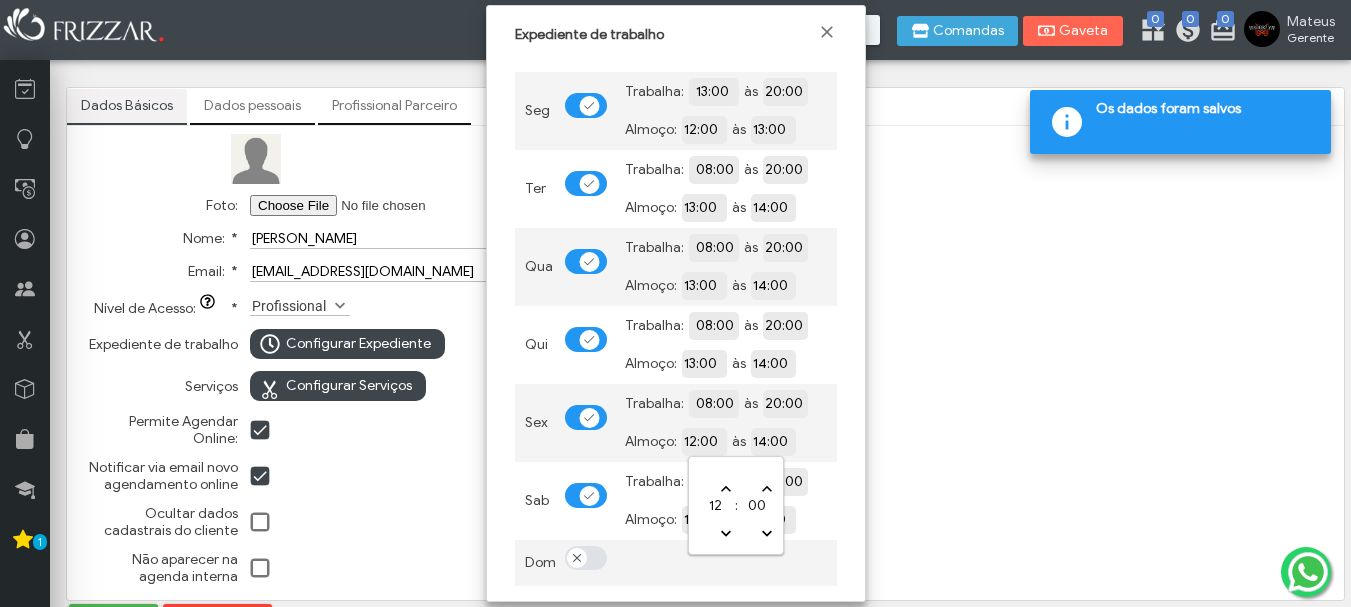 type on "13:00" 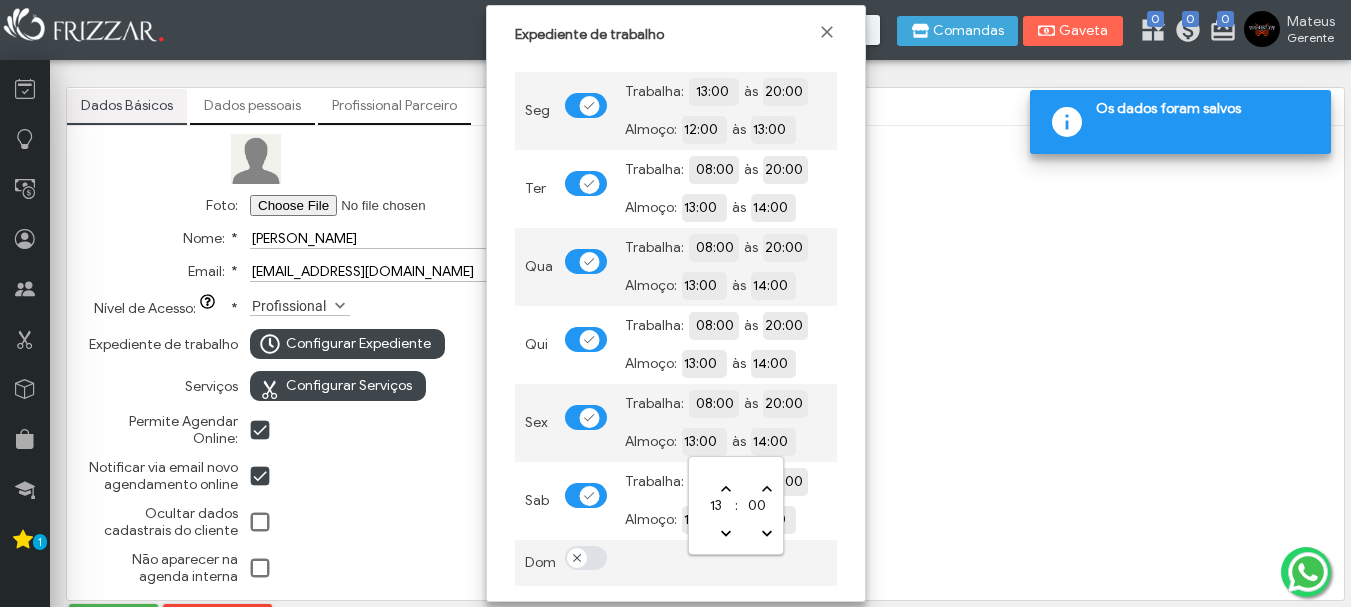 click on "Trabalha:" at bounding box center (654, 481) 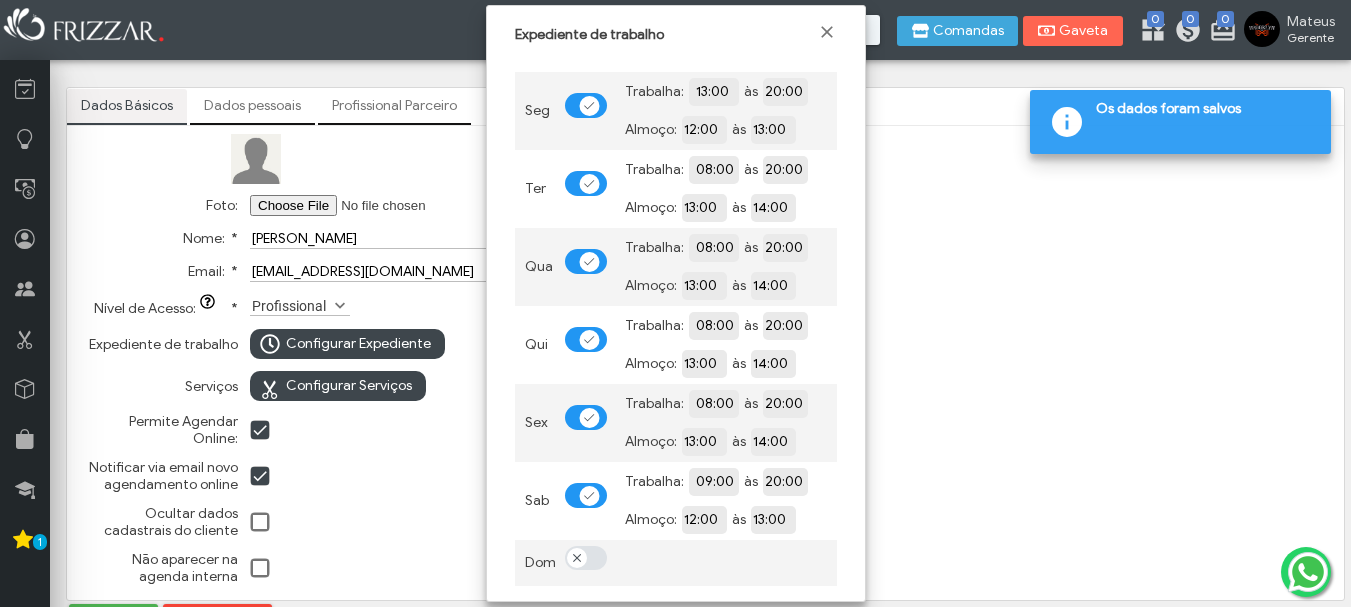 click on "09:00" at bounding box center (785, 480) 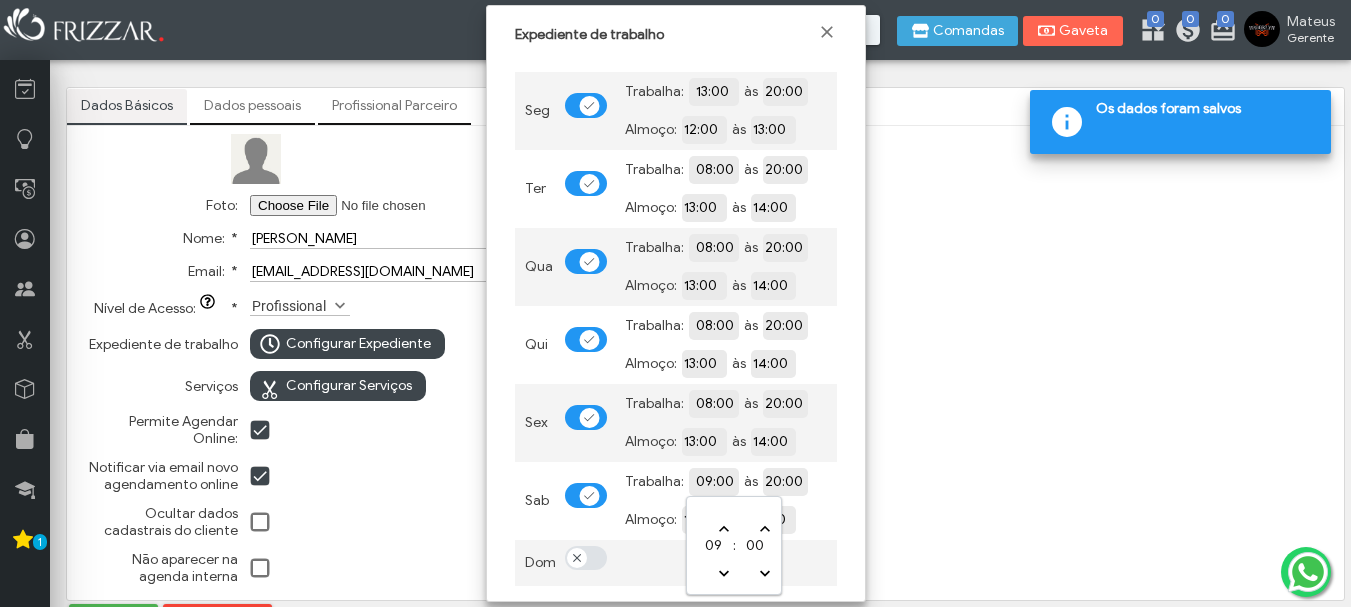 type on "08:00" 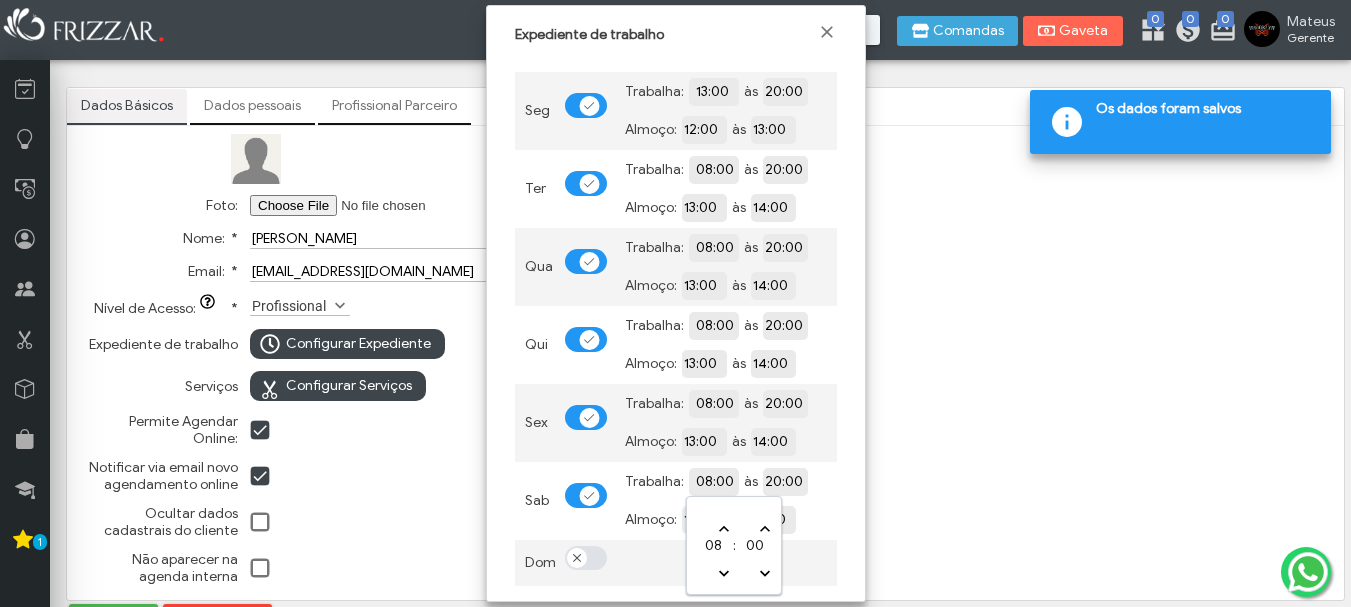click on "13:00" at bounding box center (842, 519) 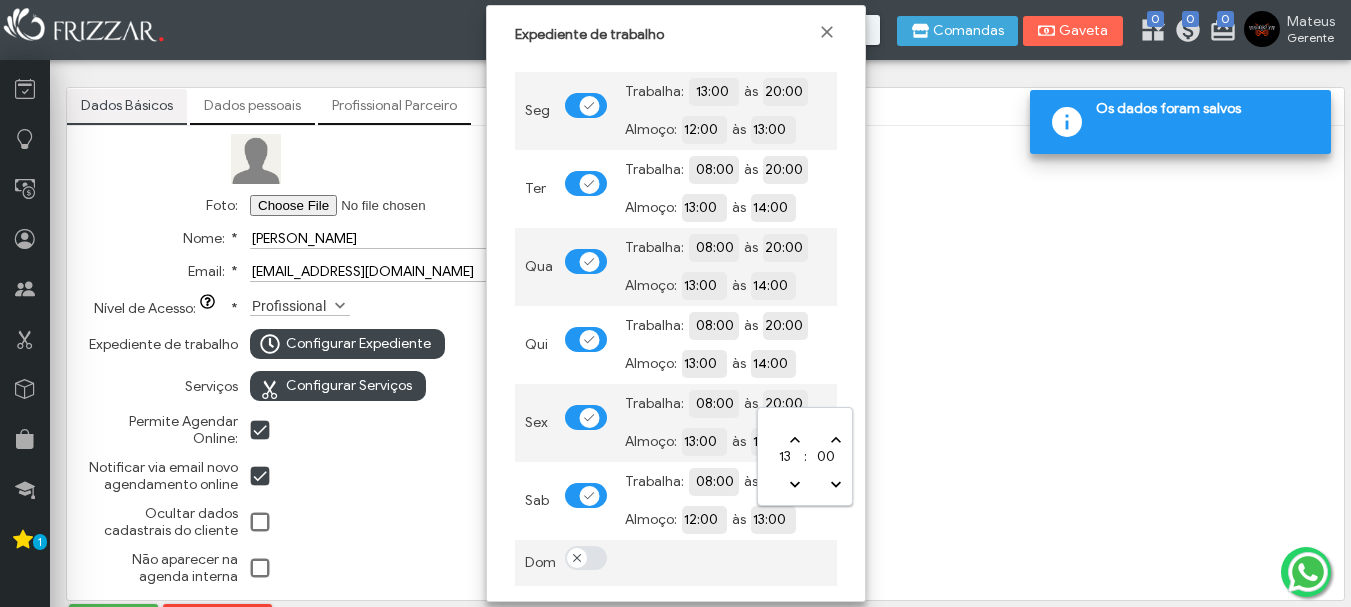 type on "14:00" 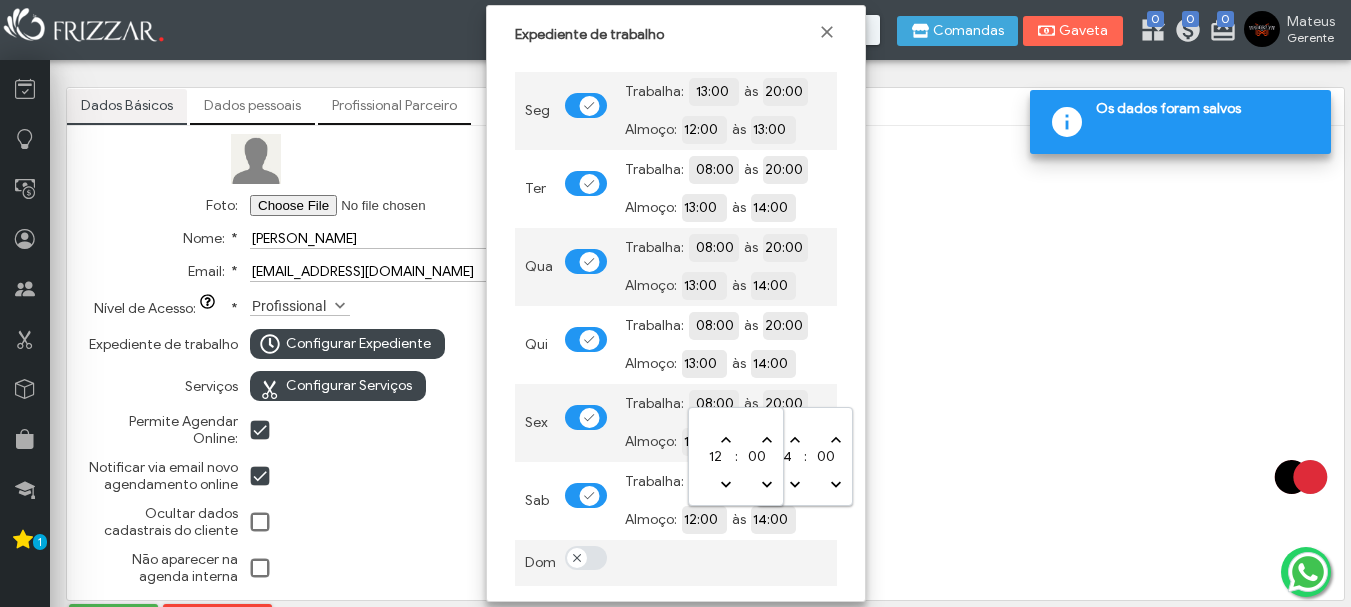 click on "12:00" at bounding box center [773, 518] 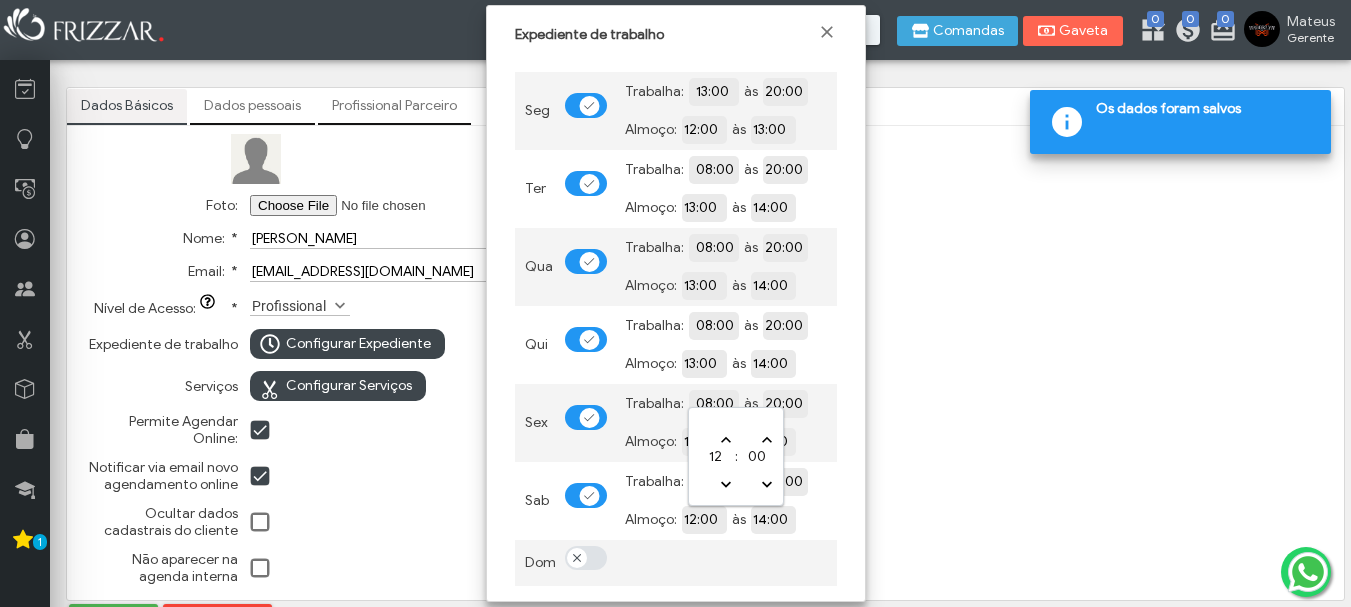 type on "13:00" 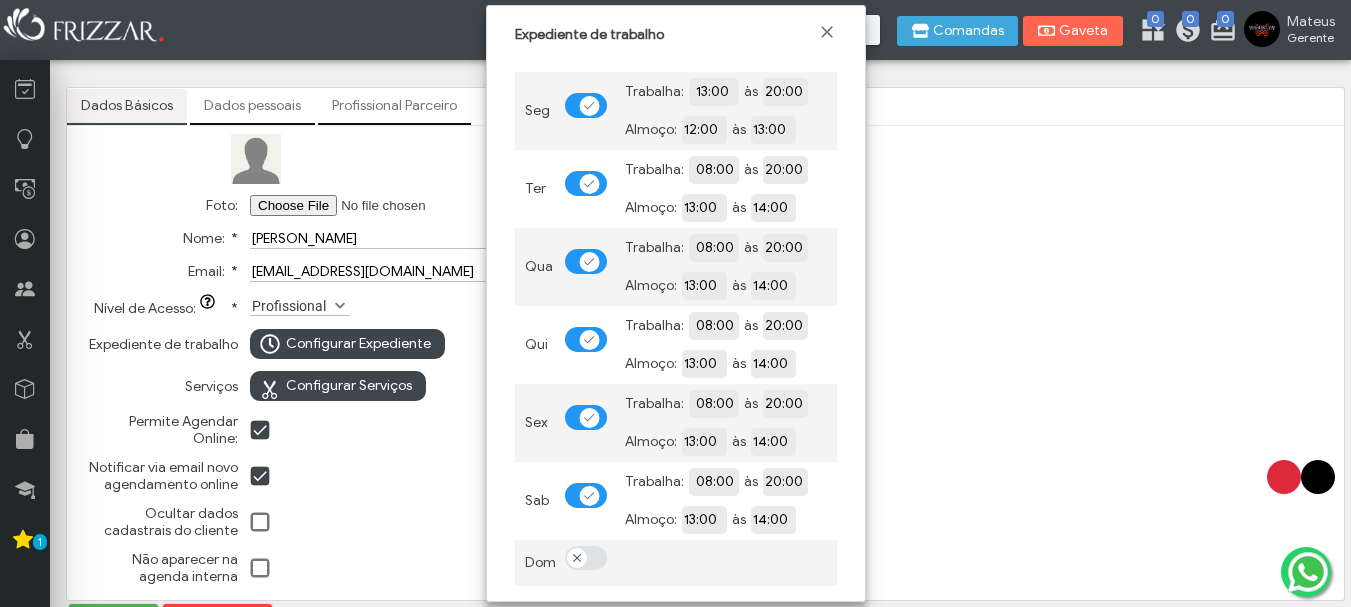 click on "Trabalha: 08:00 às 20:00 Almoço:   13:00 às 14:00" at bounding box center [726, 423] 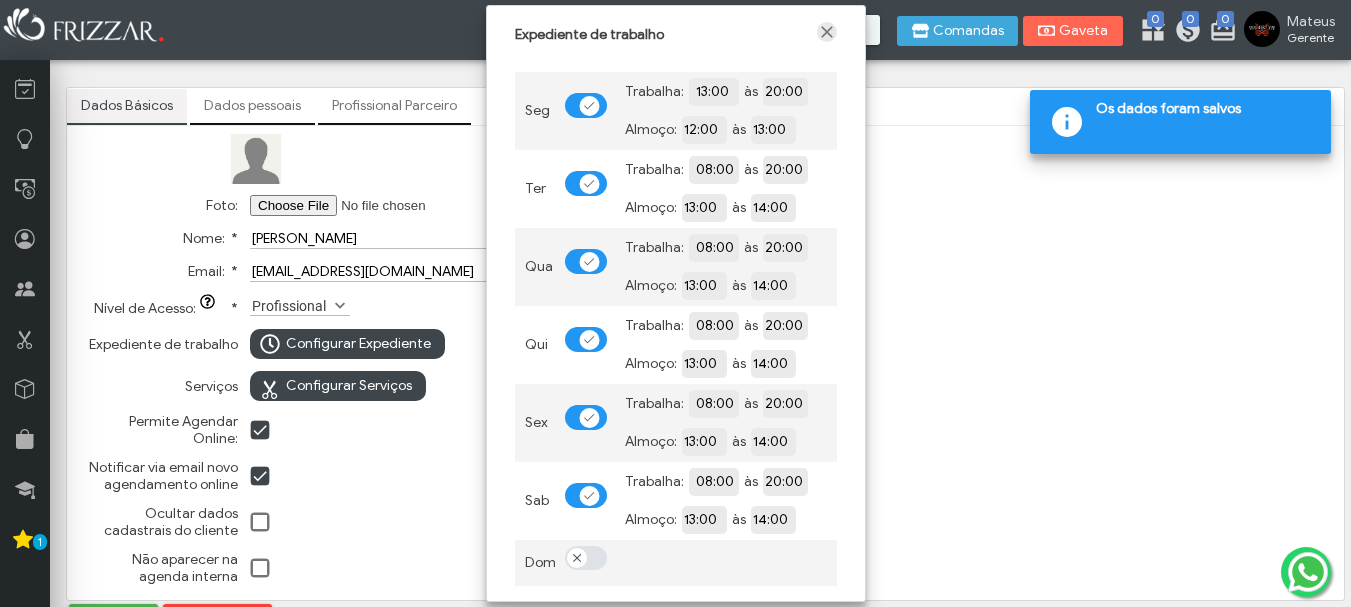 click at bounding box center (827, 32) 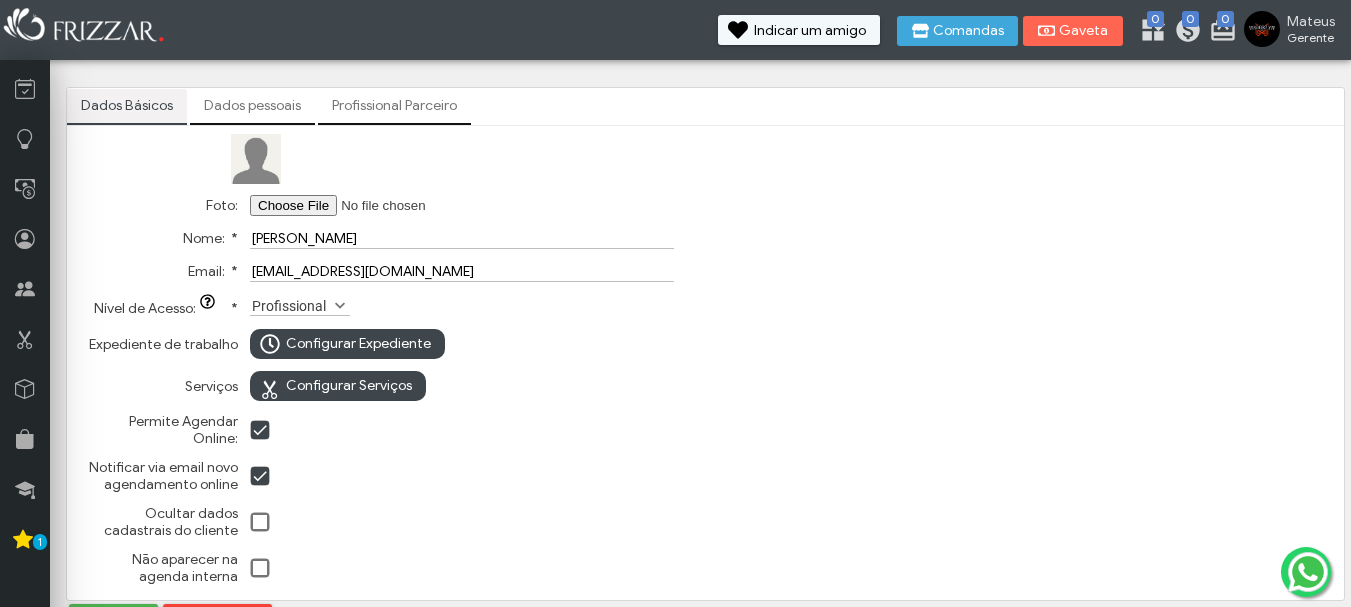 scroll, scrollTop: 30, scrollLeft: 0, axis: vertical 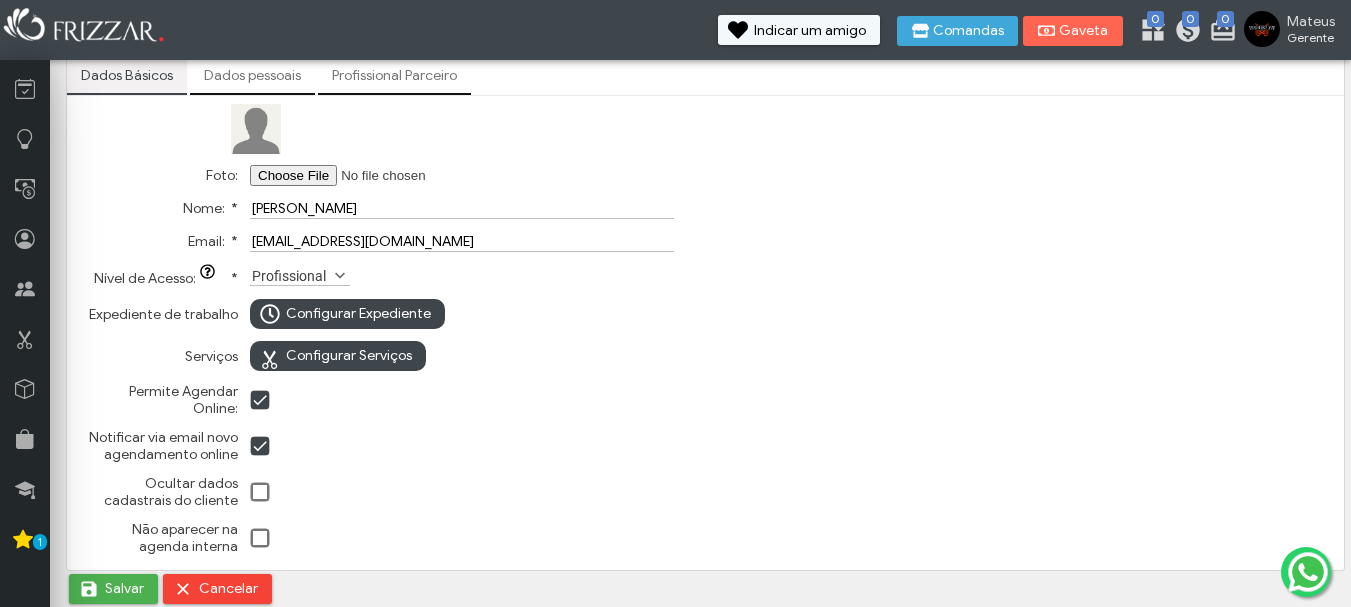 click on "Dados pessoais" at bounding box center (252, 76) 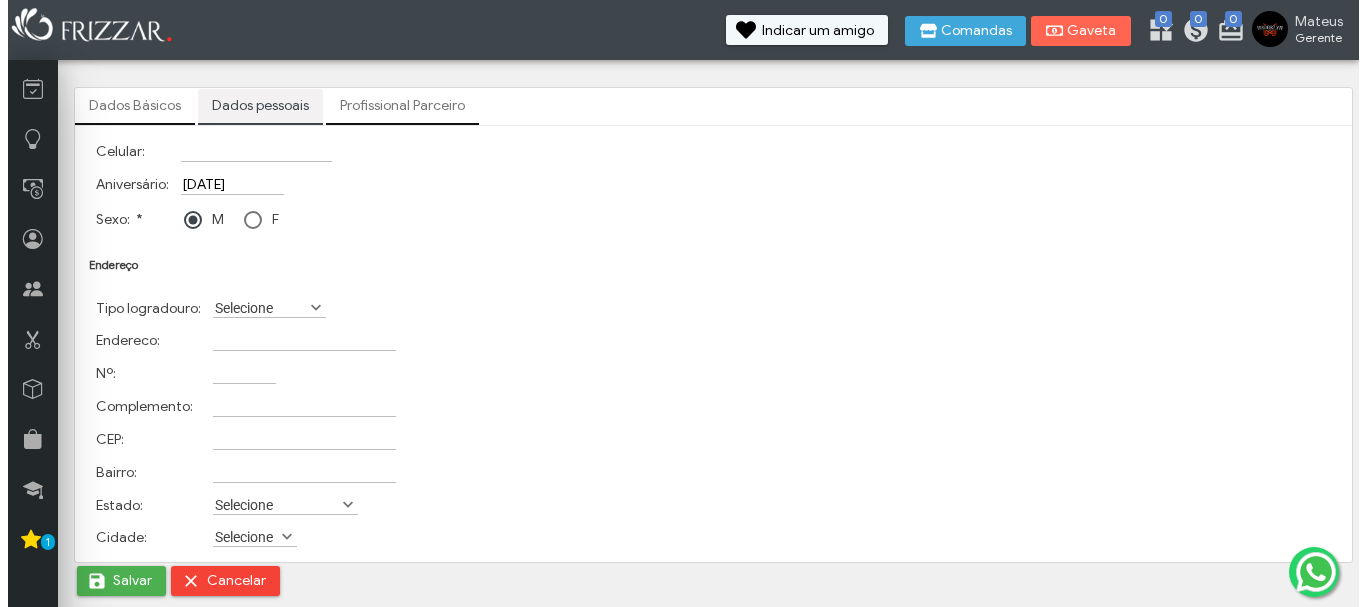 scroll, scrollTop: 0, scrollLeft: 0, axis: both 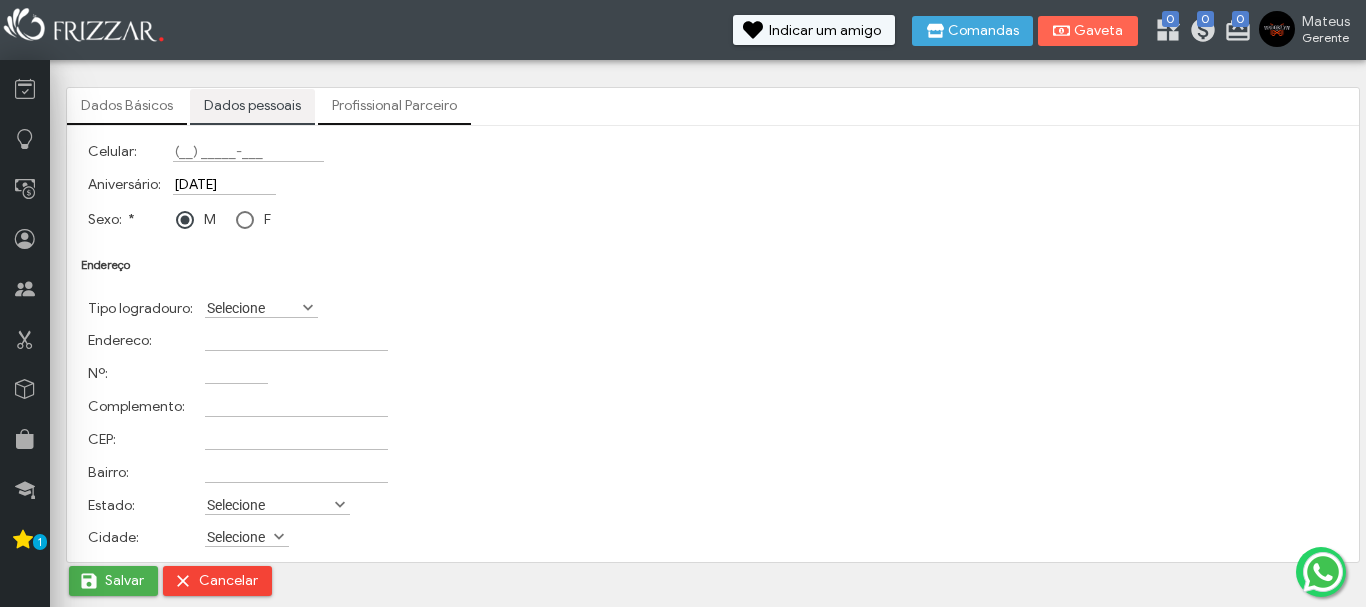 type 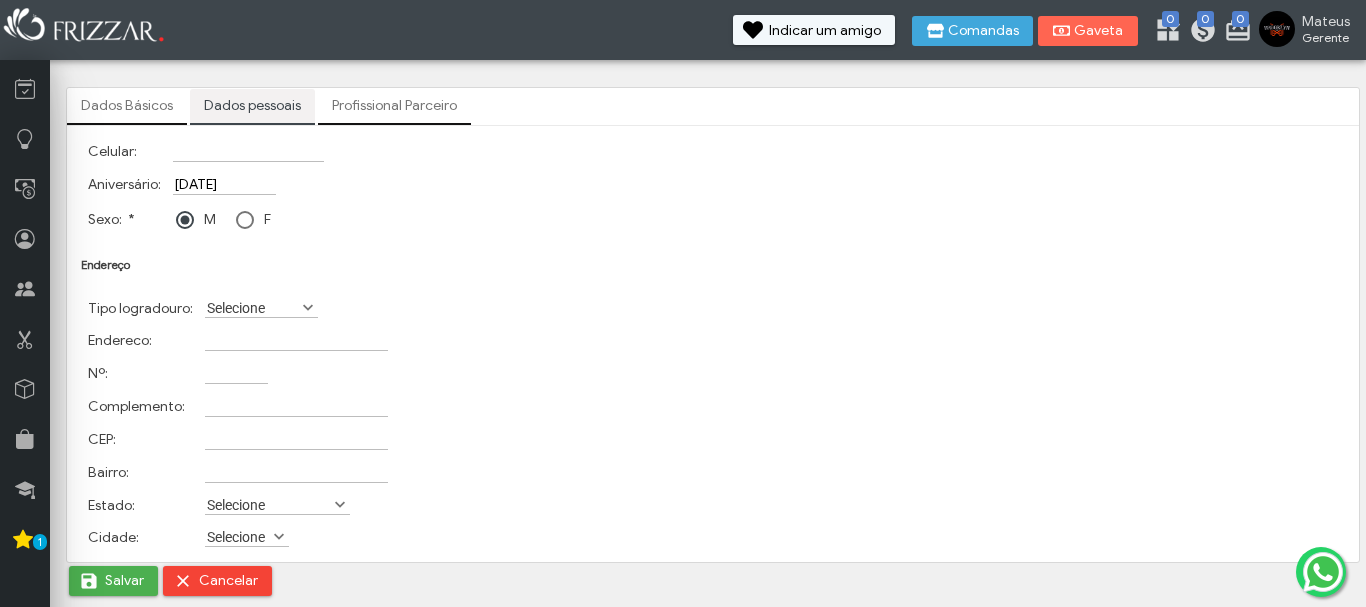 click on "Selecione" at bounding box center [252, 307] 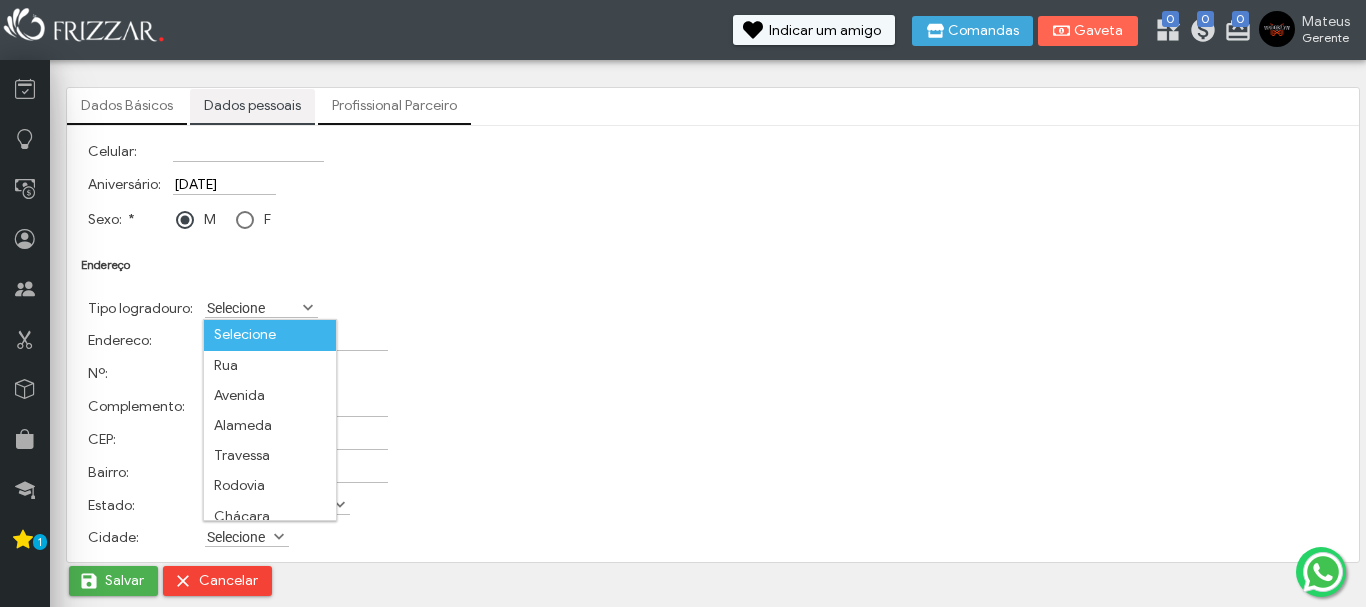 scroll, scrollTop: 11, scrollLeft: 89, axis: both 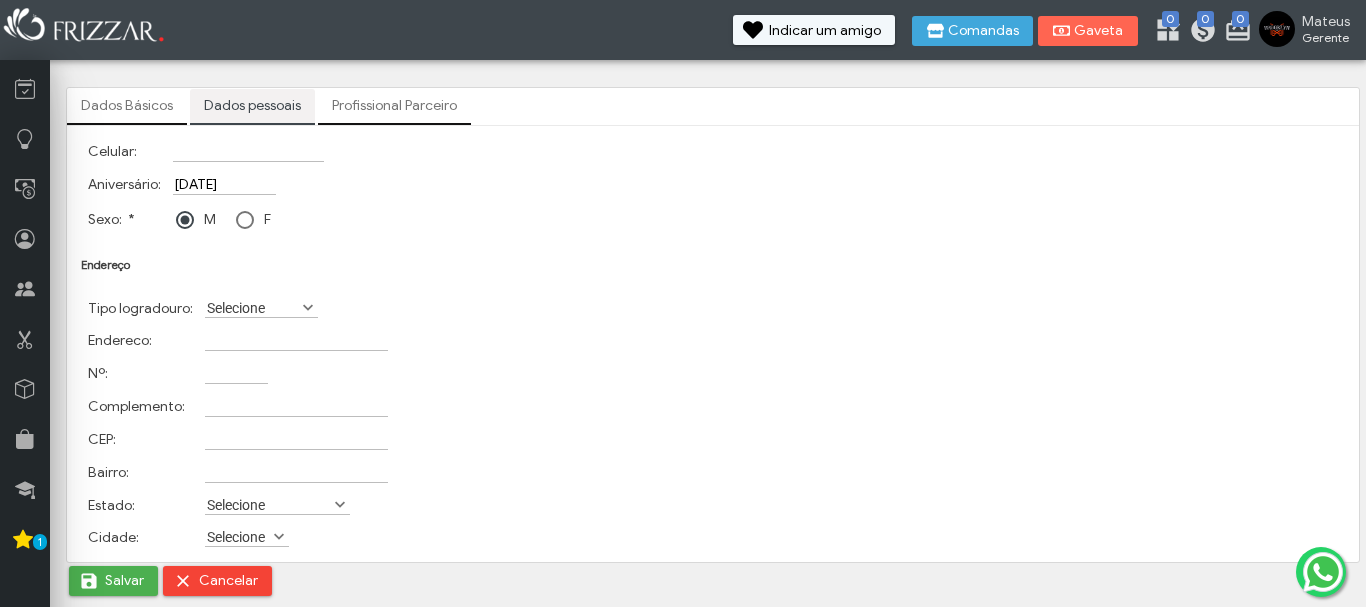 click on "Profissional Parceiro" at bounding box center (394, 106) 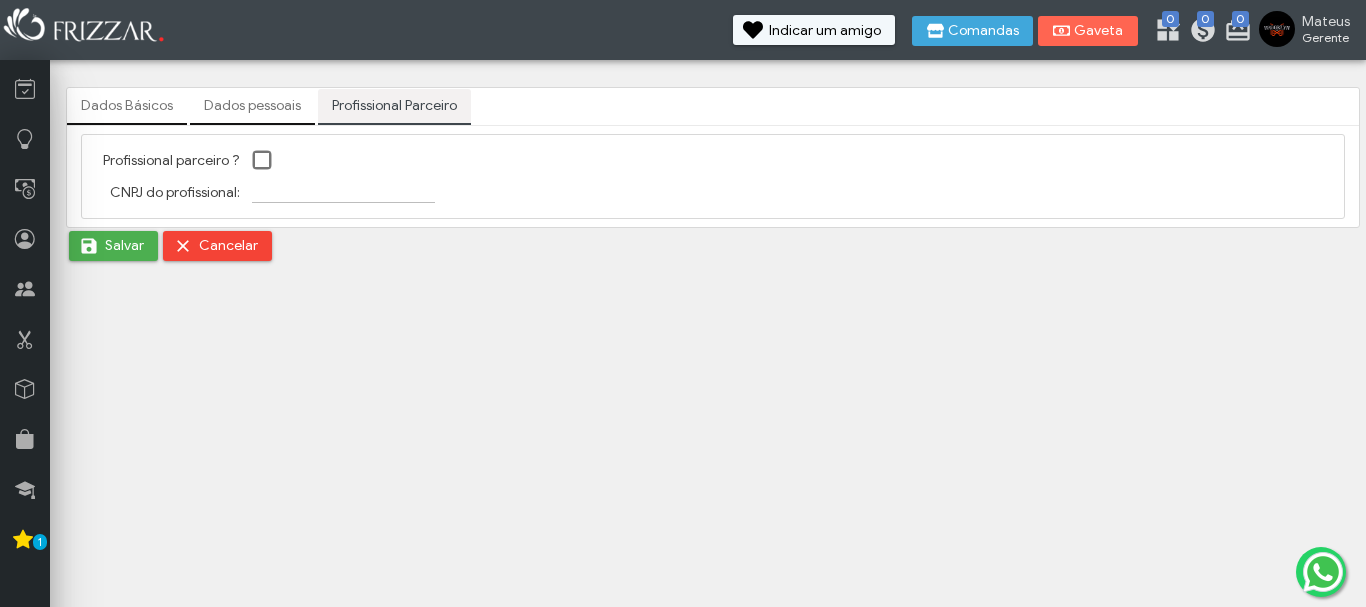 click at bounding box center [263, 161] 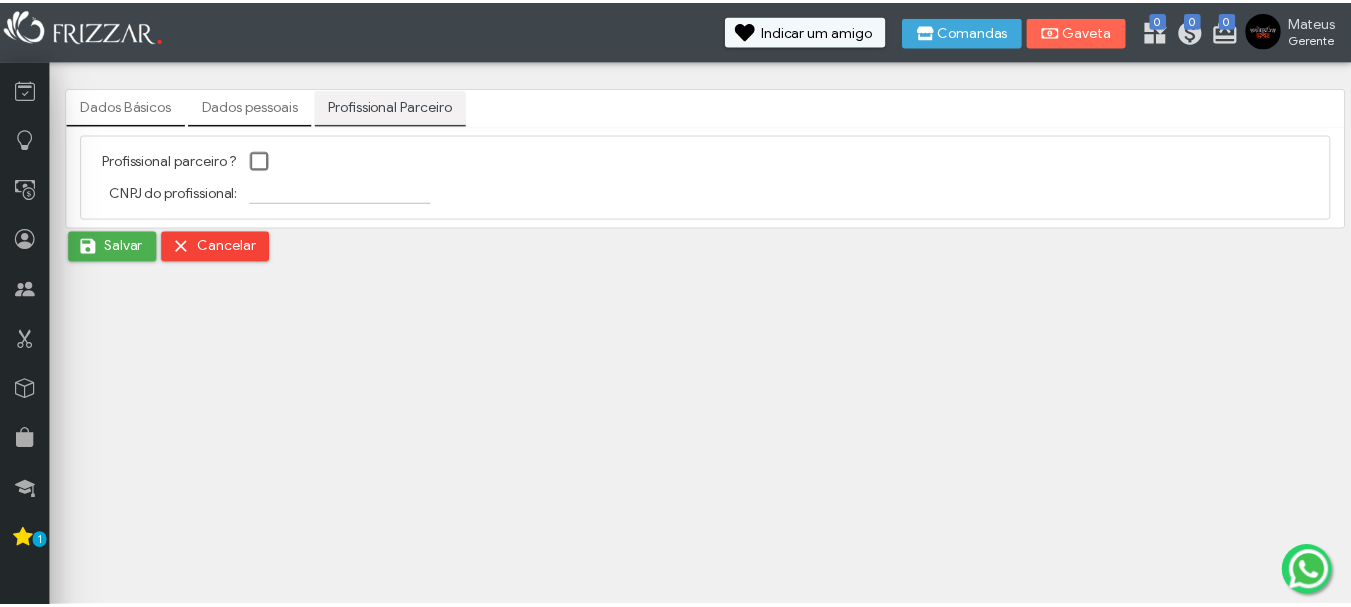 scroll, scrollTop: 10, scrollLeft: 11, axis: both 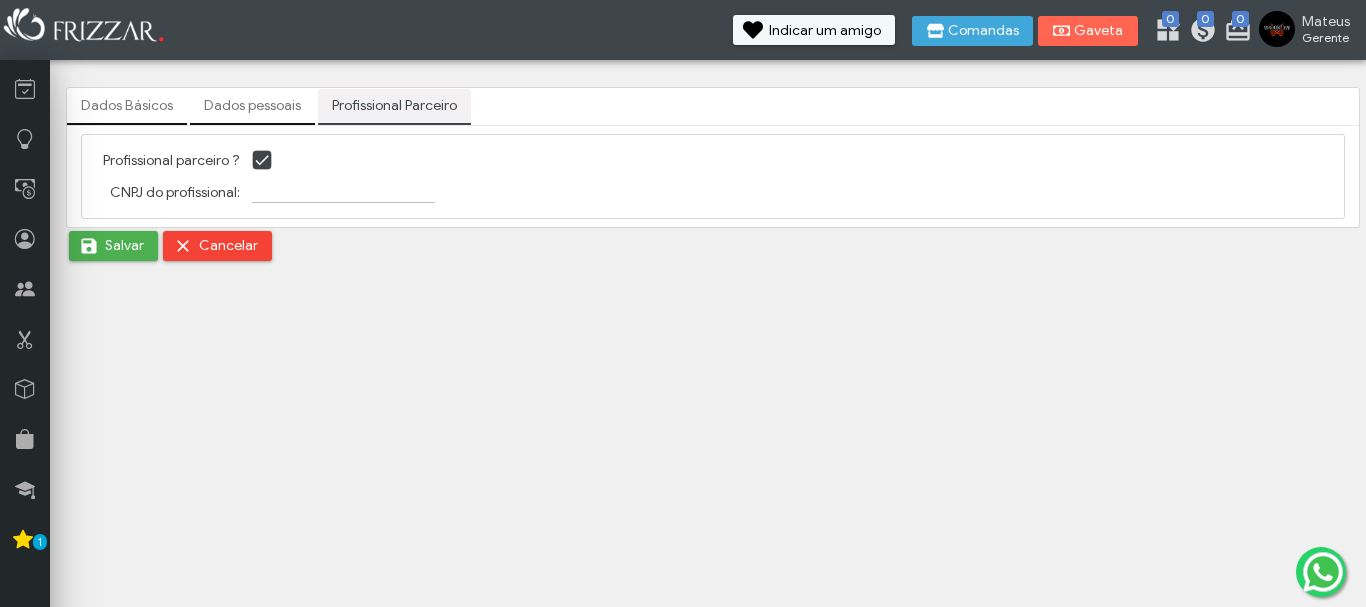 click on "Dados Básicos" at bounding box center (127, 106) 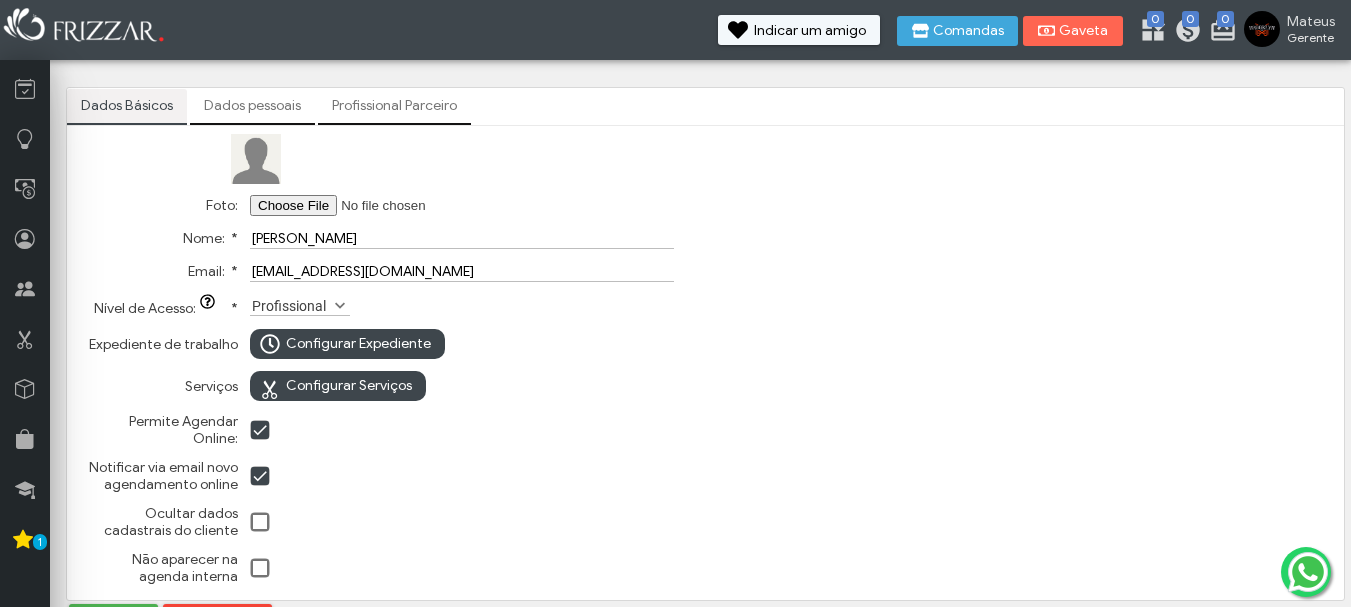 click on "Foto:" at bounding box center (376, 205) 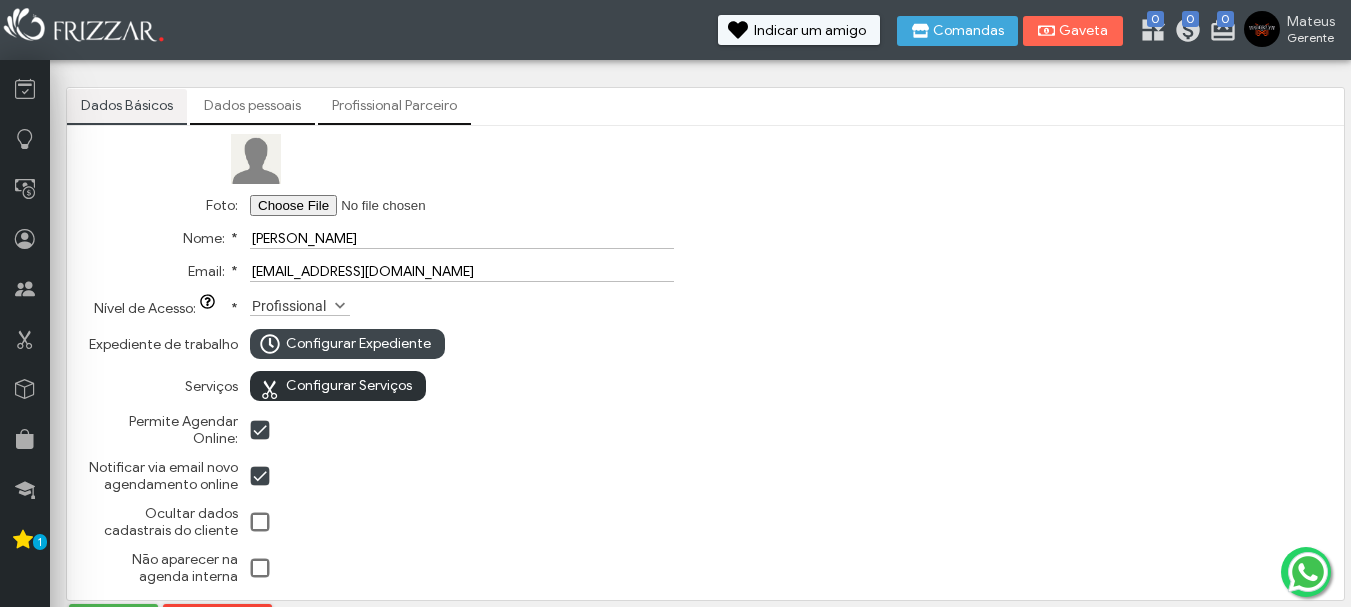 click on "Configurar Serviços" at bounding box center (349, 386) 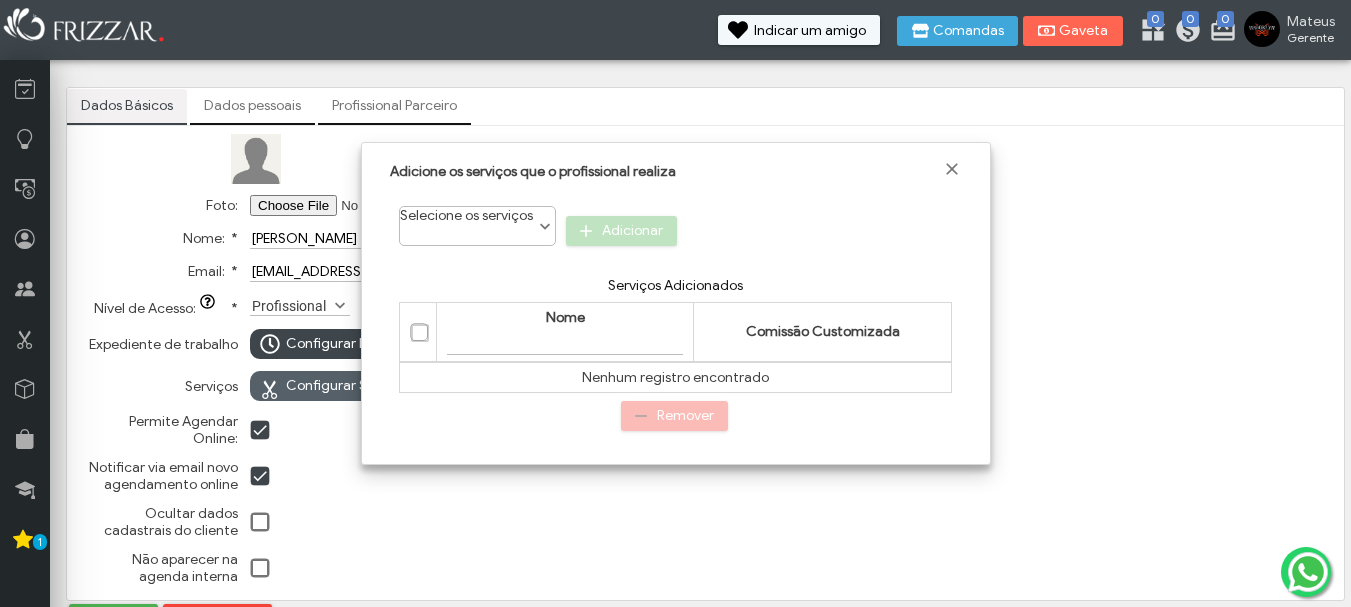 scroll, scrollTop: 11, scrollLeft: 89, axis: both 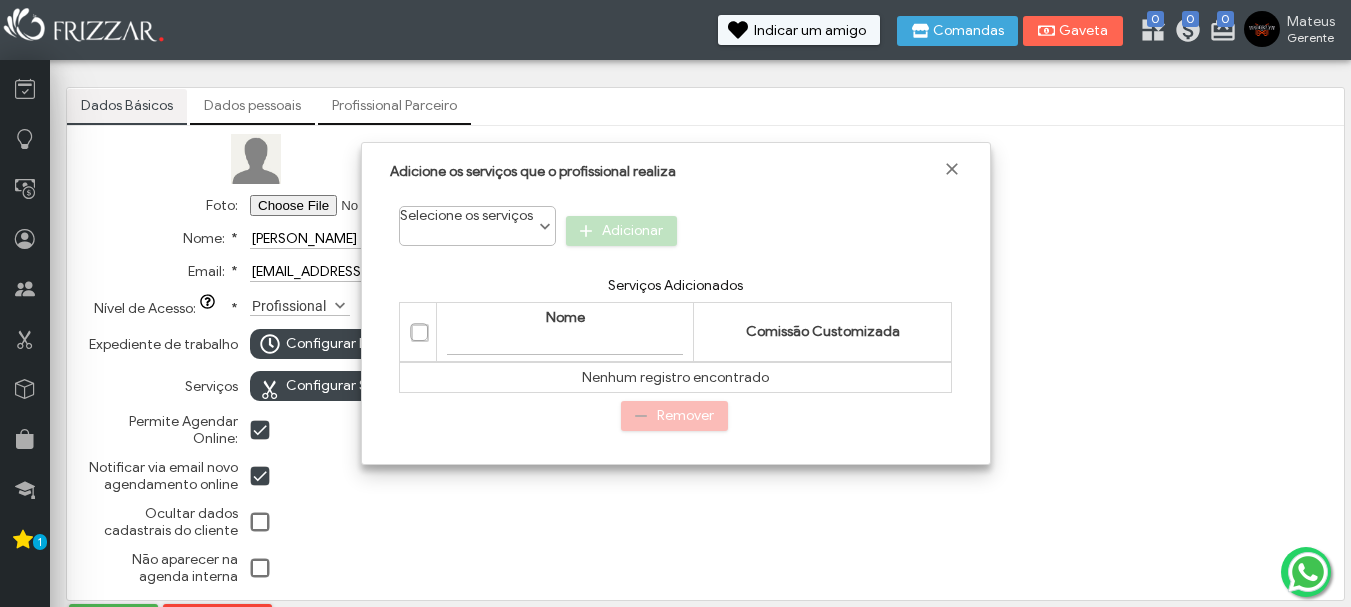 click on "Comissão Customizada" at bounding box center (823, 331) 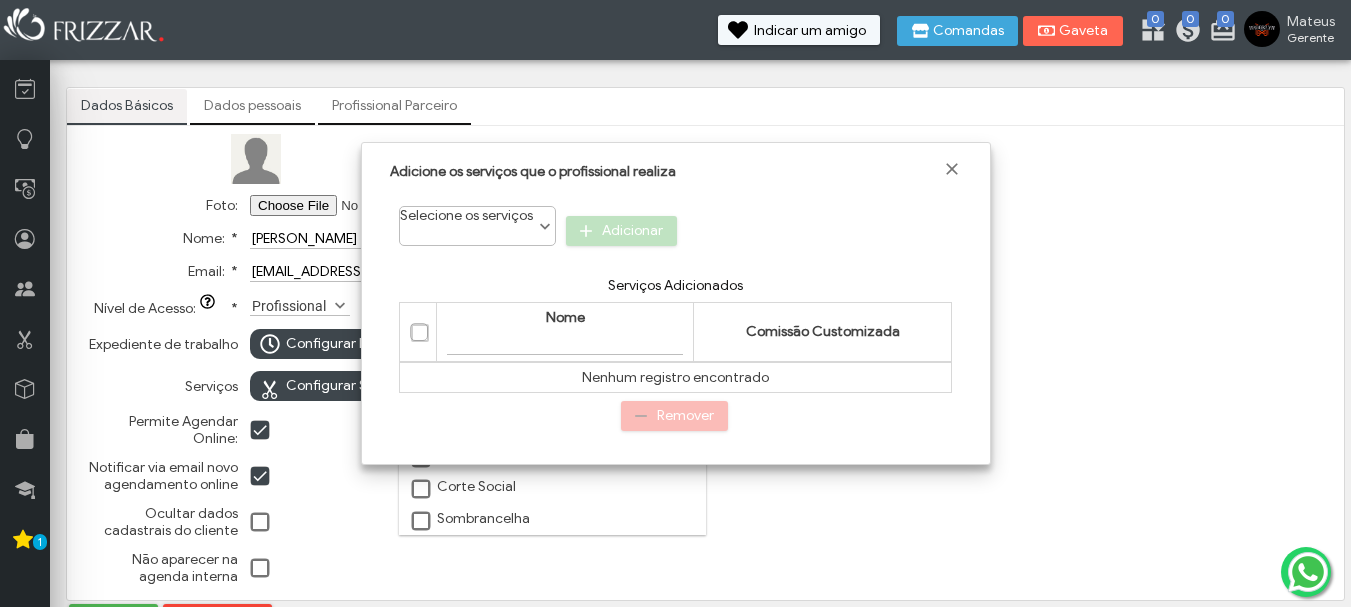 click on "Selecione os serviços" at bounding box center [477, 219] 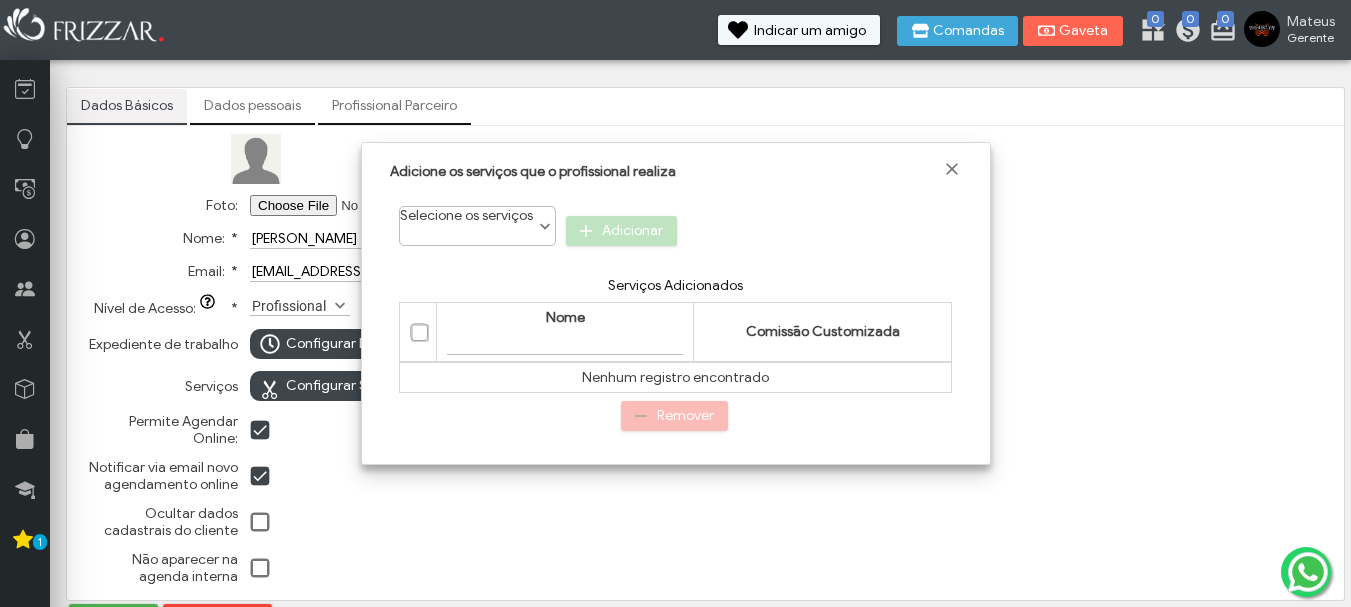 click at bounding box center (419, 332) 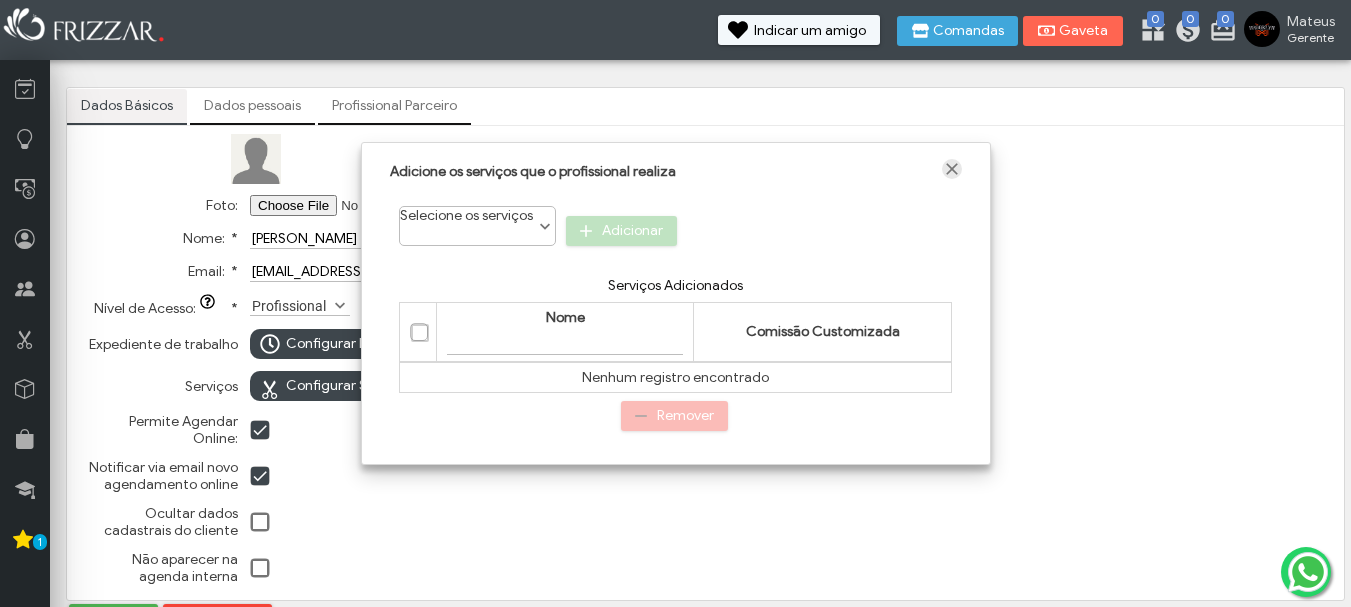 click at bounding box center (952, 169) 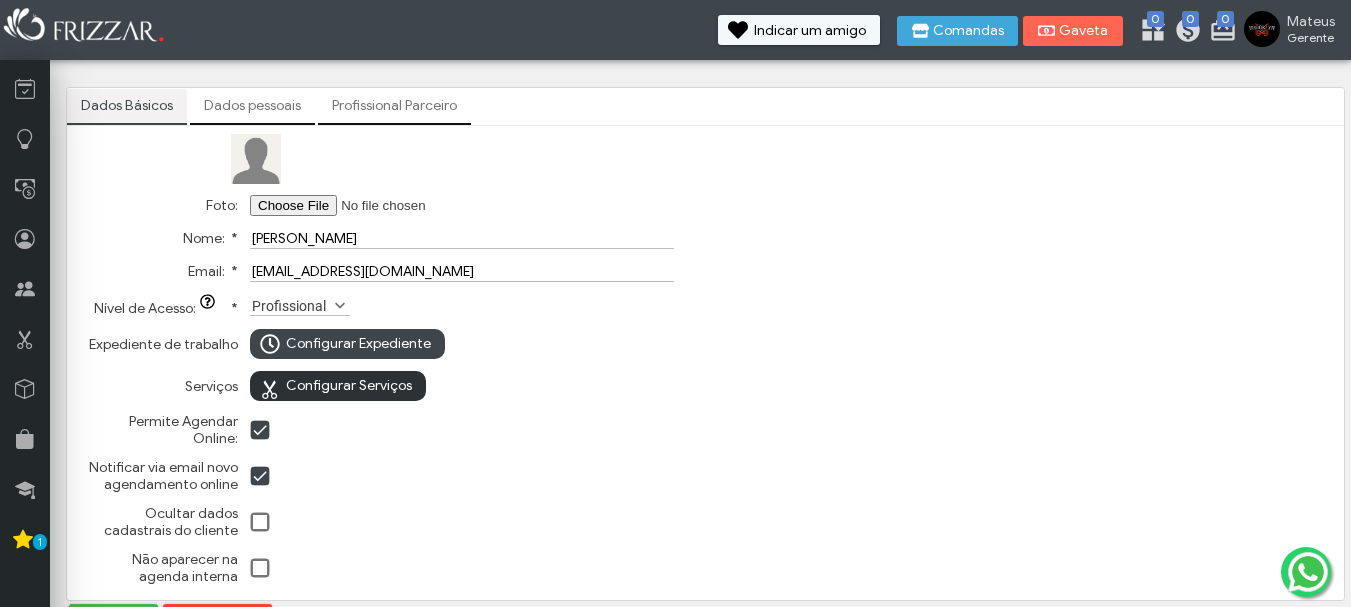 click on "Configurar Serviços" at bounding box center [349, 386] 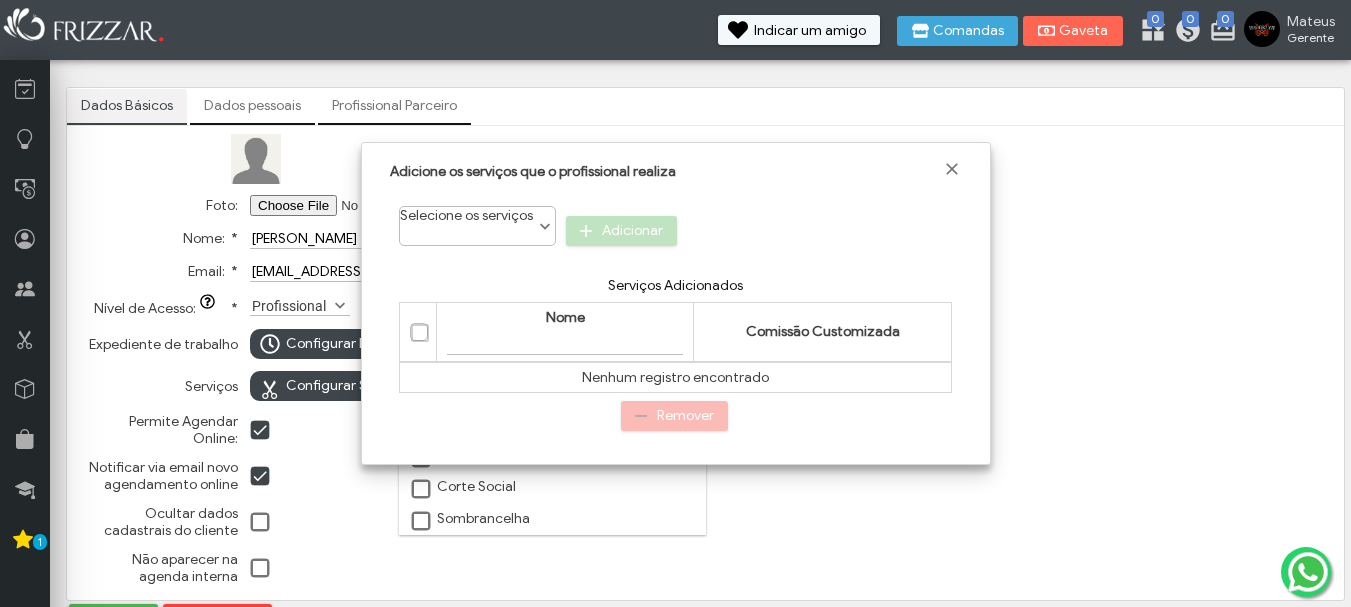 click on "Selecione os serviços" at bounding box center [466, 215] 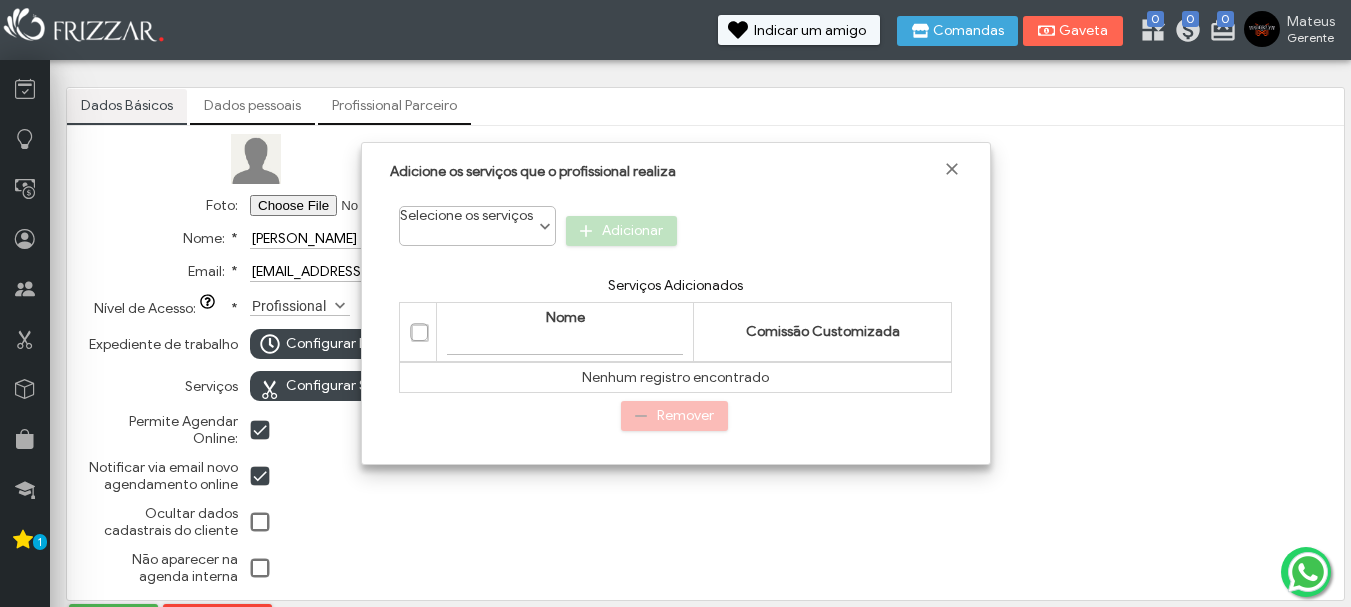 click on "Adicione os serviços que o profissional realiza
Corte de Barba  Corte de Cabelo Degrade e Barba  Corte de Cabelo e Sombrancelha Corte de Cabelo Social e Barba  Corte de Cabelo, Barba e Sombrancelha Corte Degrade Corte Social  Sombrancelha  Selecione os serviços Adicionar
Serviços Adicionados
Nome Filtrar por Nome Comissão Customizada Nome Comissão Customizada Nenhum registro encontrado Remover" at bounding box center (676, 303) 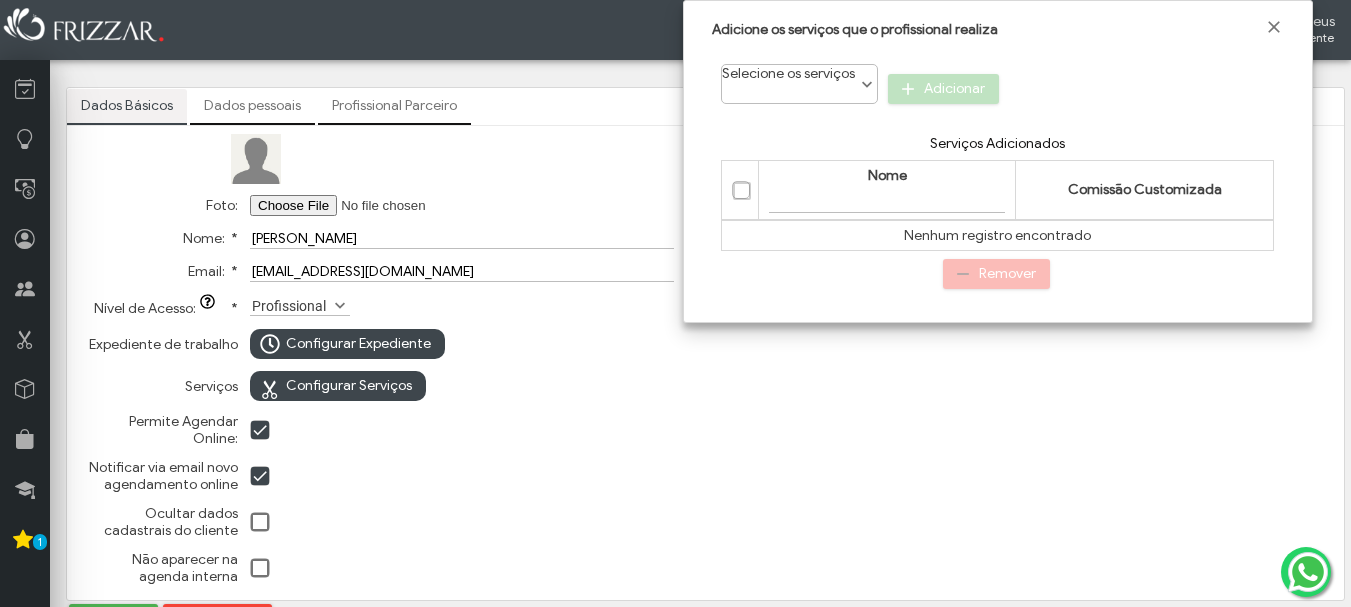 drag, startPoint x: 618, startPoint y: 172, endPoint x: 939, endPoint y: 11, distance: 359.1128 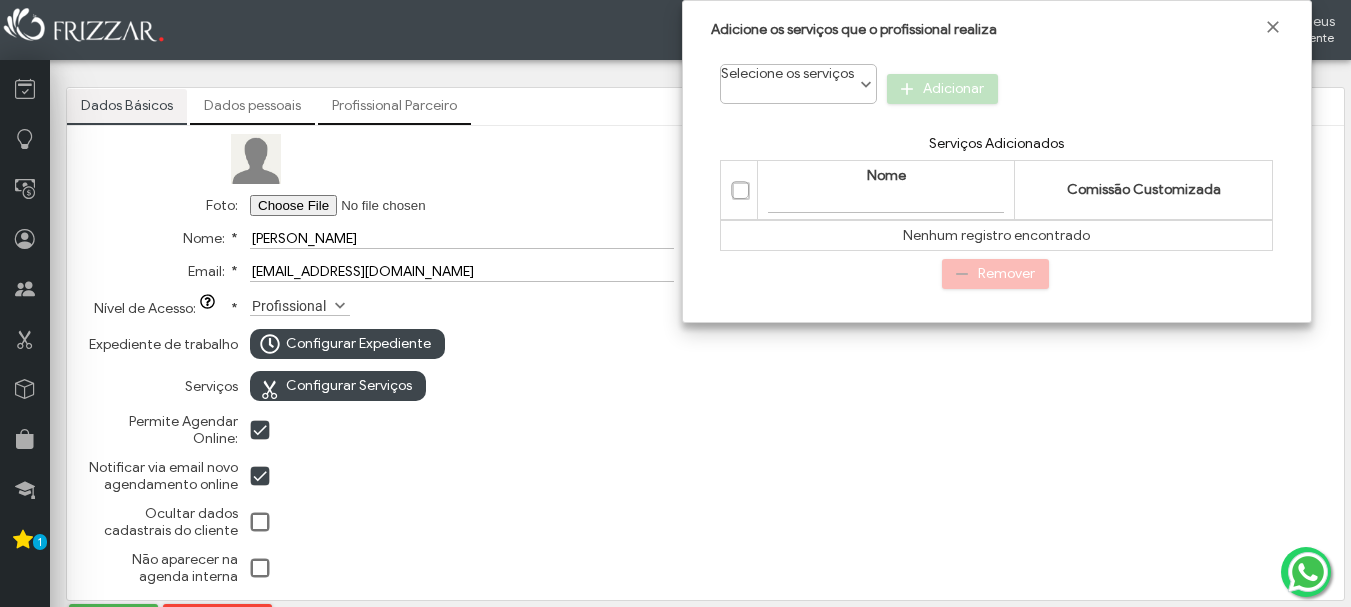 click on "Selecione os serviços" at bounding box center (787, 73) 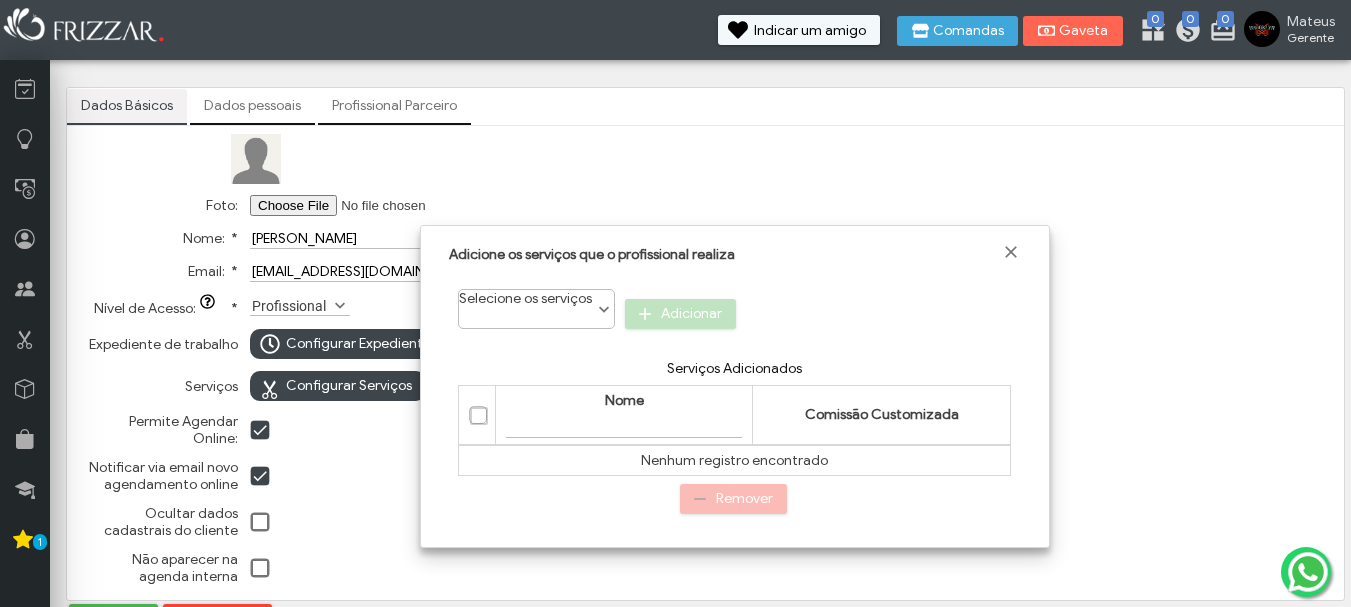 drag, startPoint x: 853, startPoint y: 15, endPoint x: 591, endPoint y: 240, distance: 345.35345 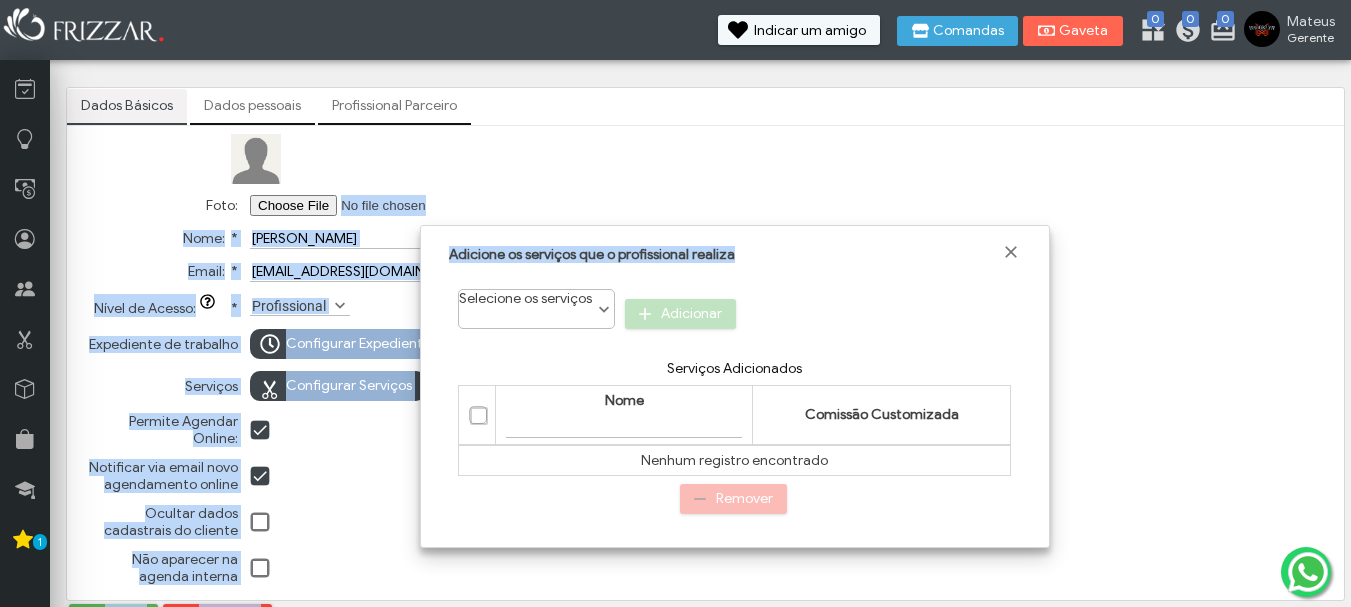 drag, startPoint x: 594, startPoint y: 272, endPoint x: 603, endPoint y: 198, distance: 74.54529 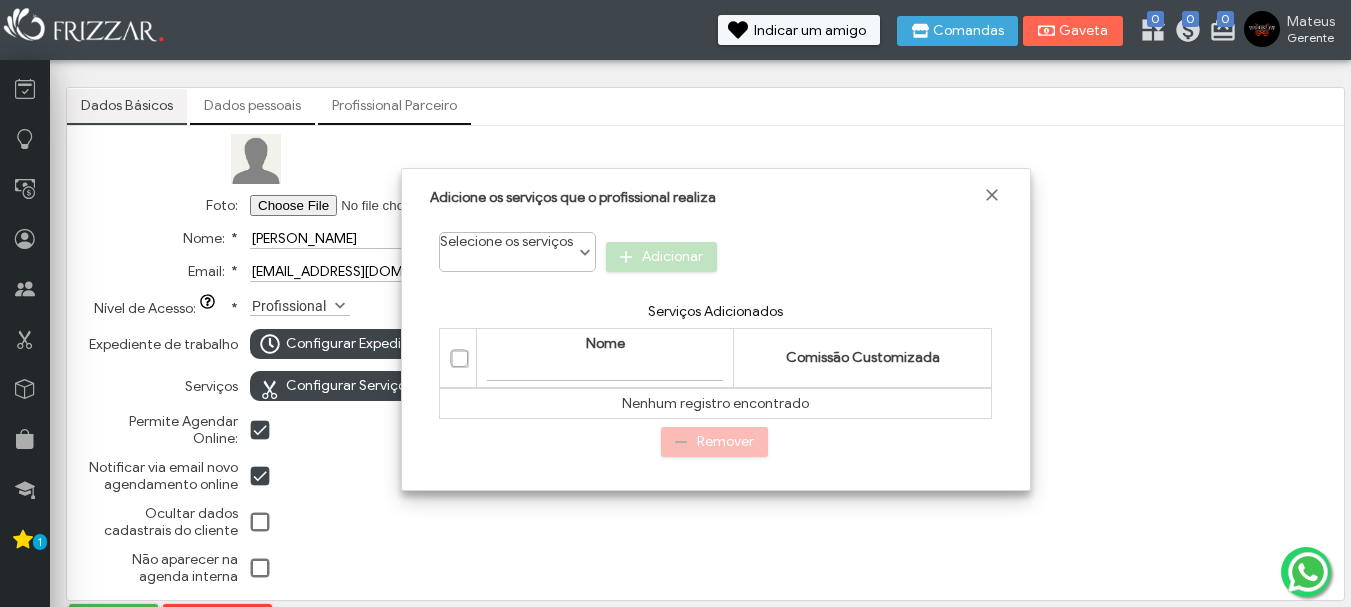 drag, startPoint x: 777, startPoint y: 257, endPoint x: 758, endPoint y: 200, distance: 60.083275 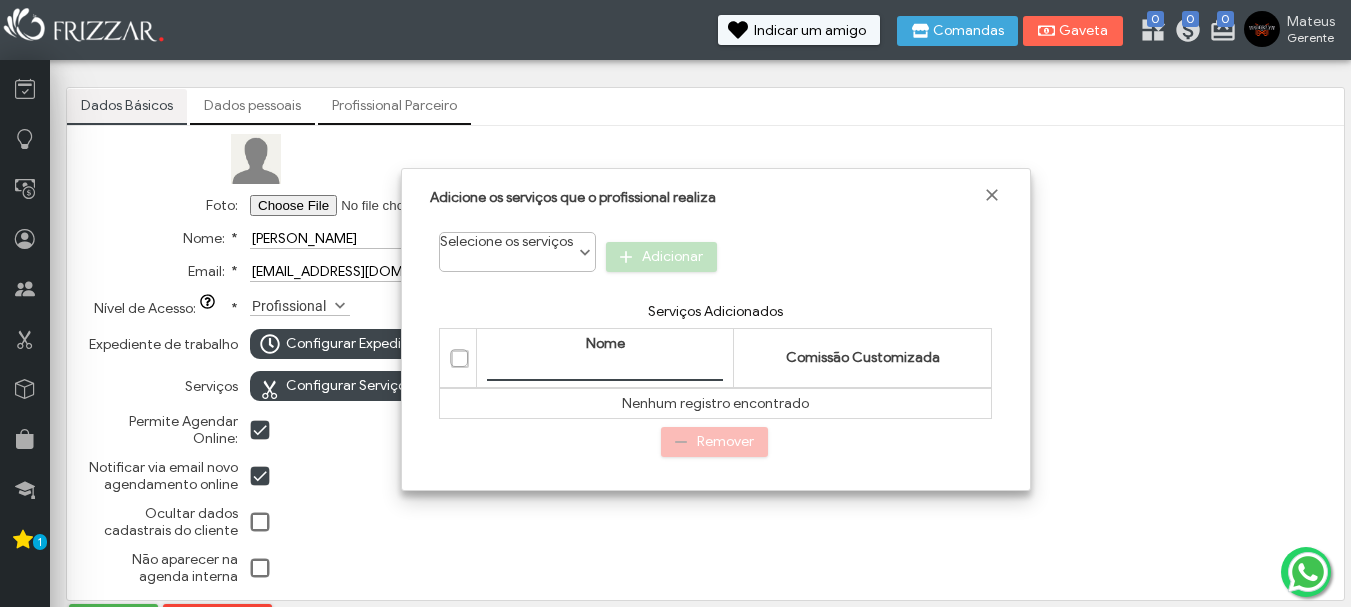 click on "Filtrar por Nome" at bounding box center (605, 370) 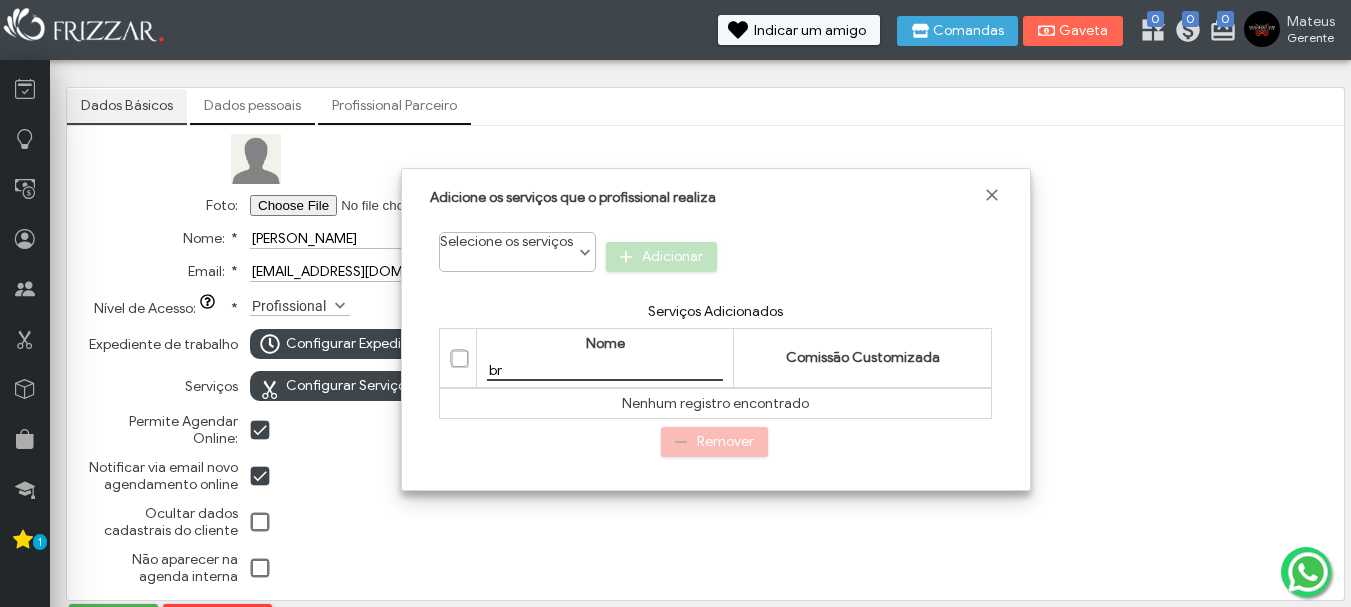 type on "b" 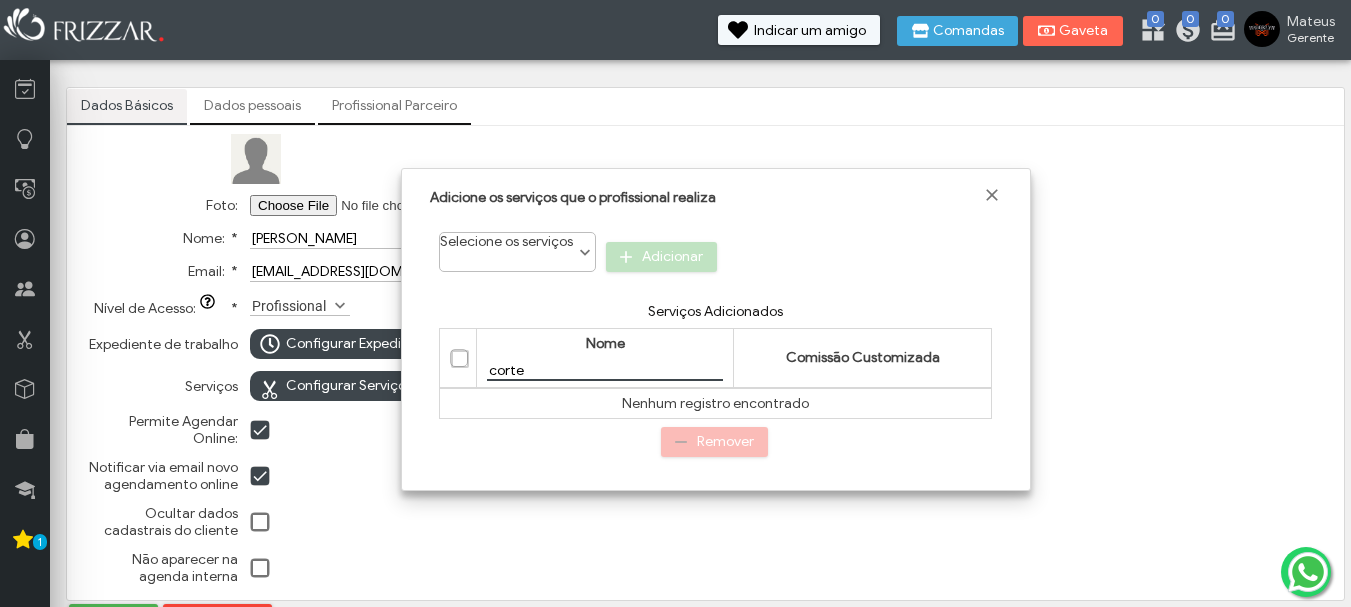 type on "corte" 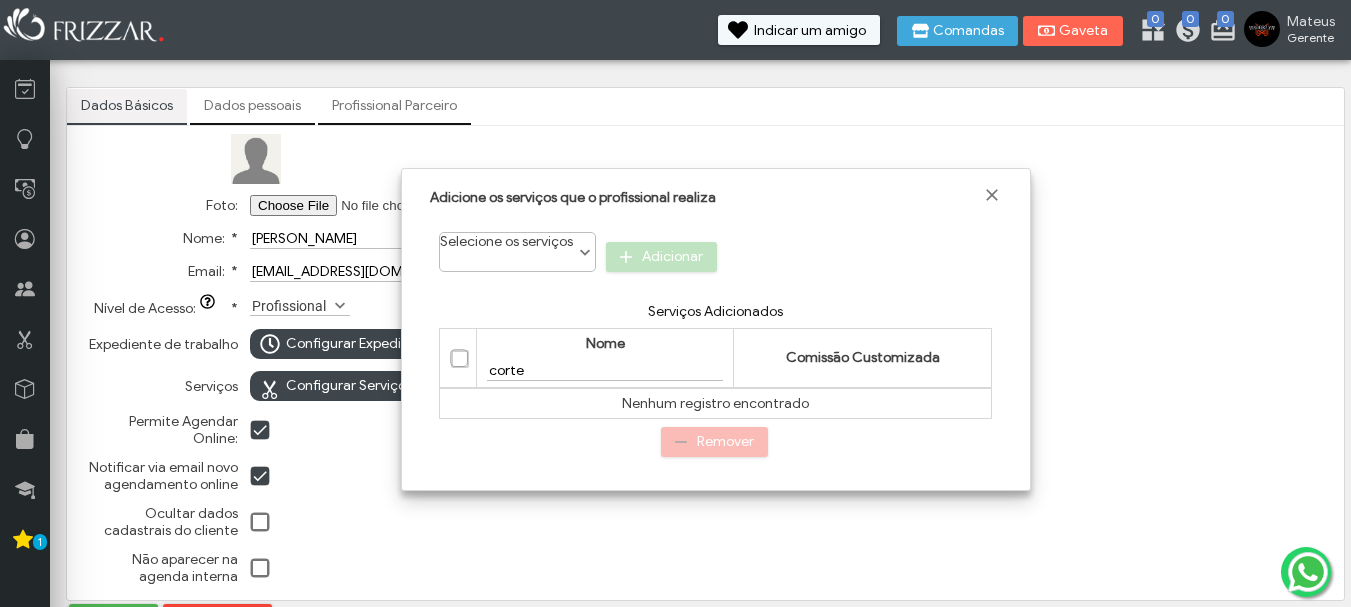 click at bounding box center (459, 358) 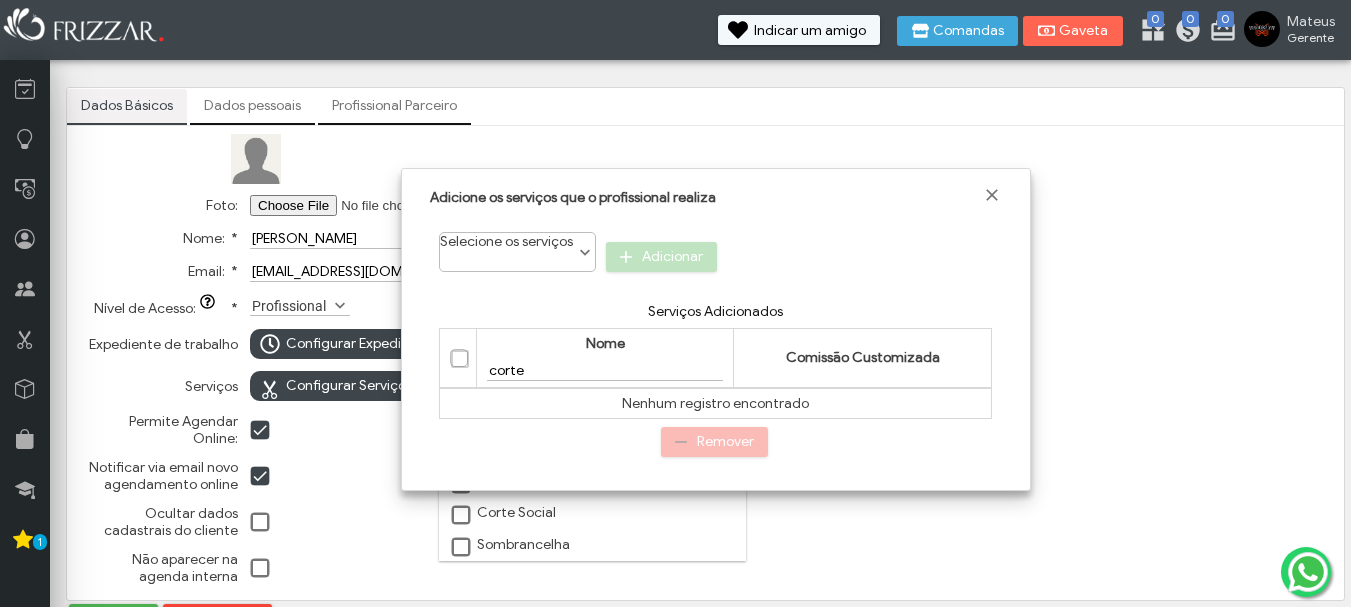 click on "Corte Social" at bounding box center [502, 513] 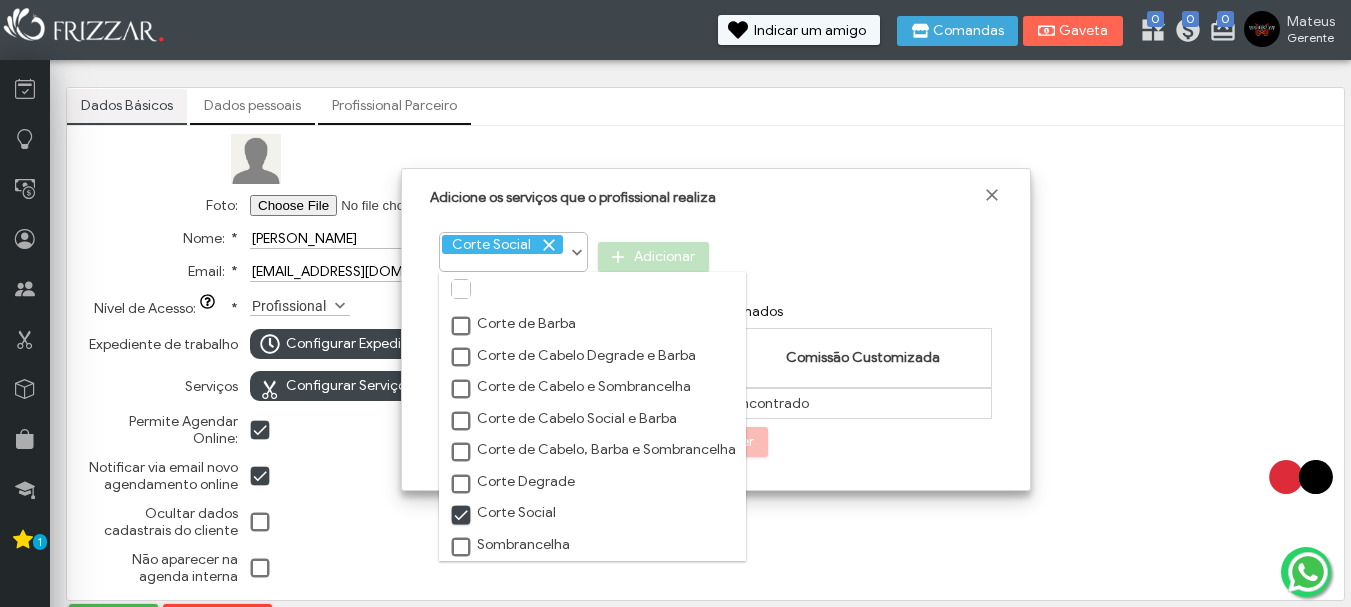 scroll, scrollTop: 10, scrollLeft: 11, axis: both 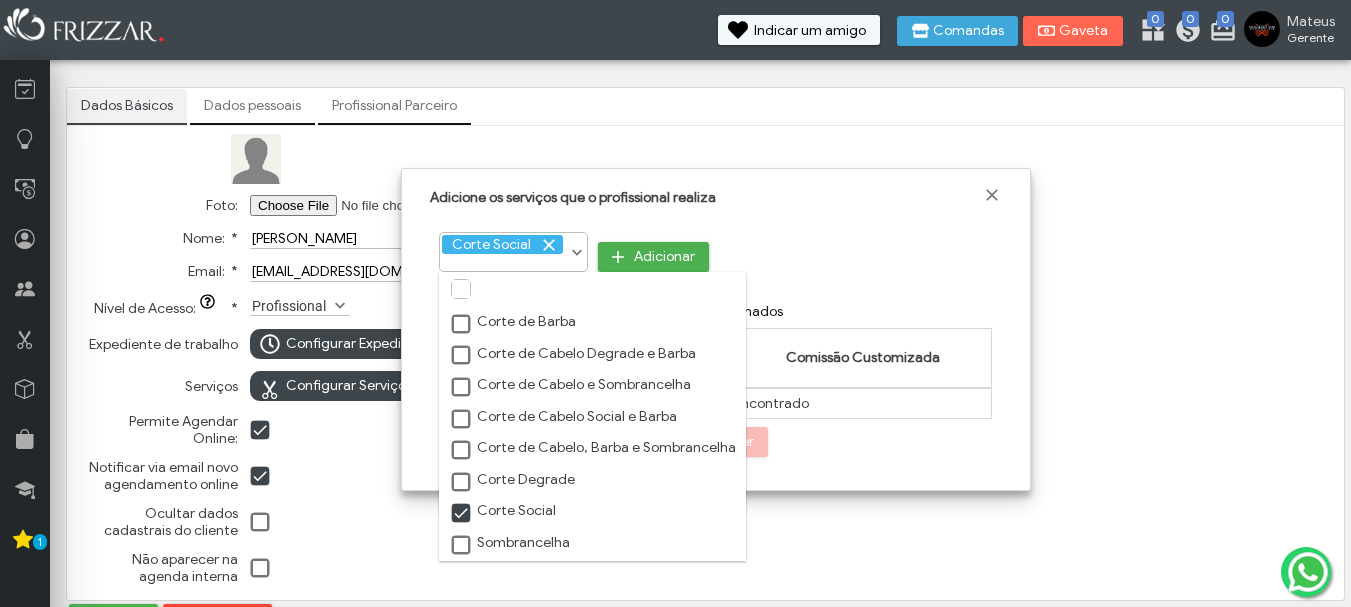 click at bounding box center (462, 290) 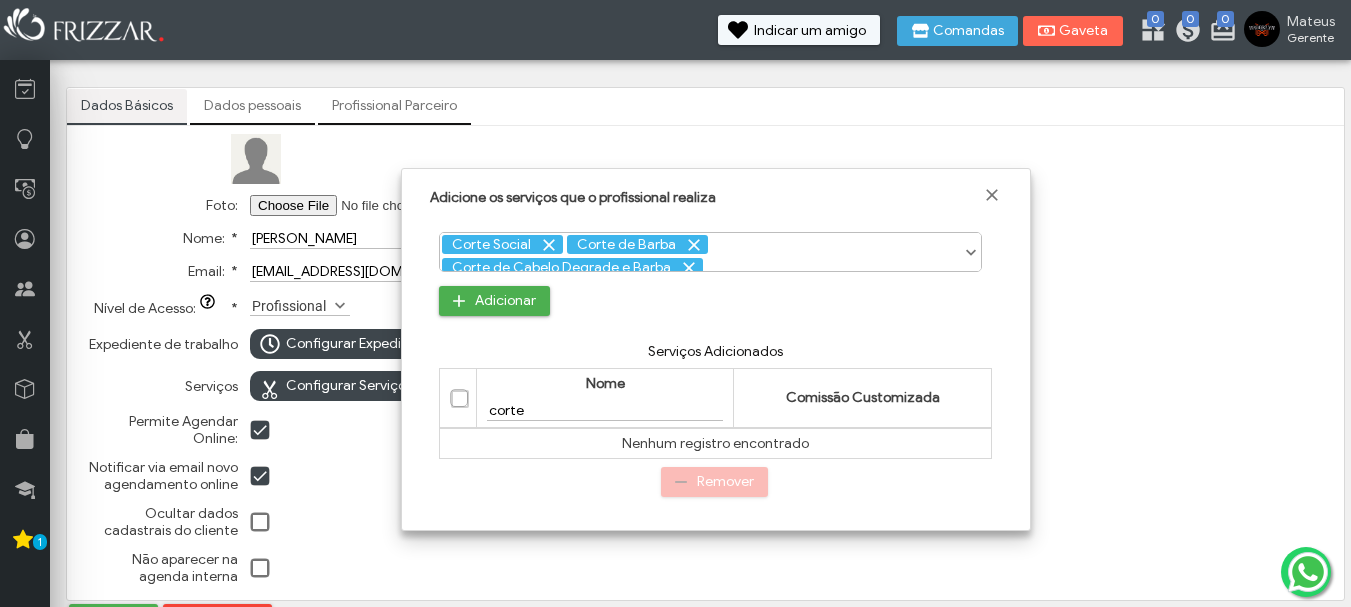click on "Corte Social  Corte de Barba  Corte de Cabelo Degrade e Barba  Corte de Cabelo e Sombrancelha Corte de Cabelo Social e Barba  Corte de Cabelo, Barba e Sombrancelha Corte Degrade Sombrancelha" at bounding box center (711, 290) 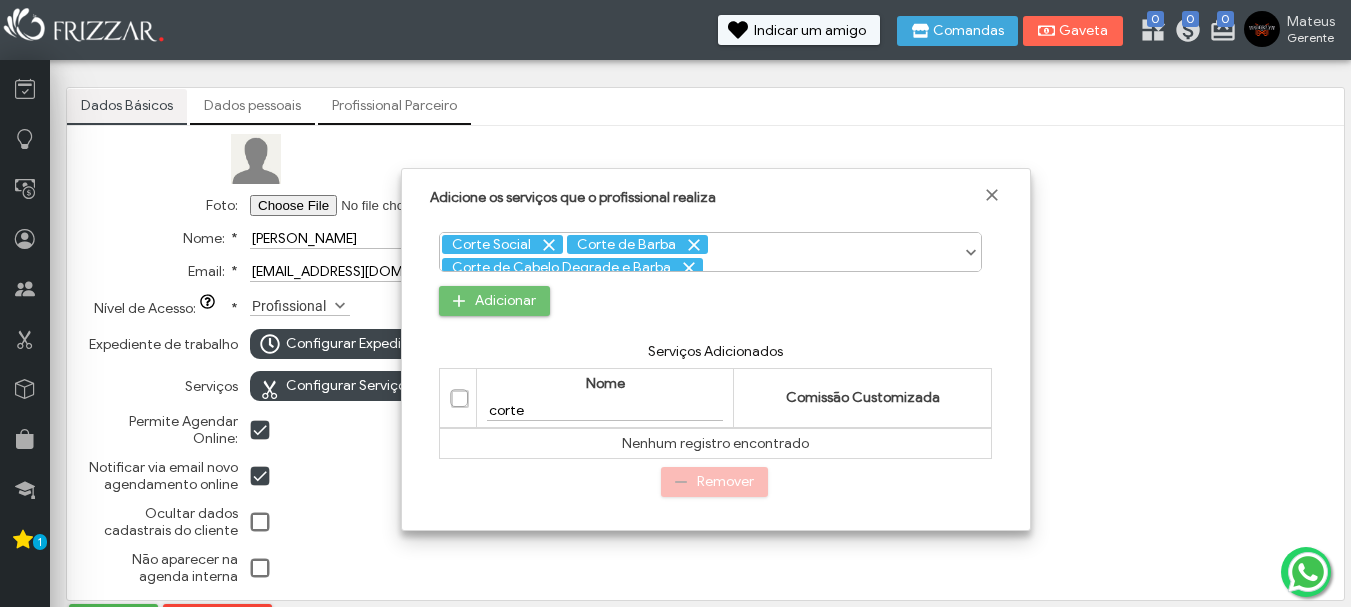 click on "Adicionar" at bounding box center (505, 301) 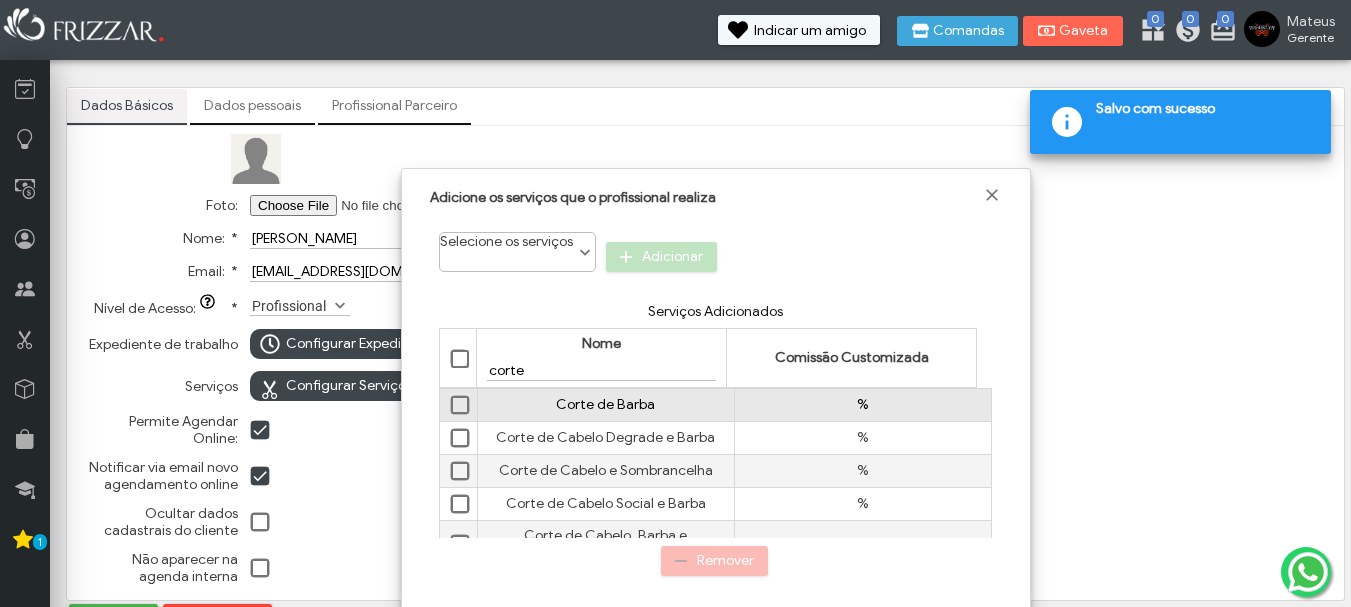 click on "%" at bounding box center [862, 404] 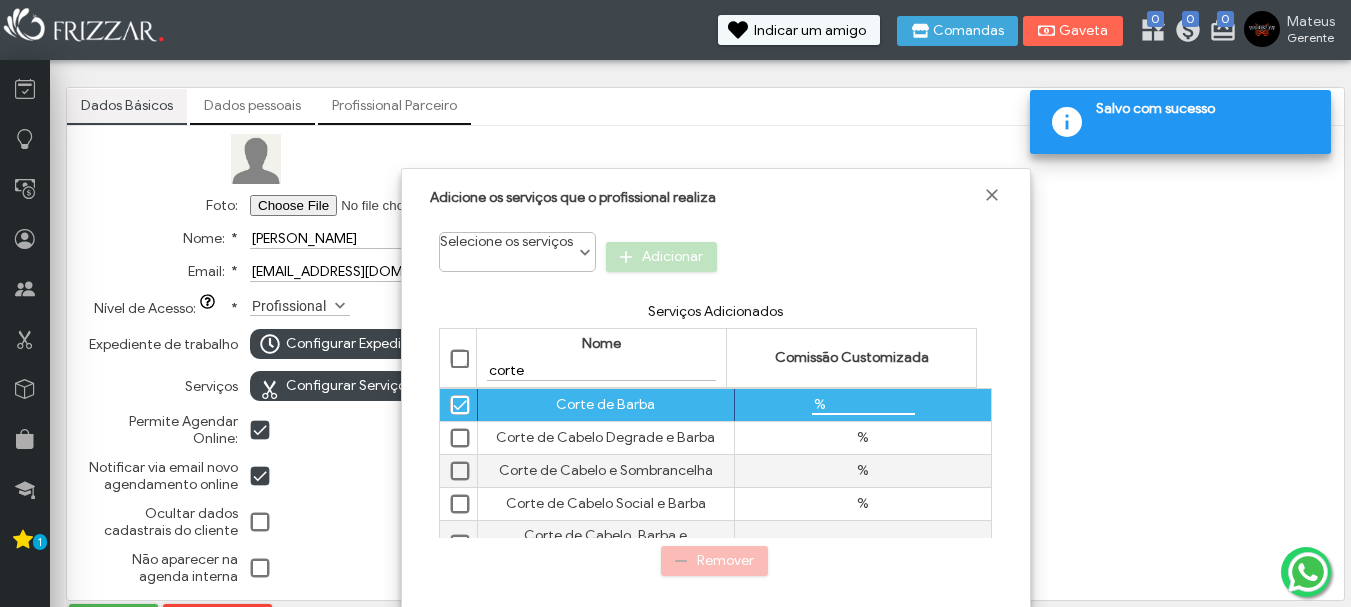 click on "%" at bounding box center [863, 404] 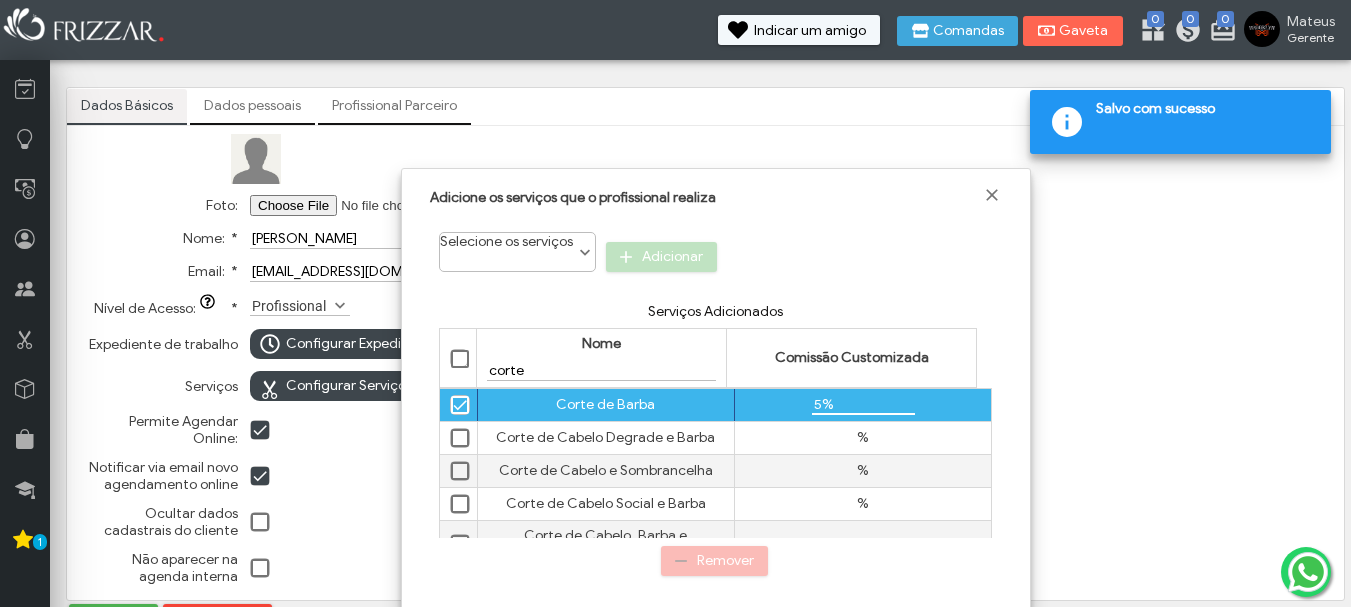type on "55%" 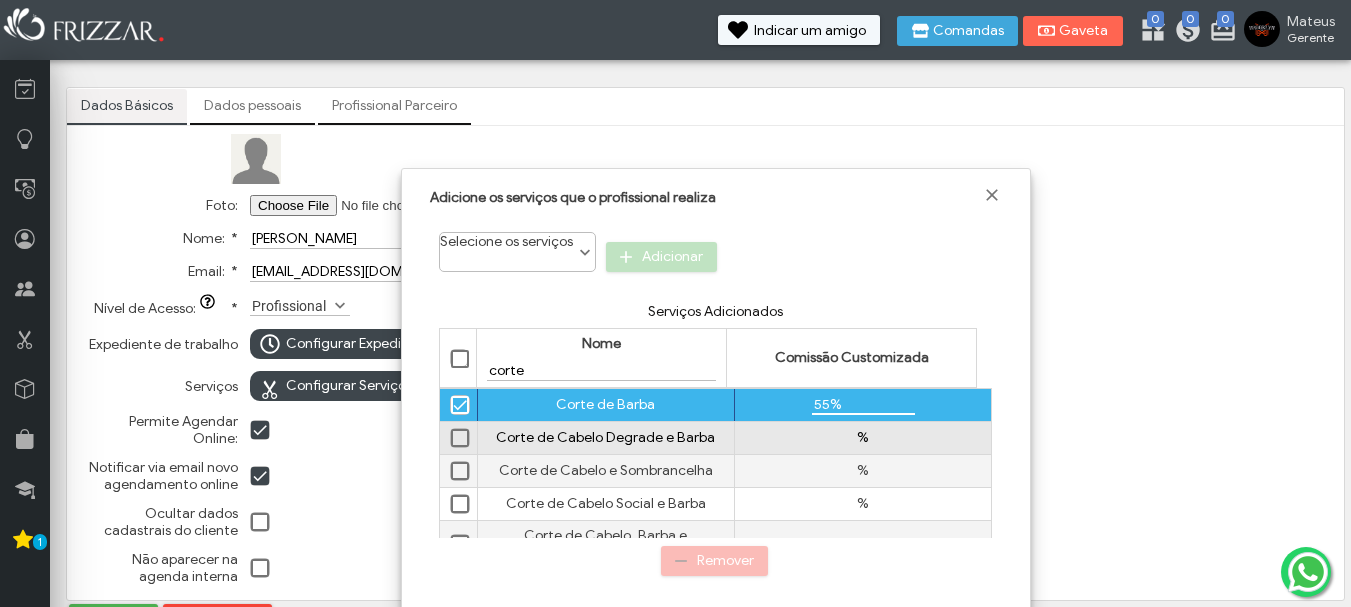 type 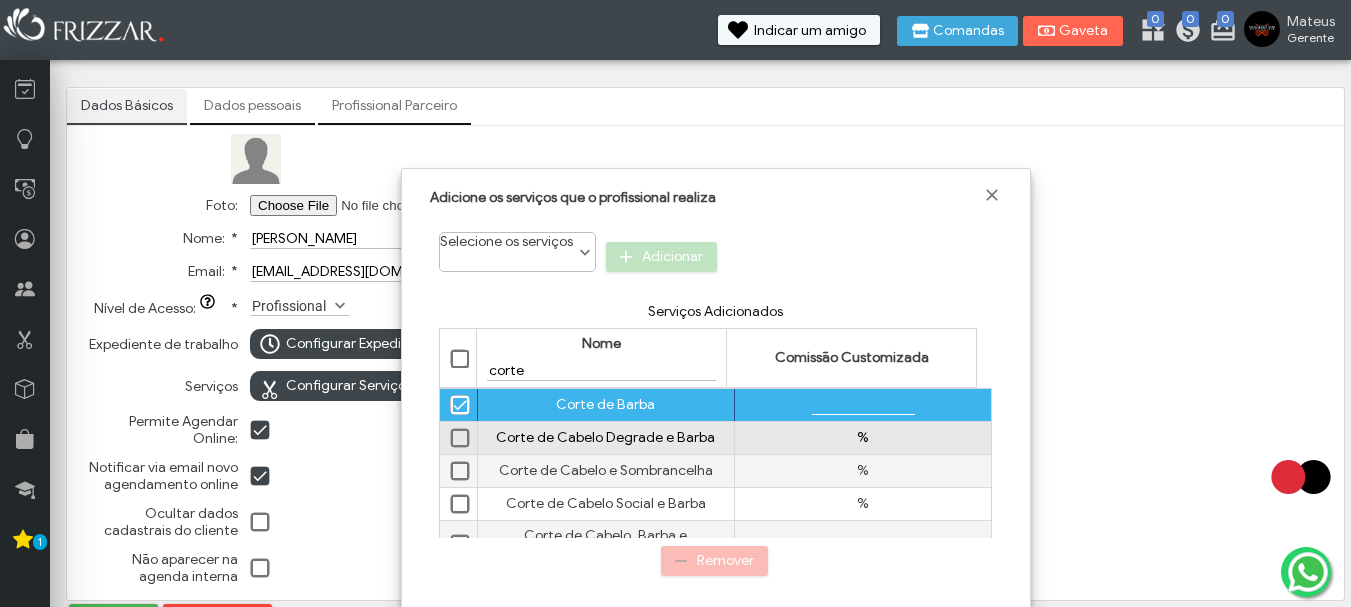click on "%" at bounding box center [863, 437] 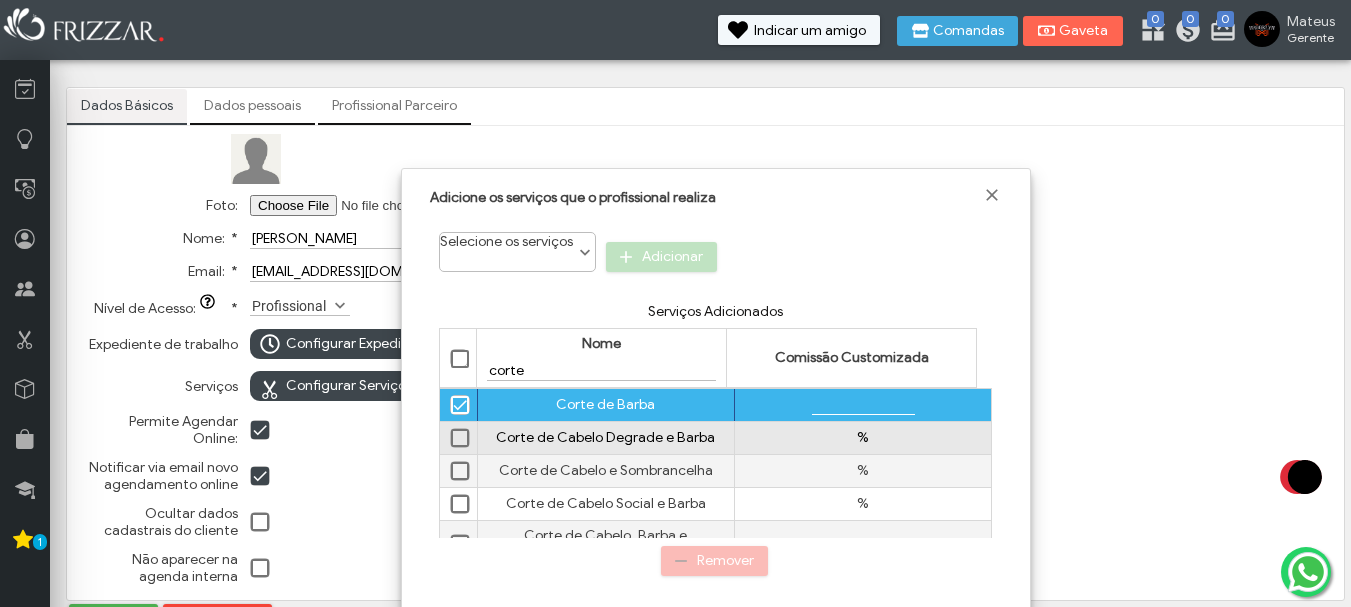 type on "%" 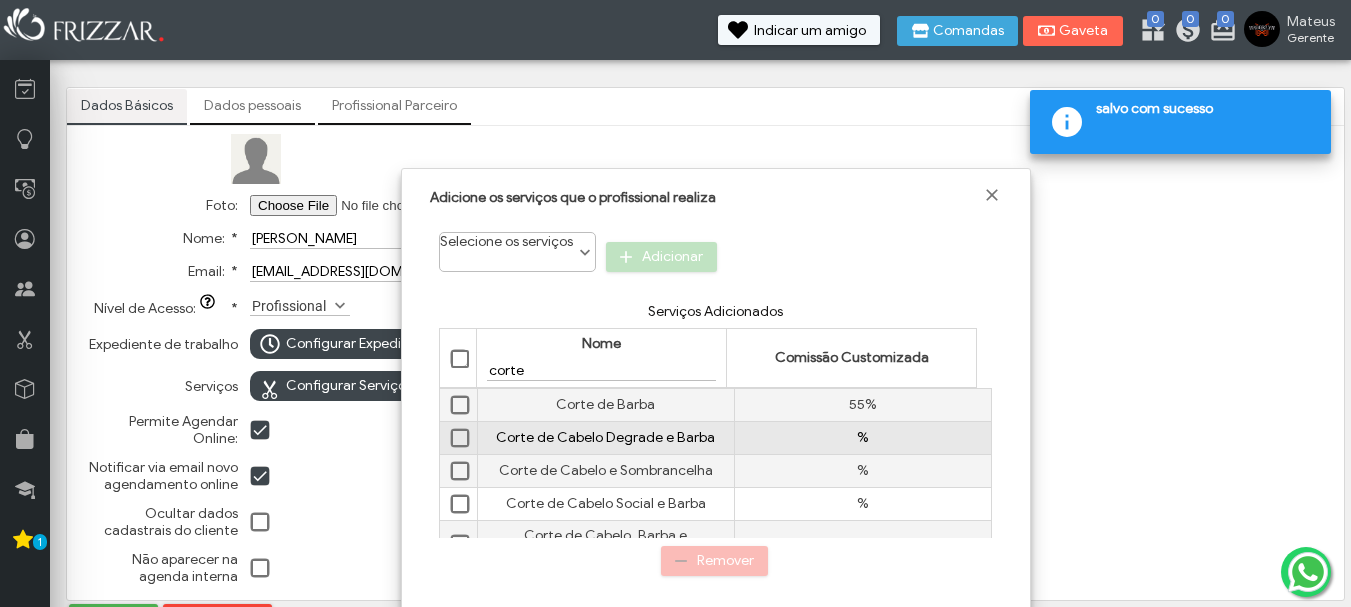 click on "%" at bounding box center (863, 437) 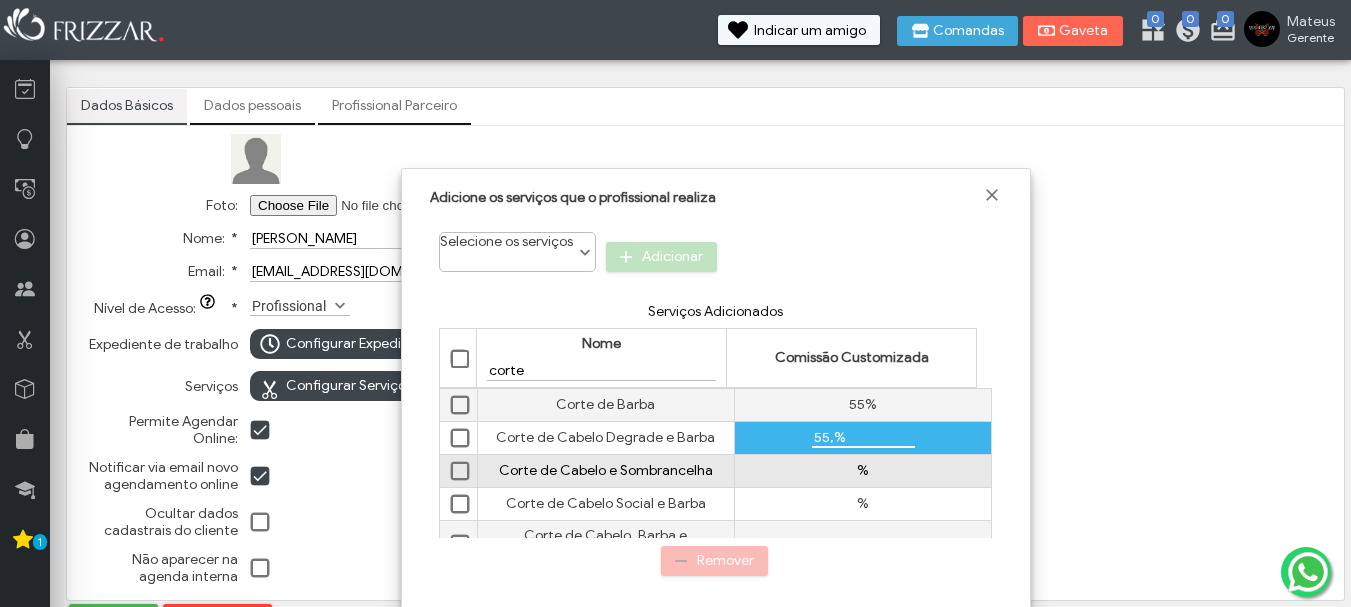 type on "55%" 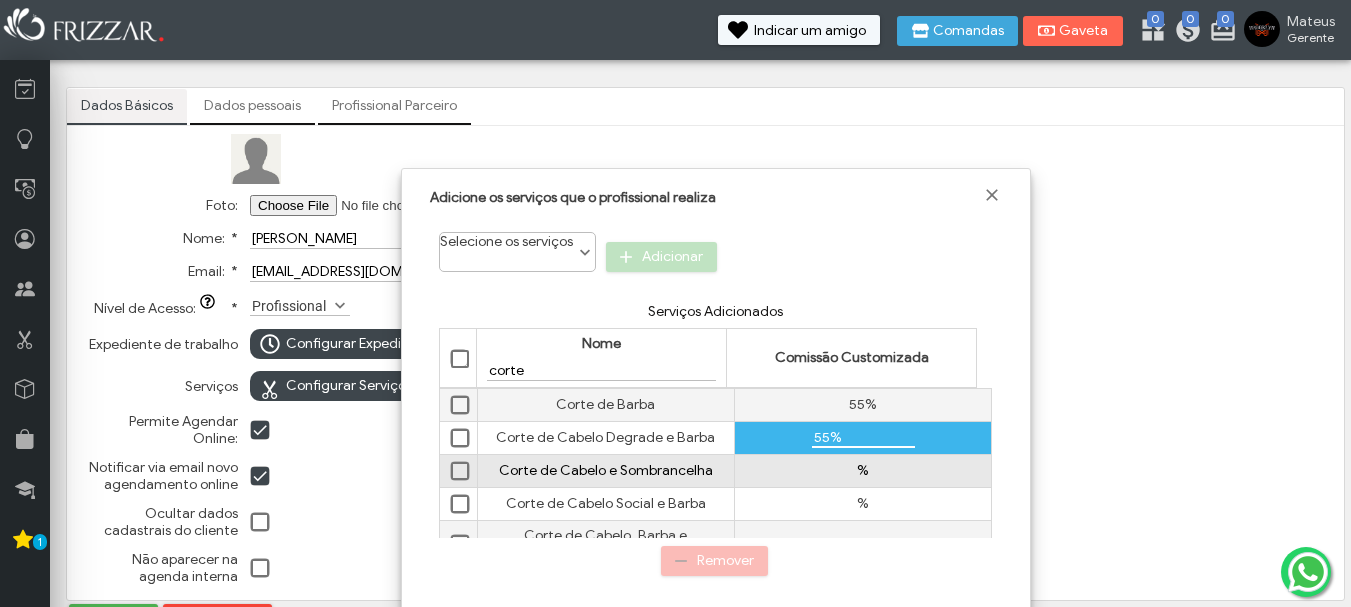 type 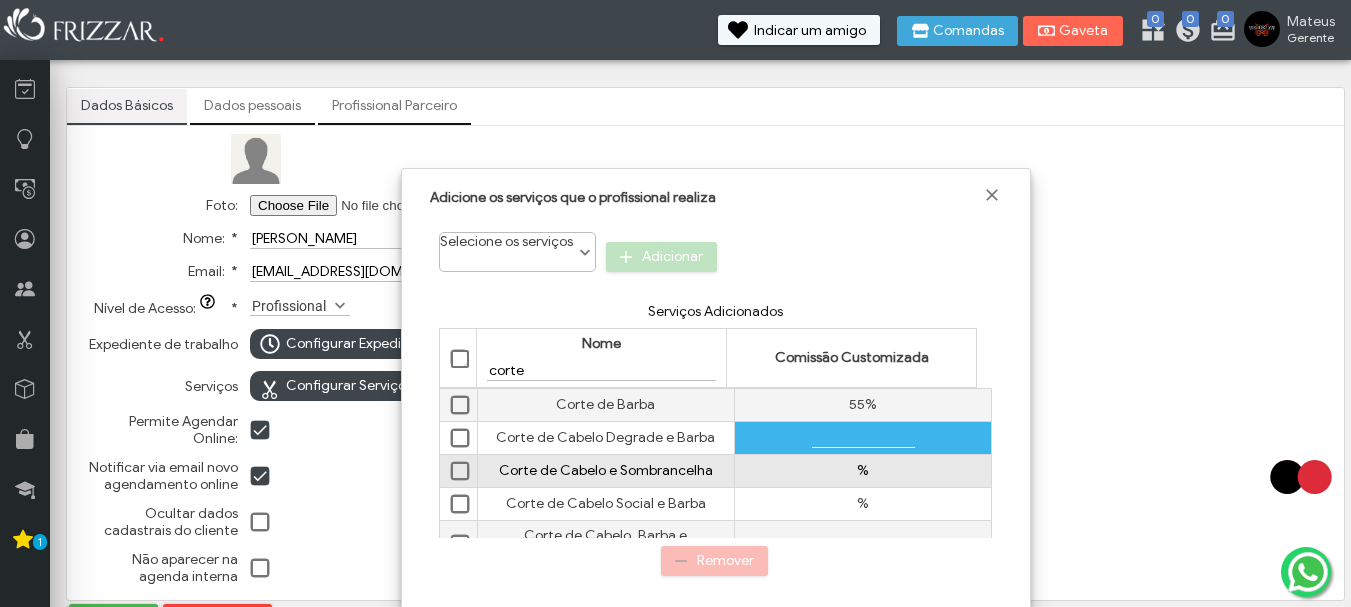 click on "%" at bounding box center [862, 470] 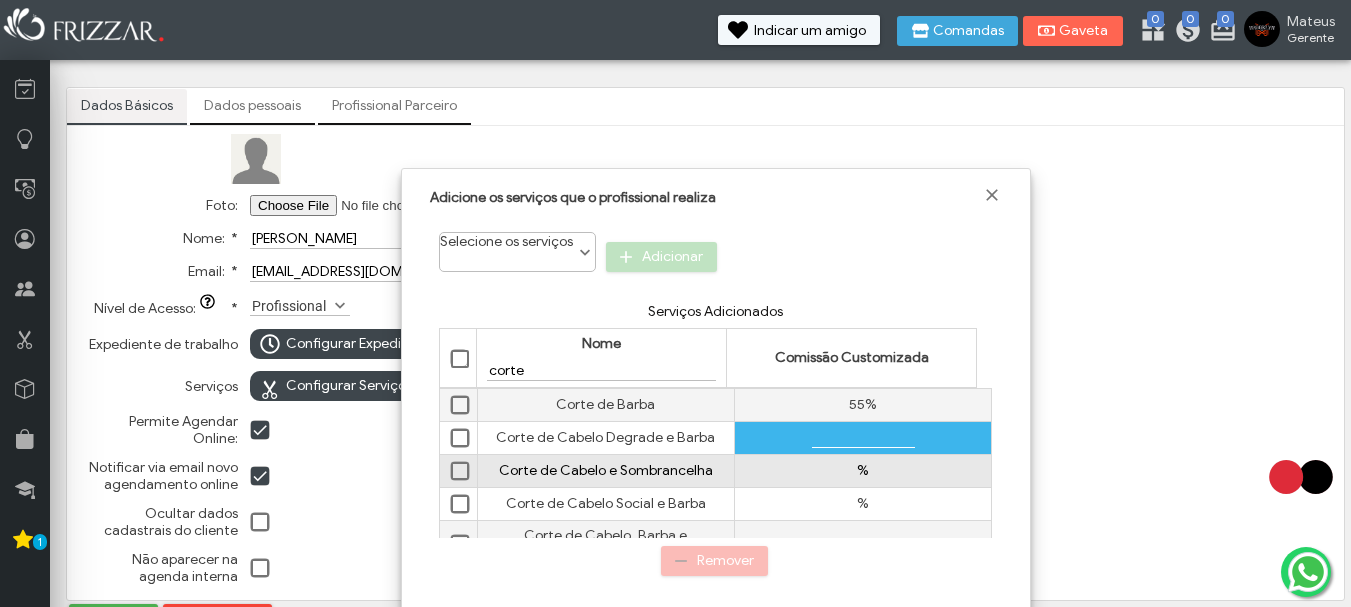 type on "%" 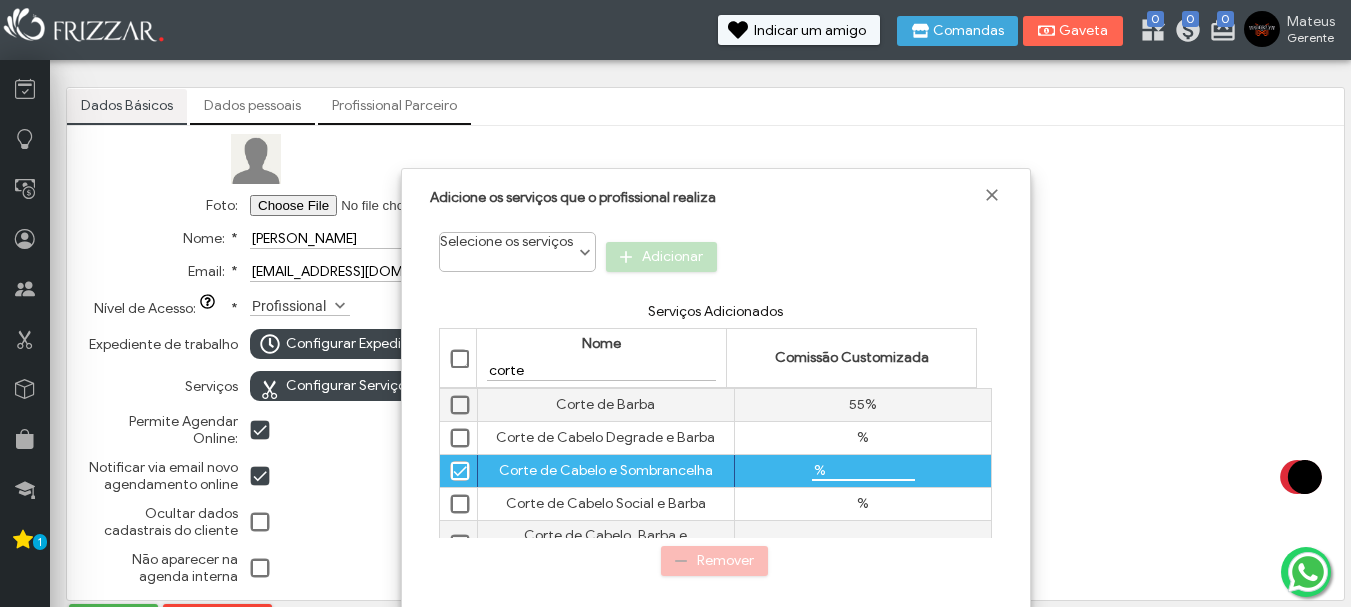 click on "%" at bounding box center (863, 470) 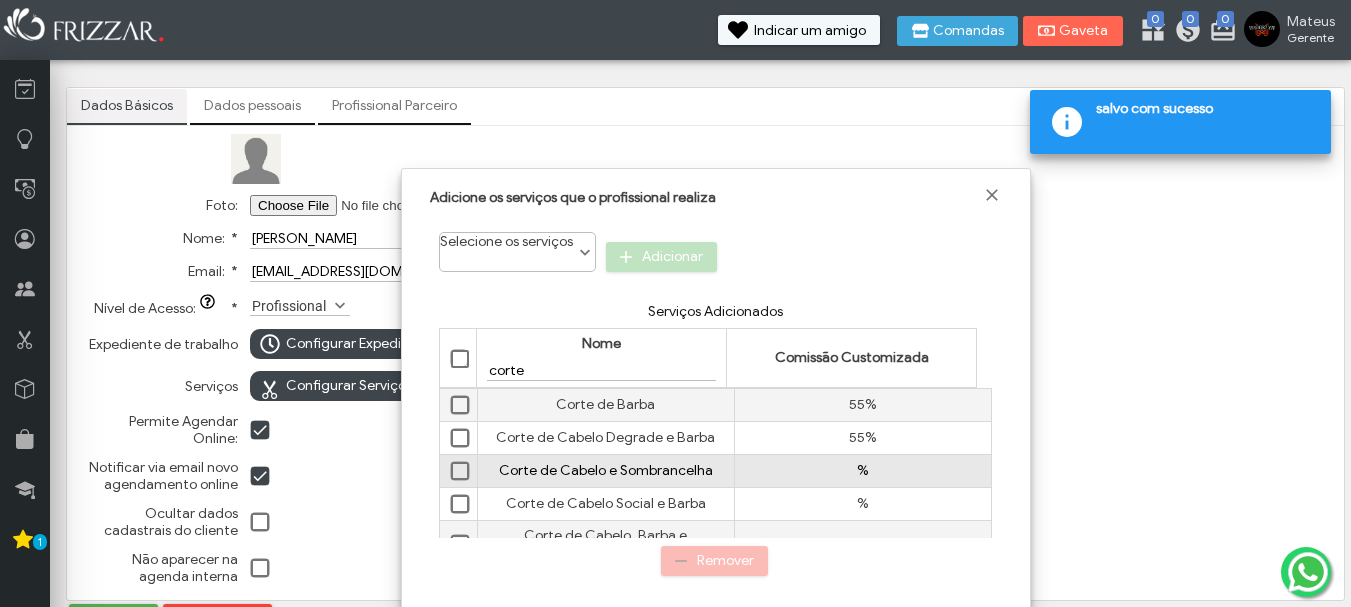 click on "%" at bounding box center [862, 470] 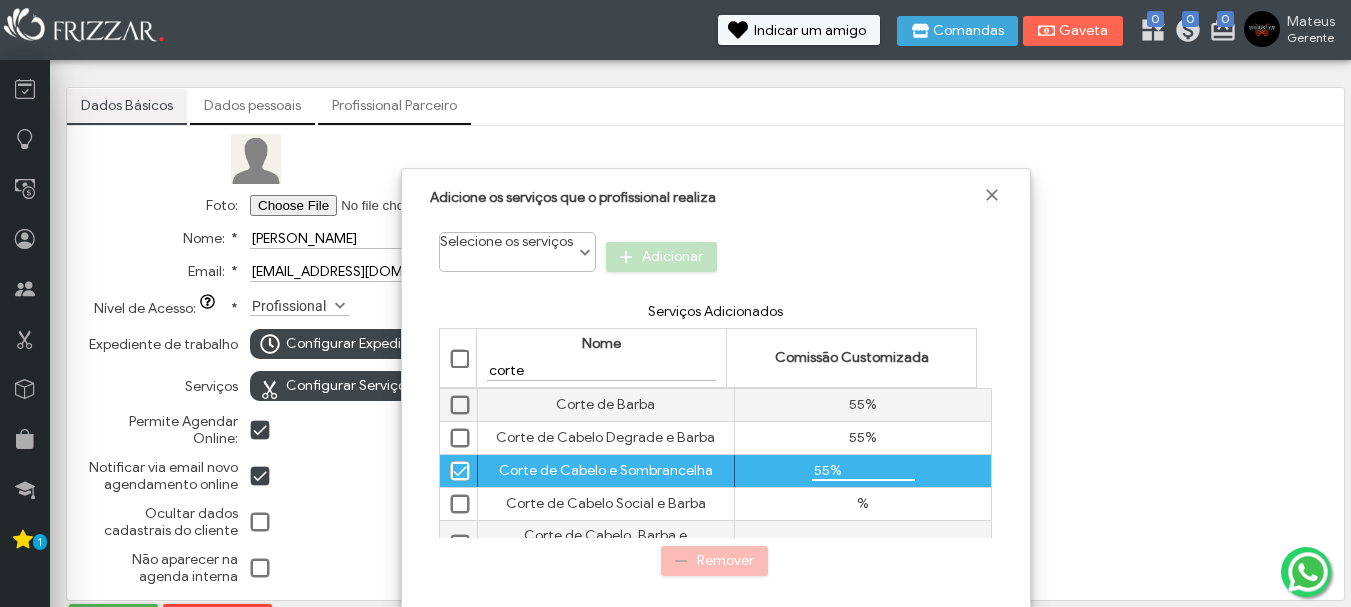 type on "55,0%" 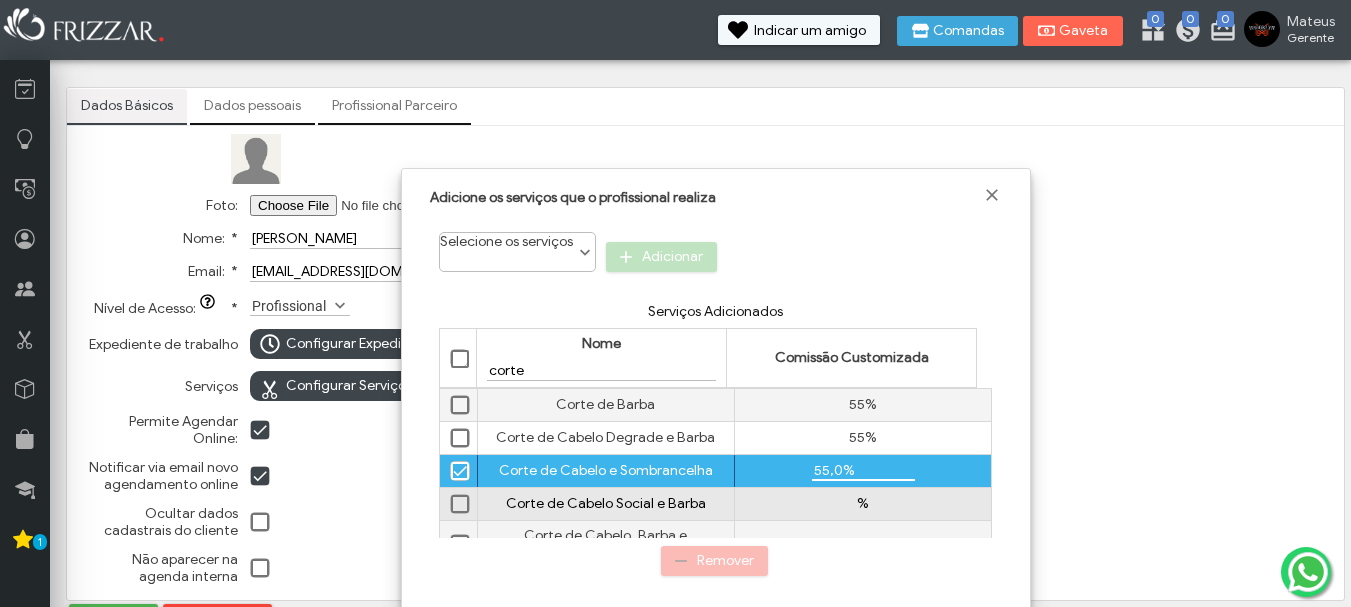 type 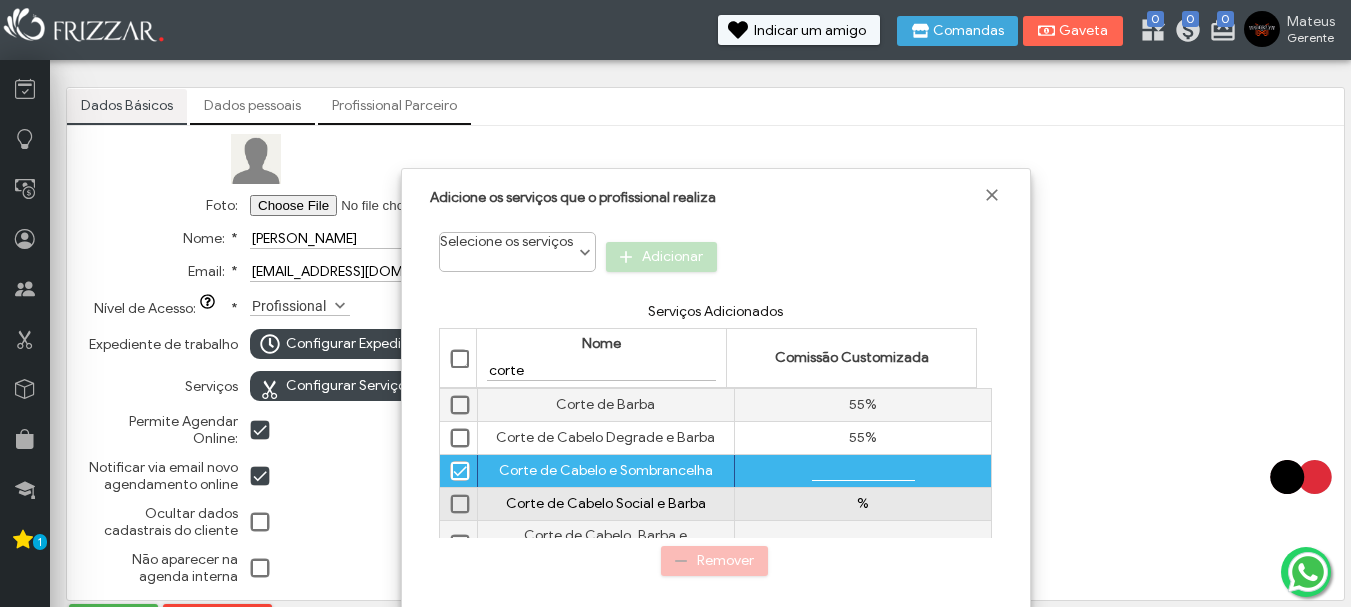 click on "%" at bounding box center [863, 503] 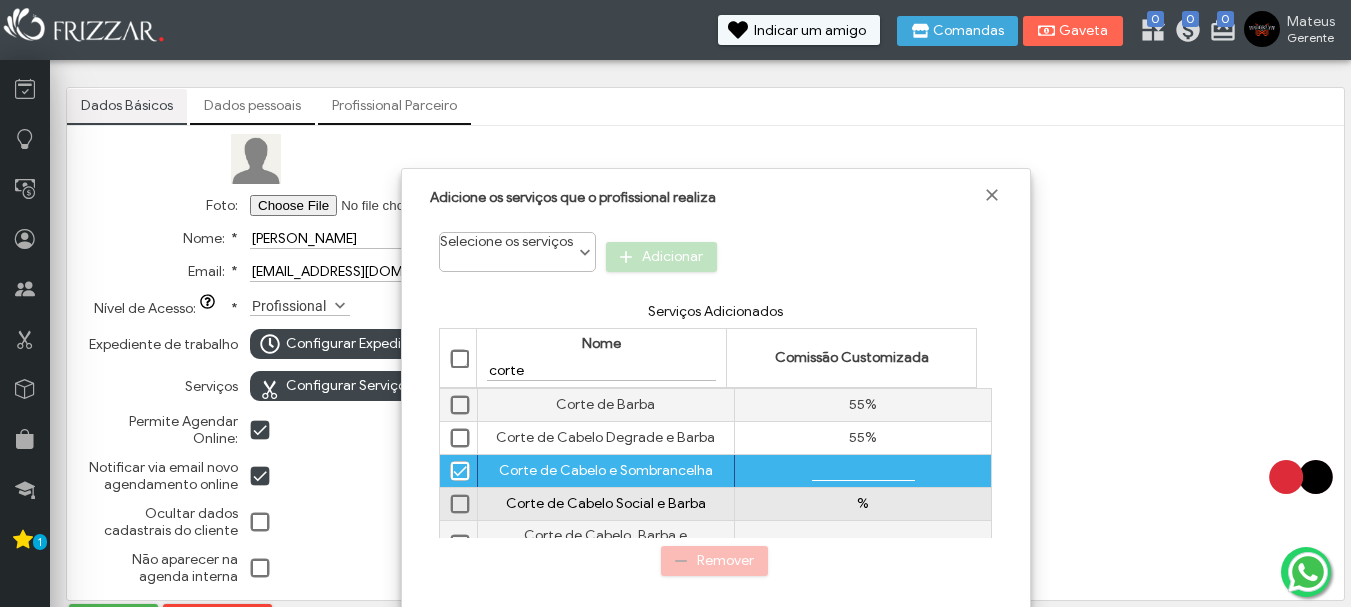type on "%" 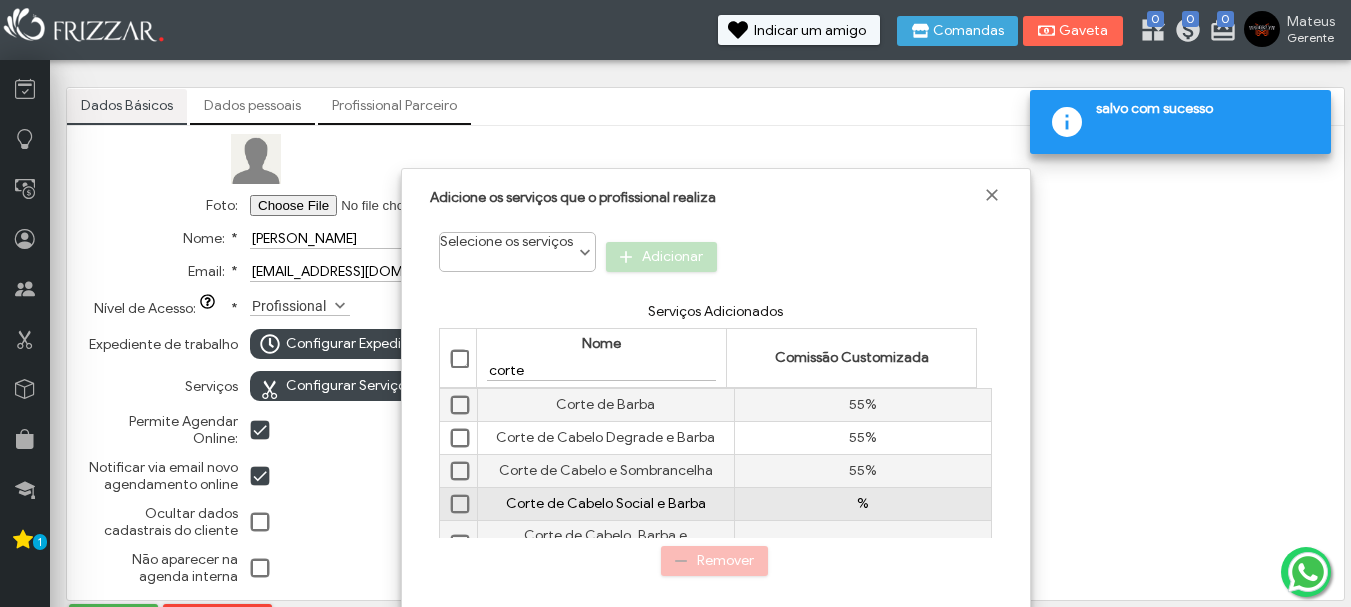 click on "%" at bounding box center (863, 503) 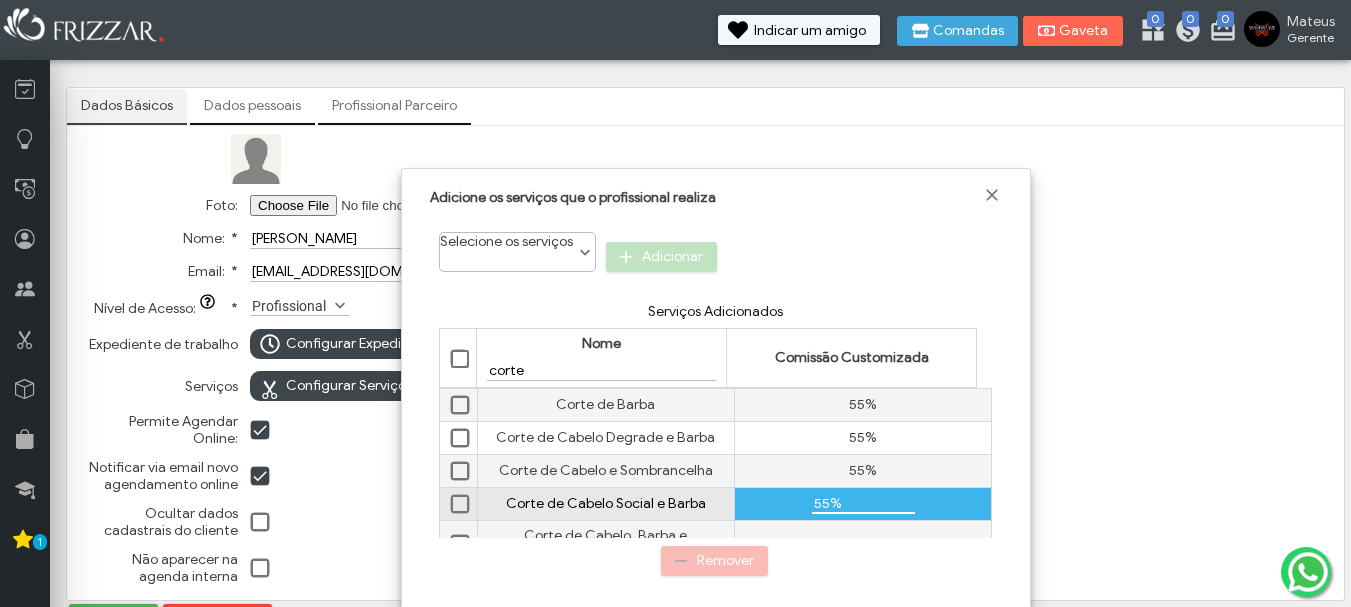type on "55,0%" 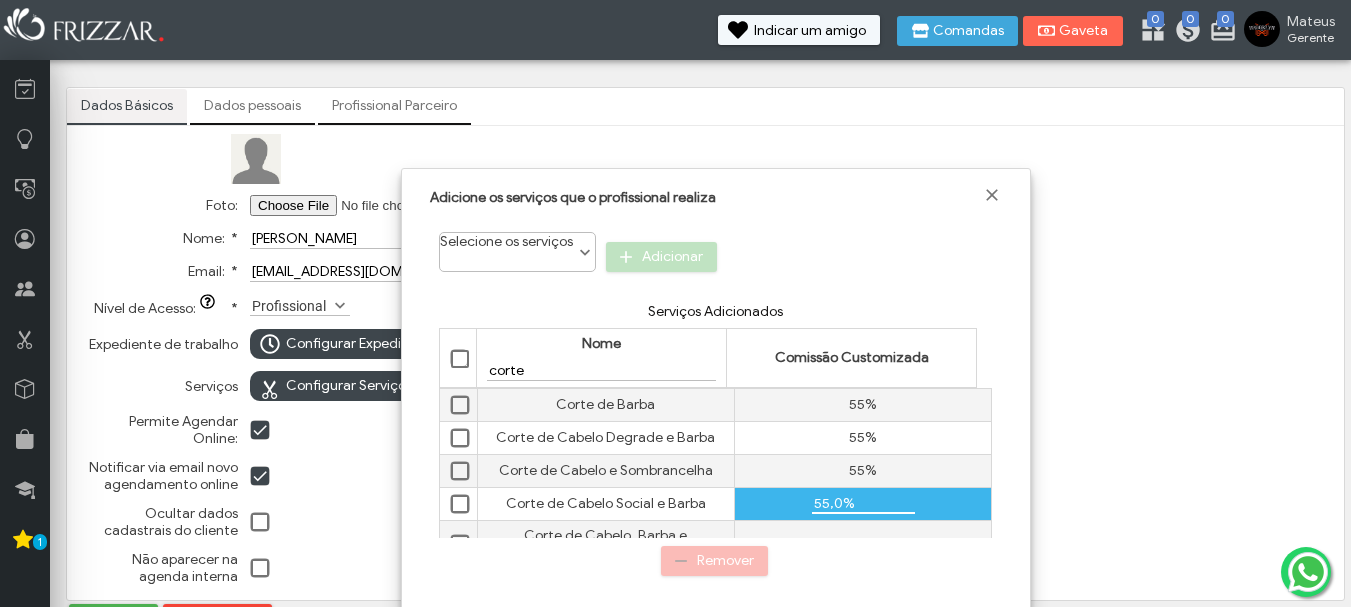 type 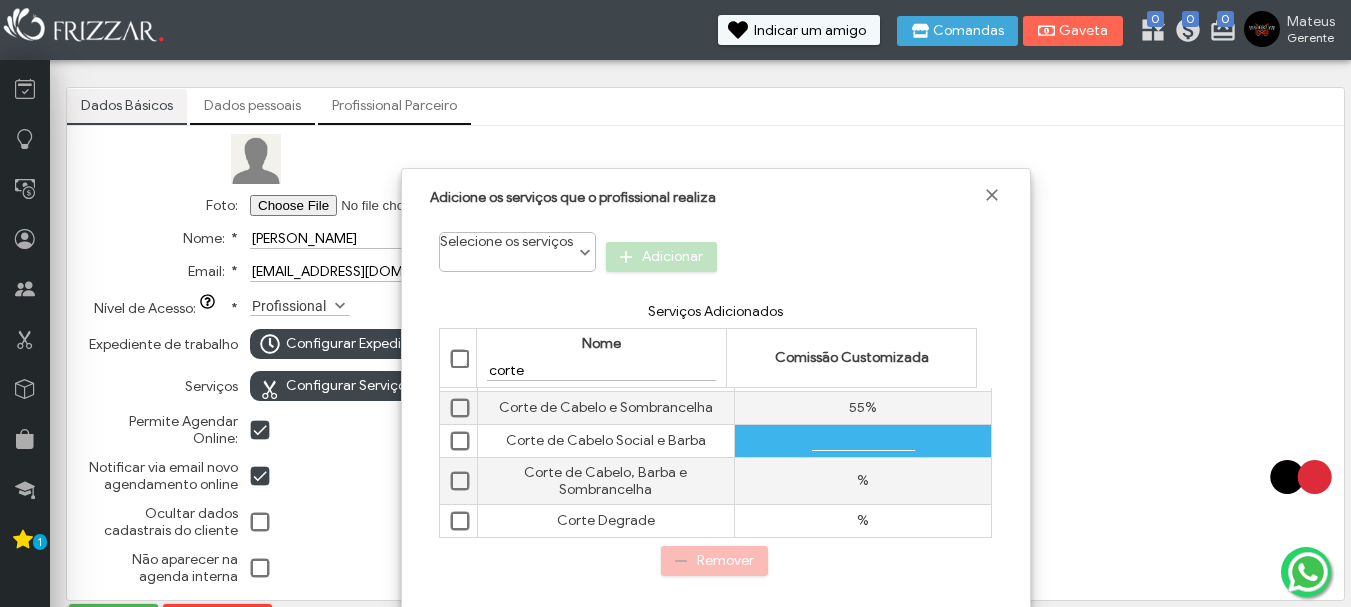 scroll, scrollTop: 96, scrollLeft: 0, axis: vertical 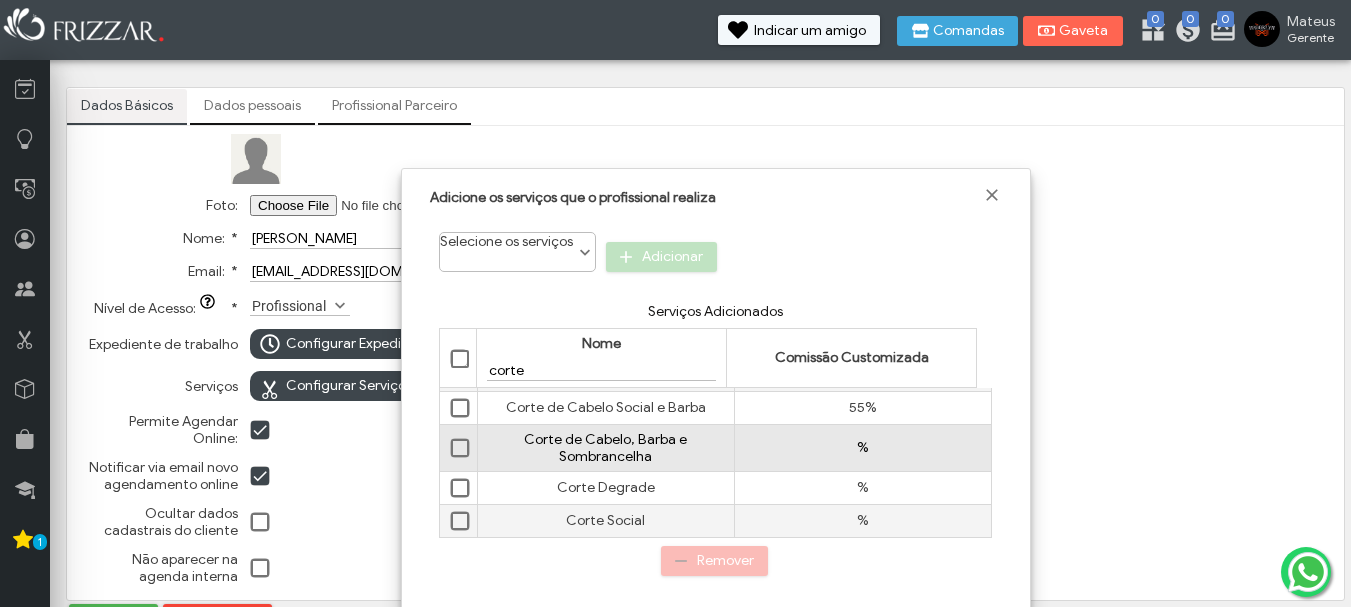 click on "%" at bounding box center (863, 447) 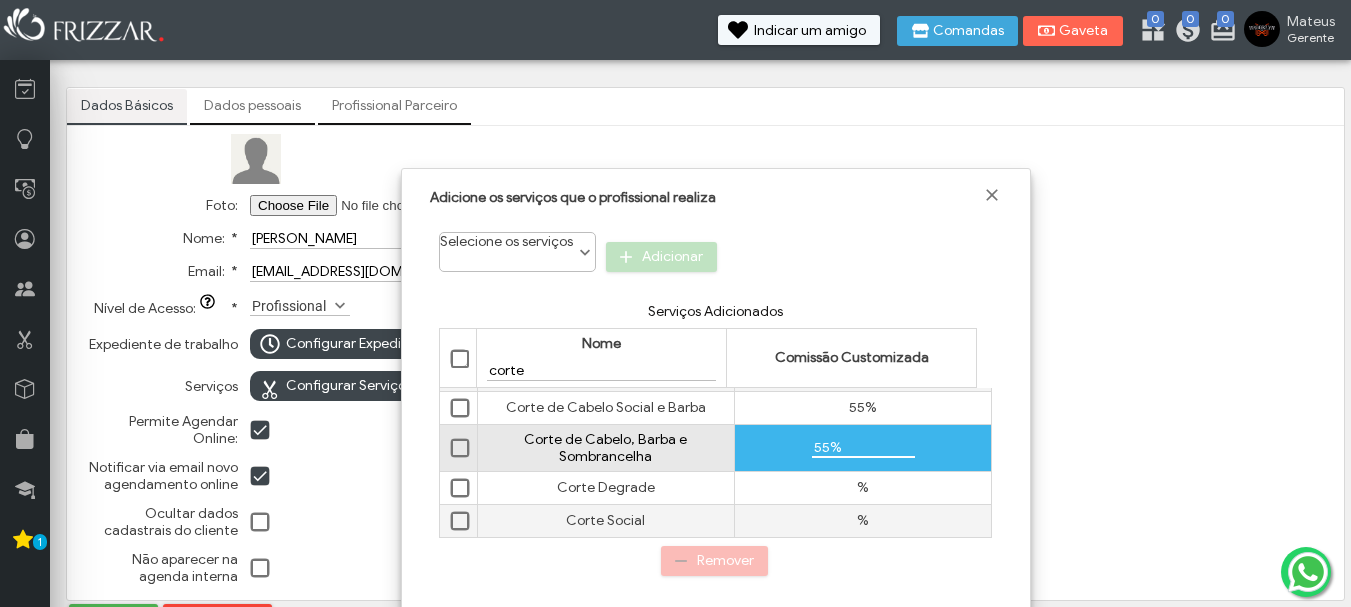 type on "55,0%" 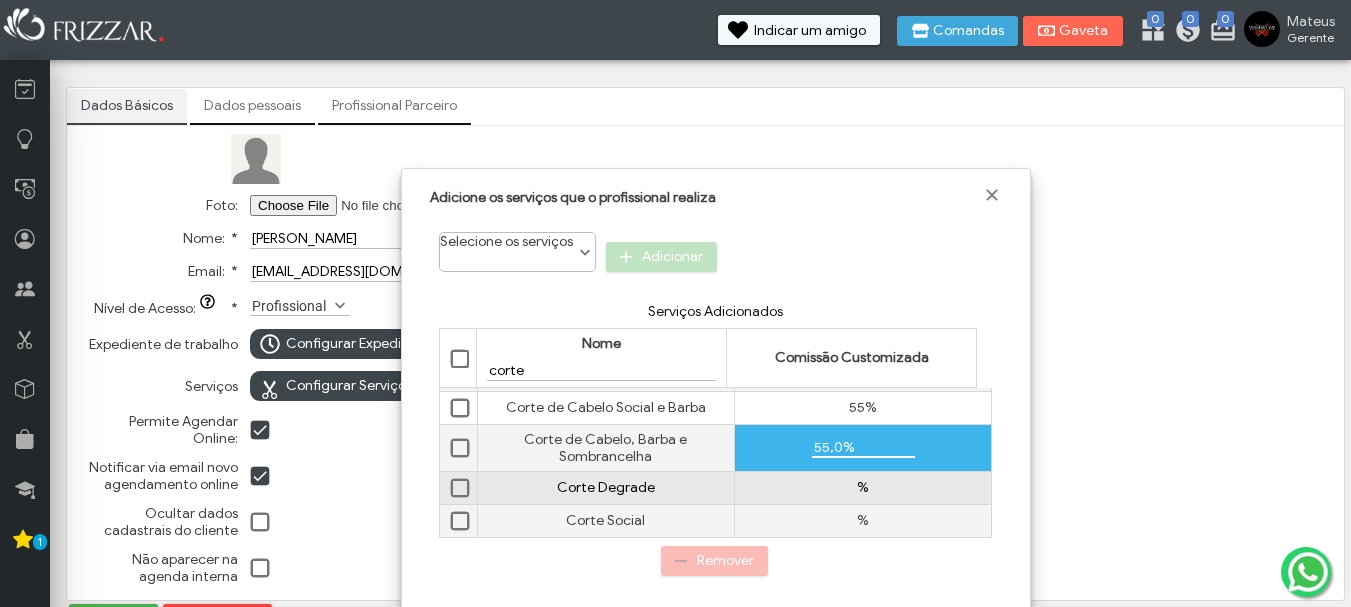 type 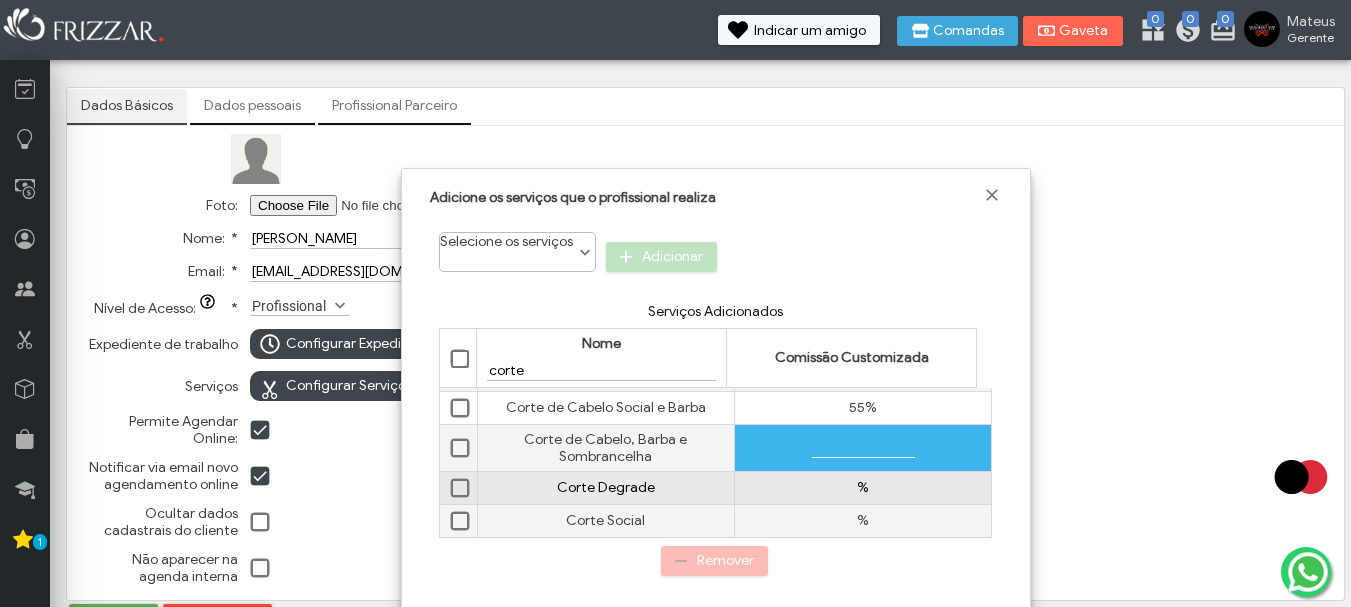 click on "%" at bounding box center [862, 487] 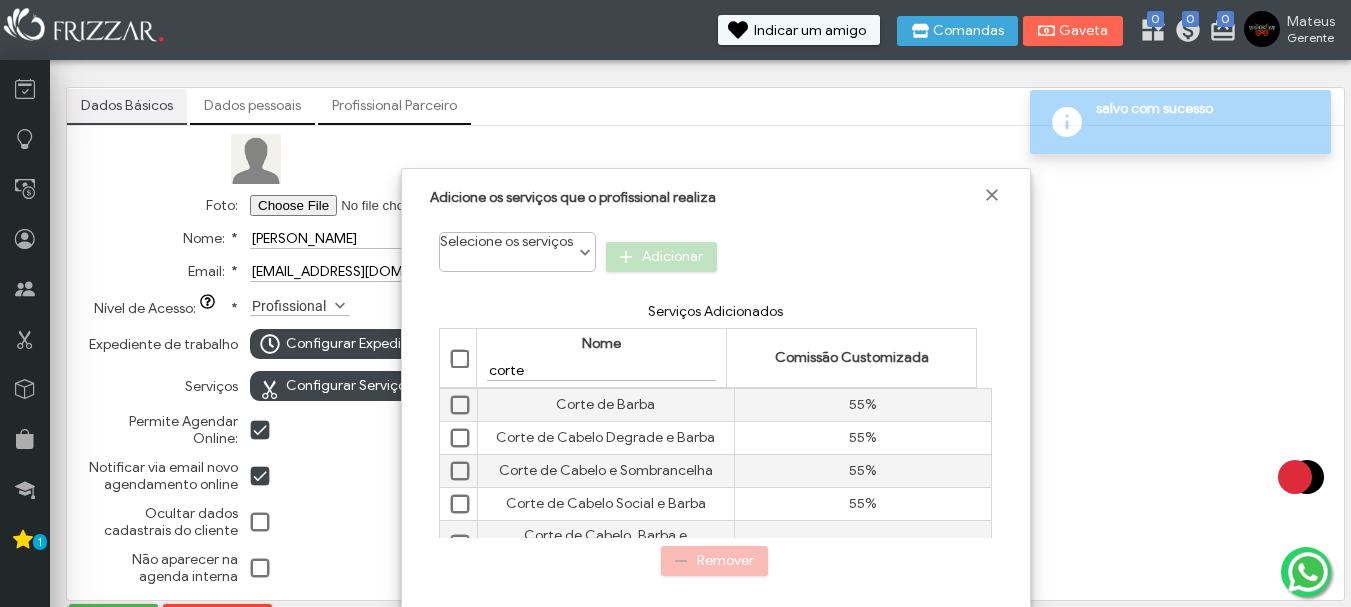 scroll, scrollTop: 96, scrollLeft: 0, axis: vertical 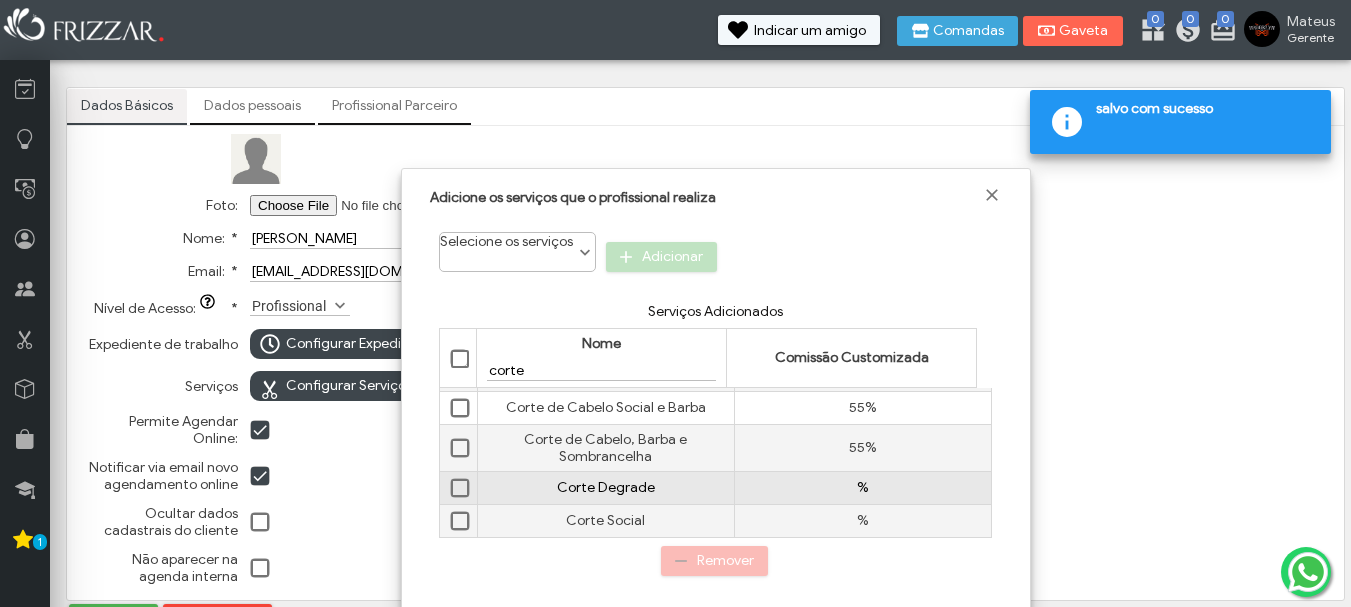 click on "%" at bounding box center (863, 487) 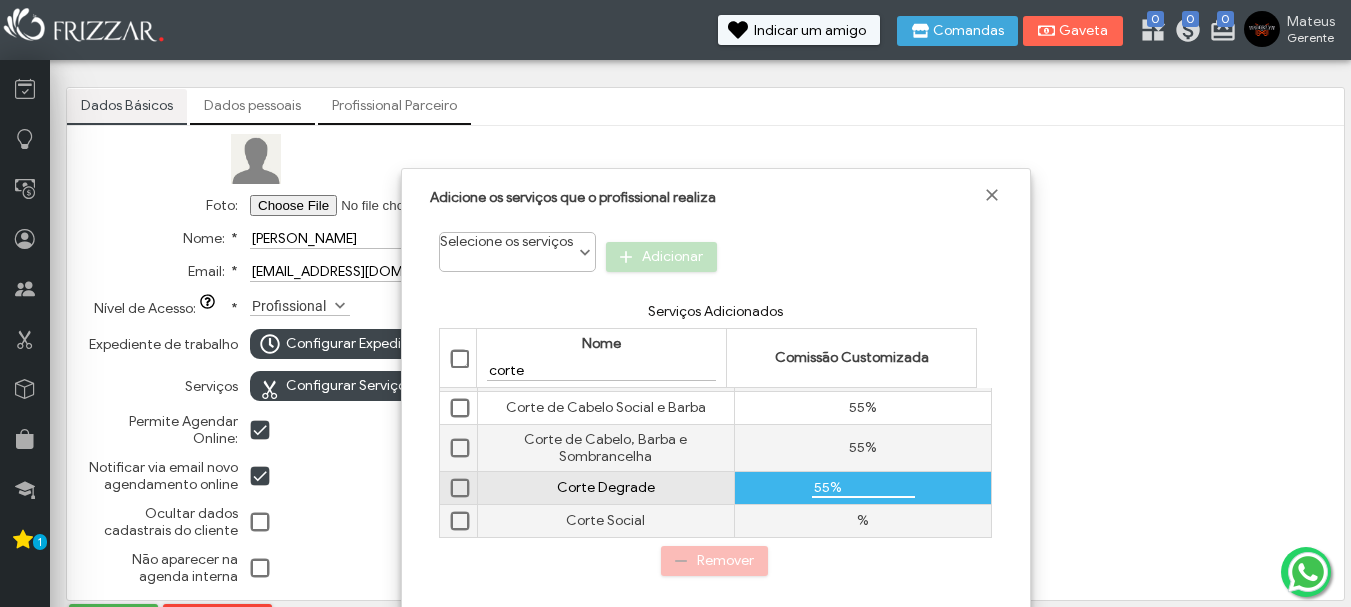 type on "55,0%" 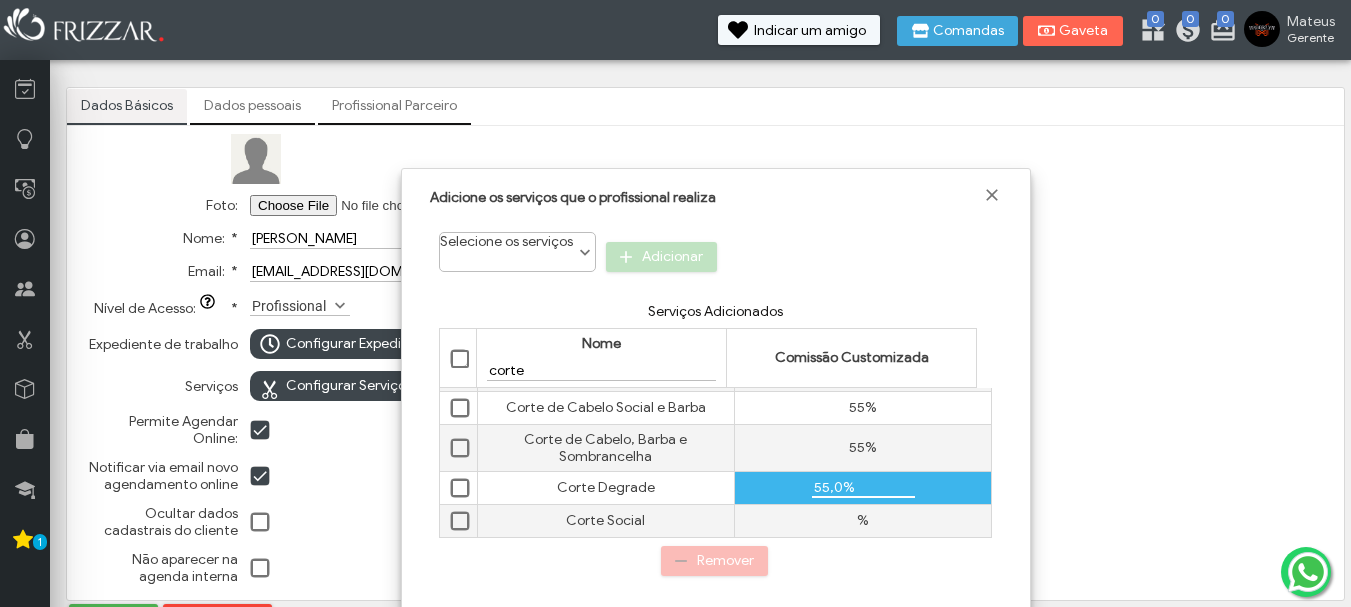 type 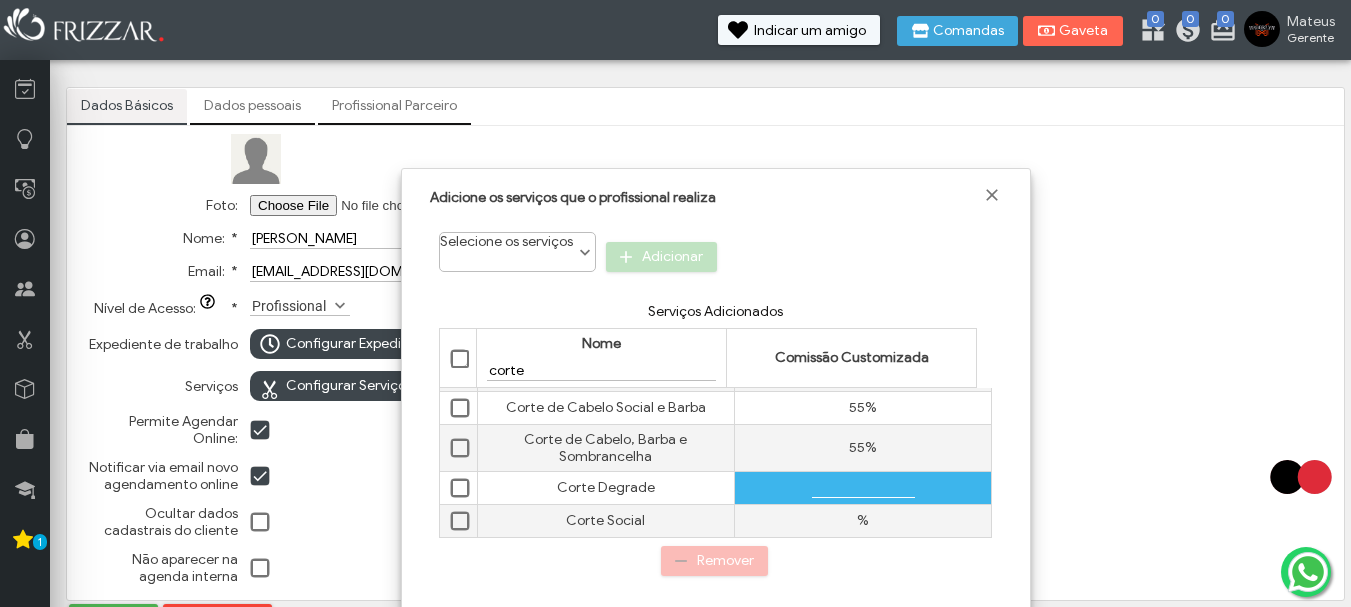click on "Remover" at bounding box center [716, 561] 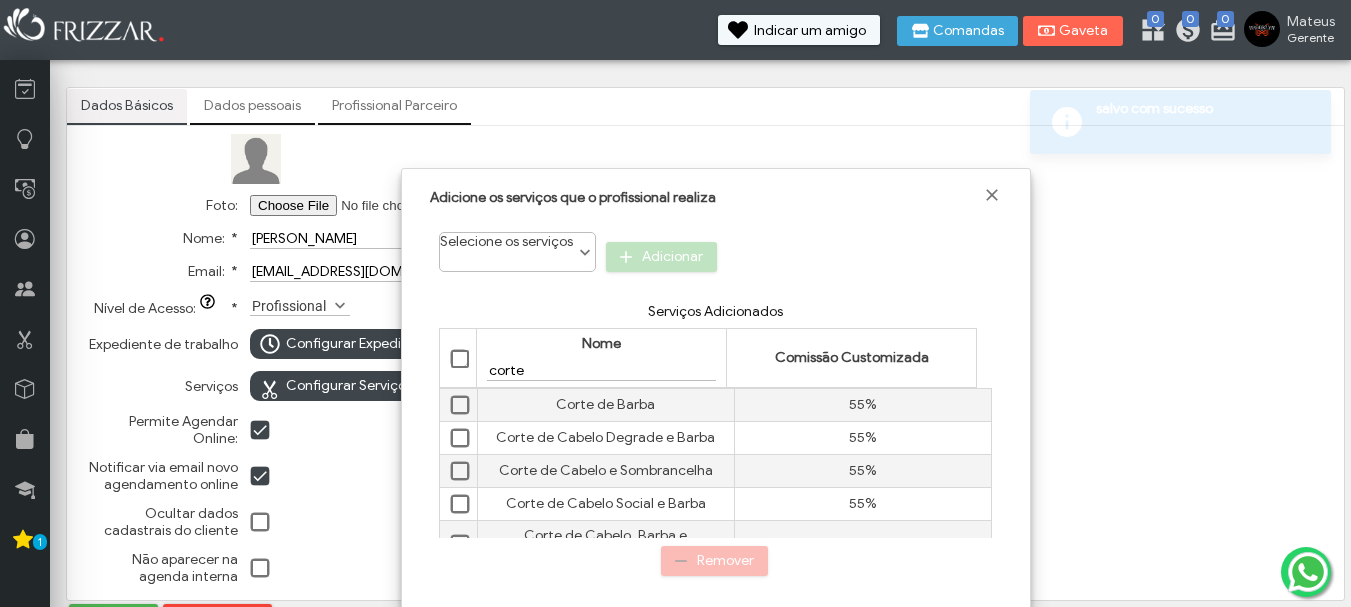 scroll, scrollTop: 96, scrollLeft: 0, axis: vertical 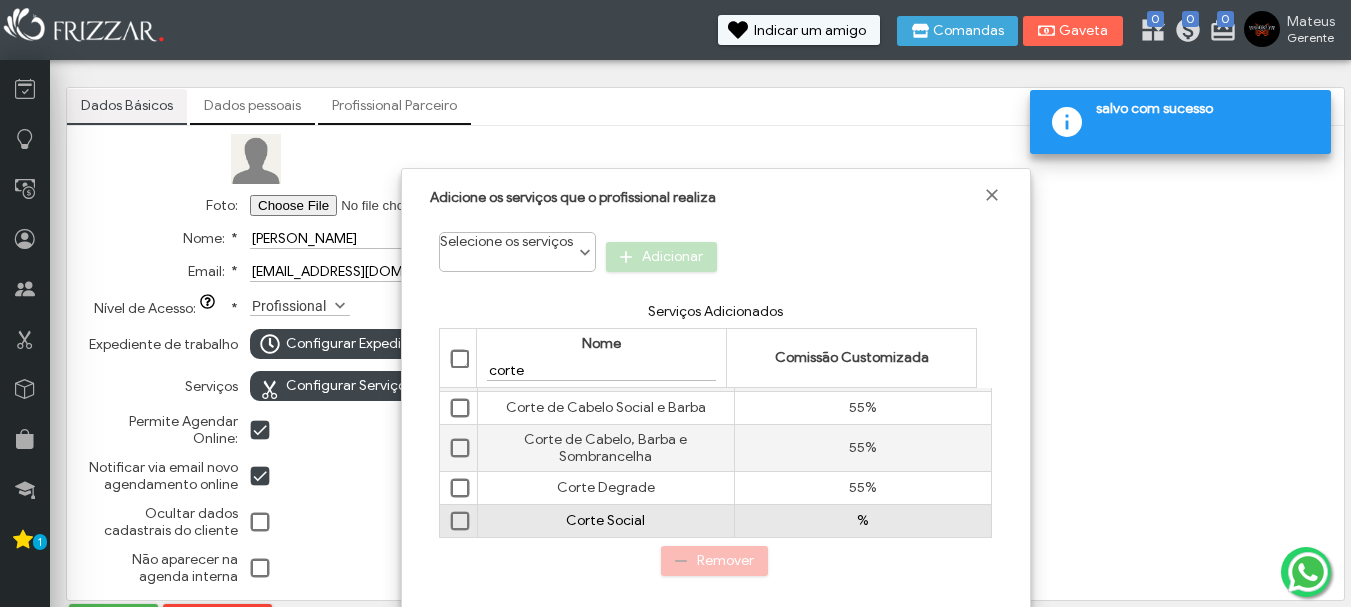 click on "%" at bounding box center [863, 520] 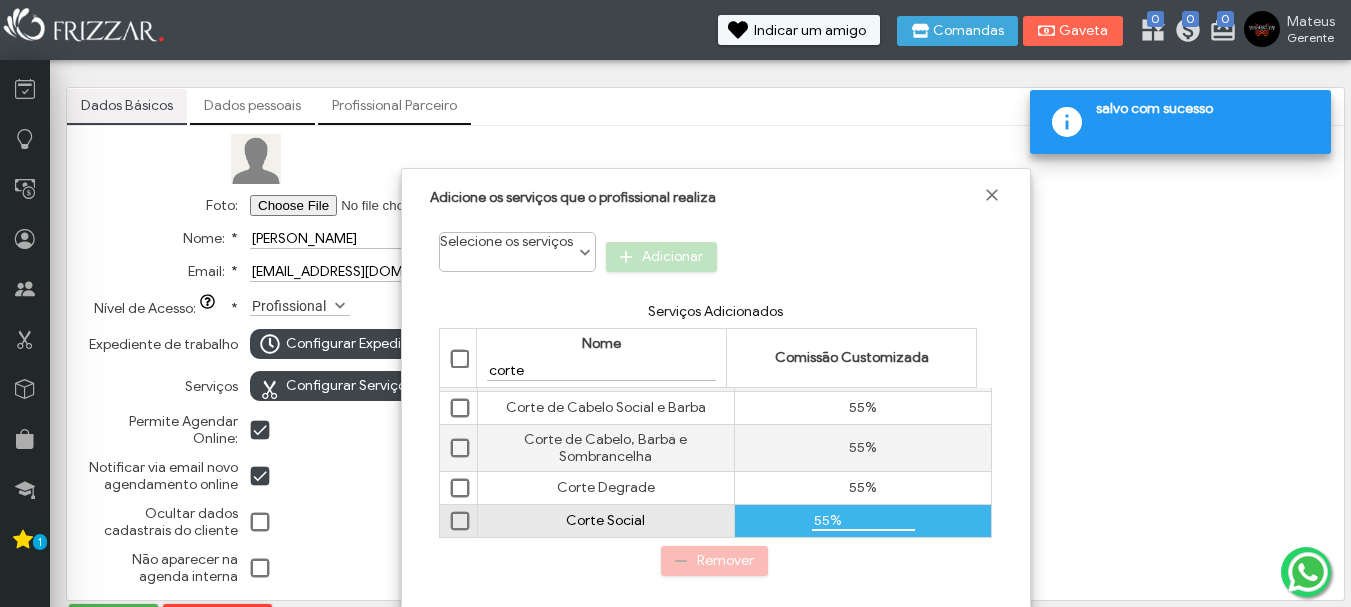 type on "55,0%" 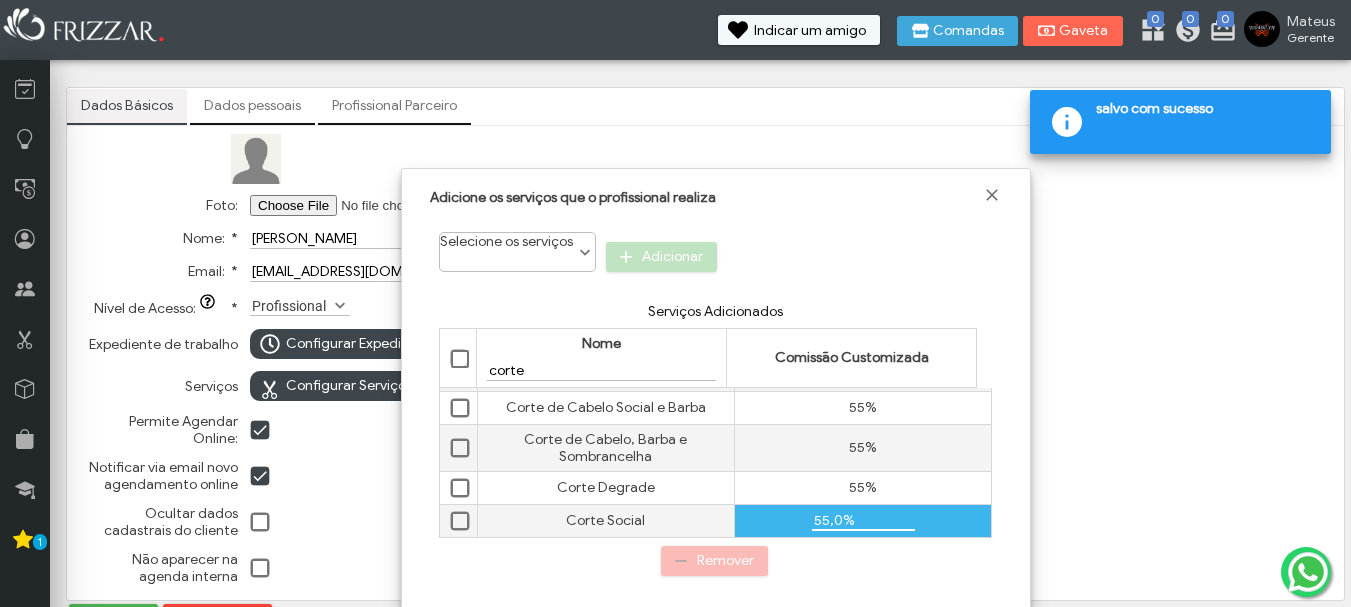 type 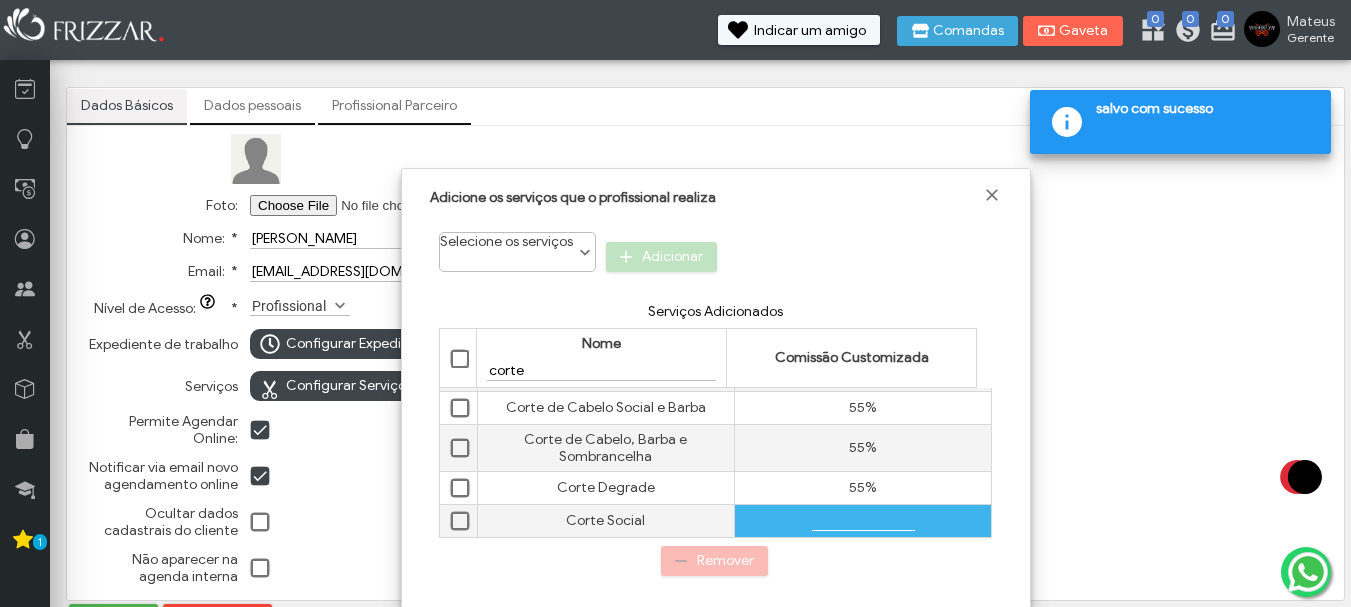 click on "Remover" at bounding box center [716, 561] 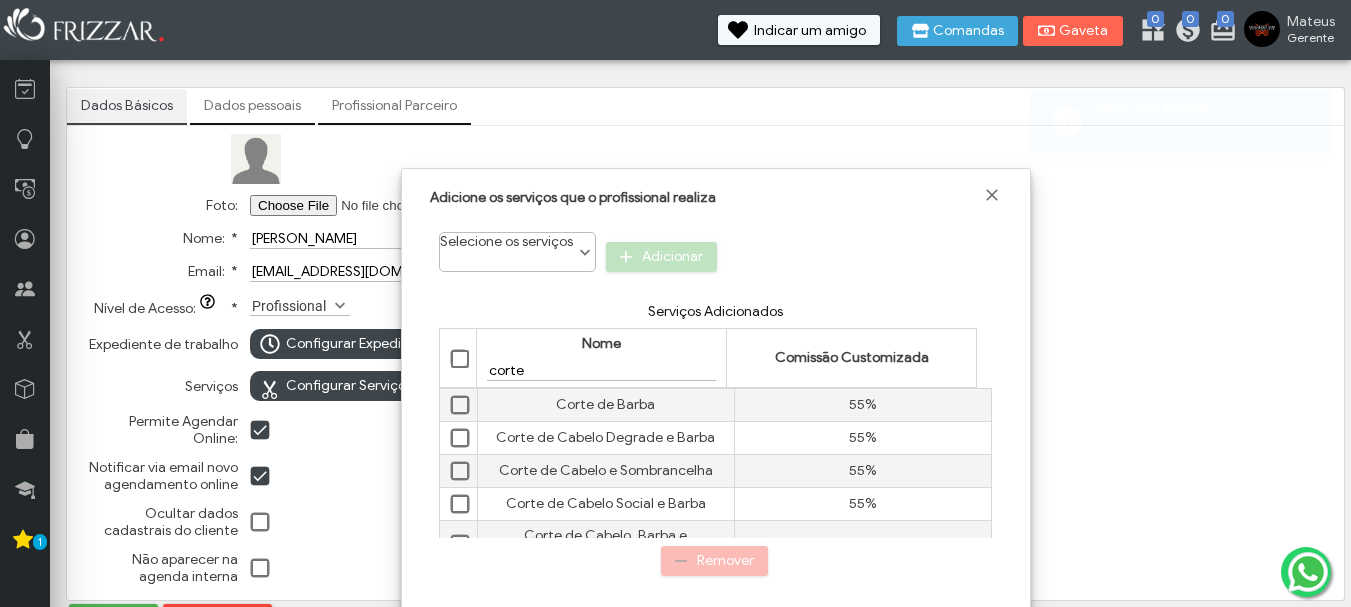 scroll, scrollTop: 96, scrollLeft: 0, axis: vertical 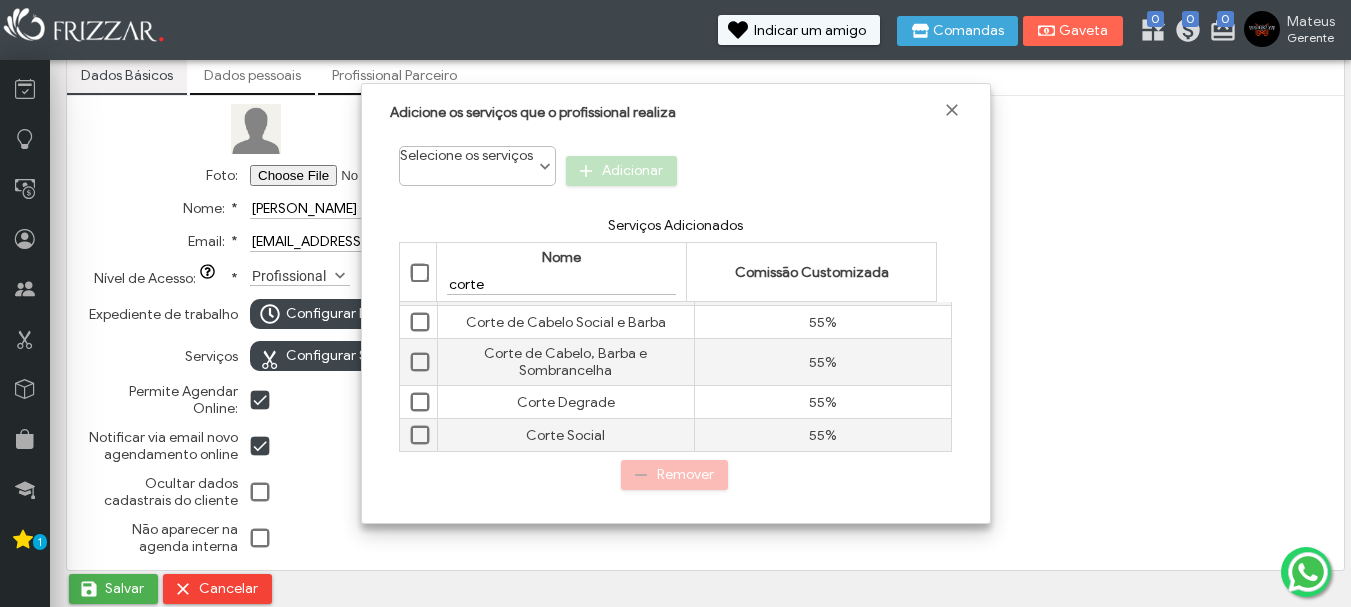 click at bounding box center (421, 274) 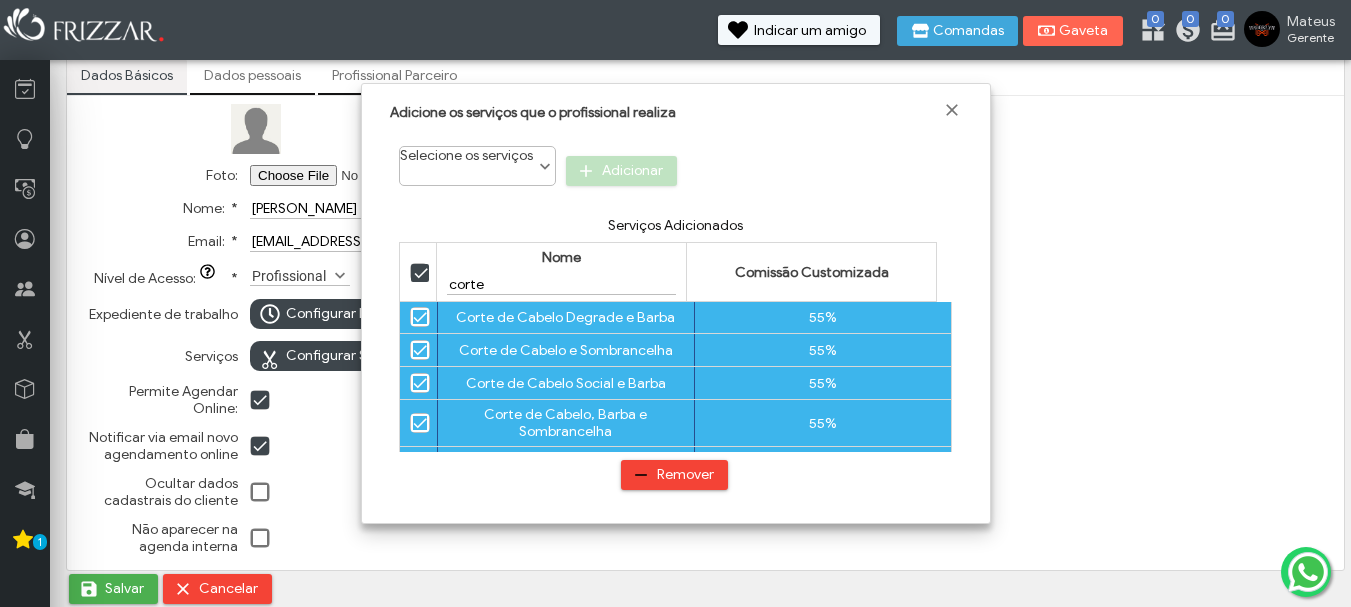scroll, scrollTop: 0, scrollLeft: 0, axis: both 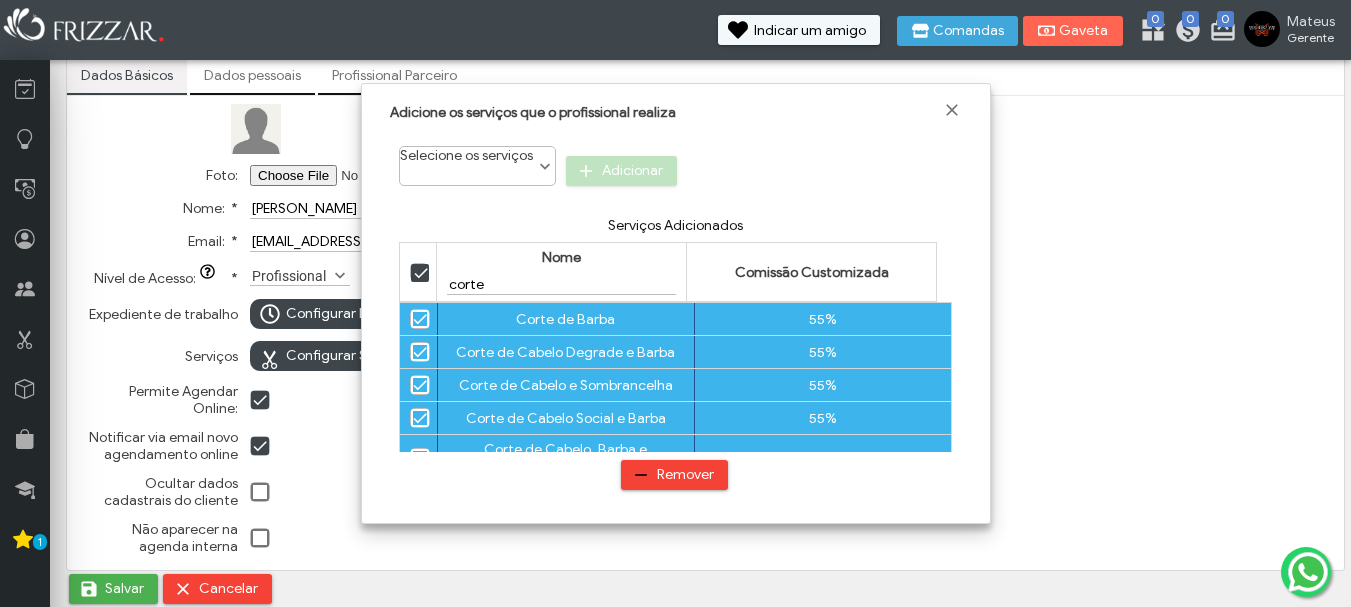click on "Remover" at bounding box center [676, 475] 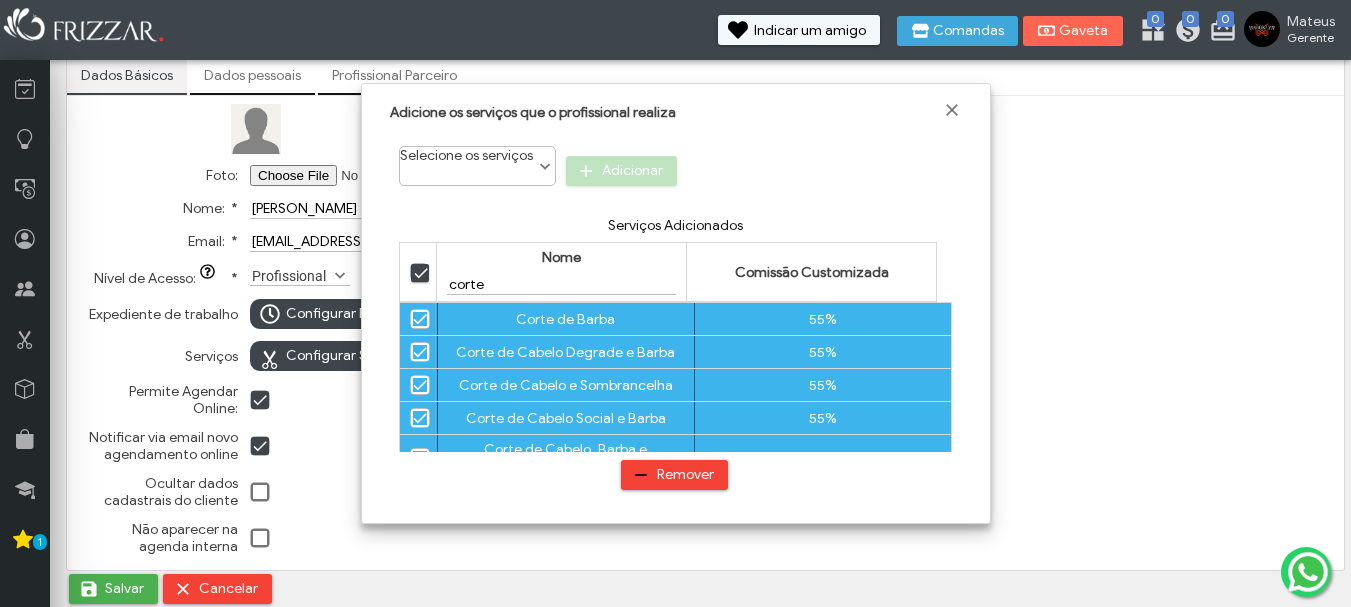 click at bounding box center (421, 274) 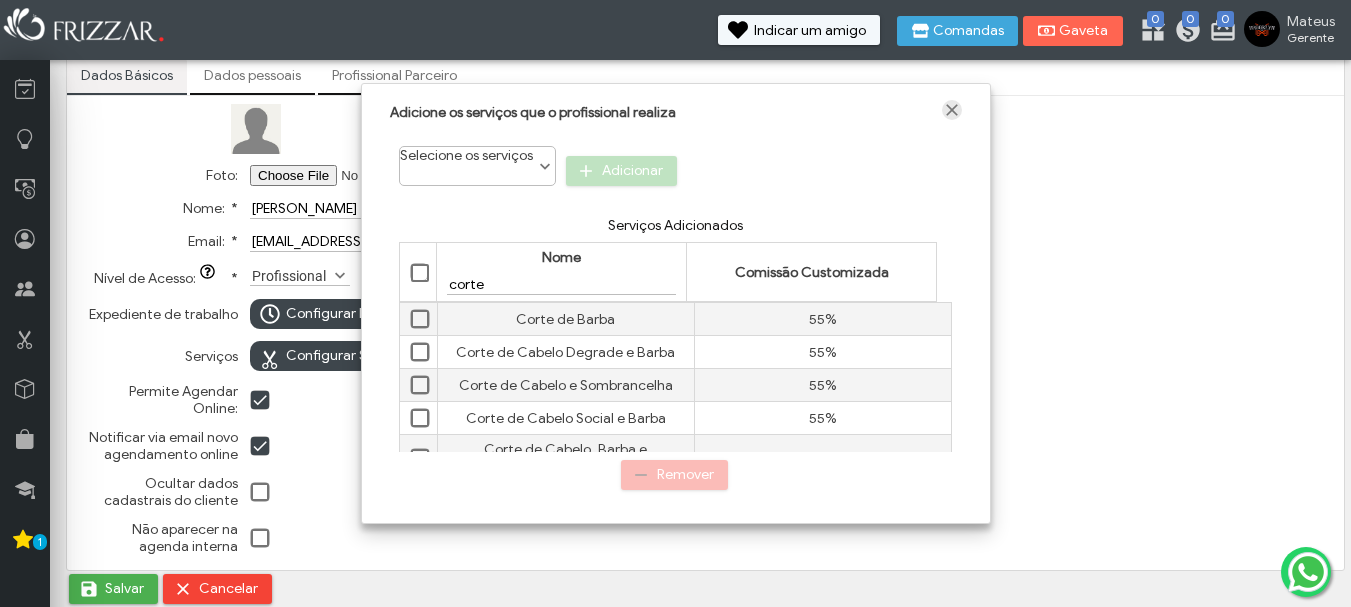 click at bounding box center (952, 110) 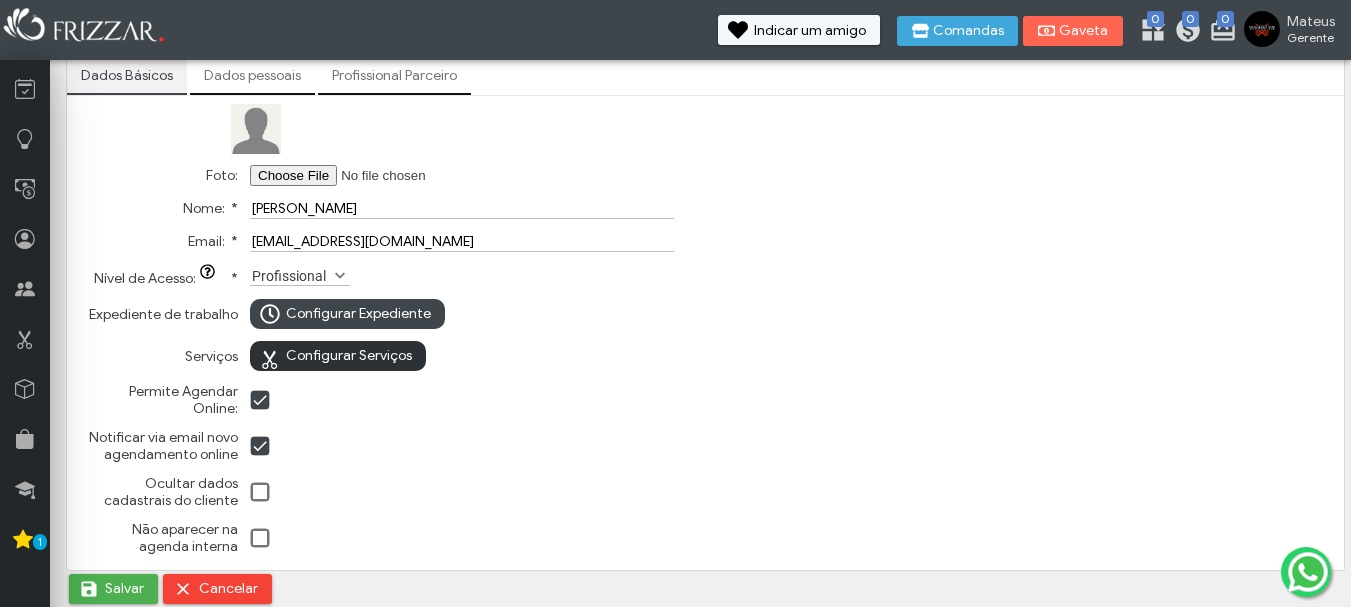 click on "Configurar Serviços" at bounding box center (349, 356) 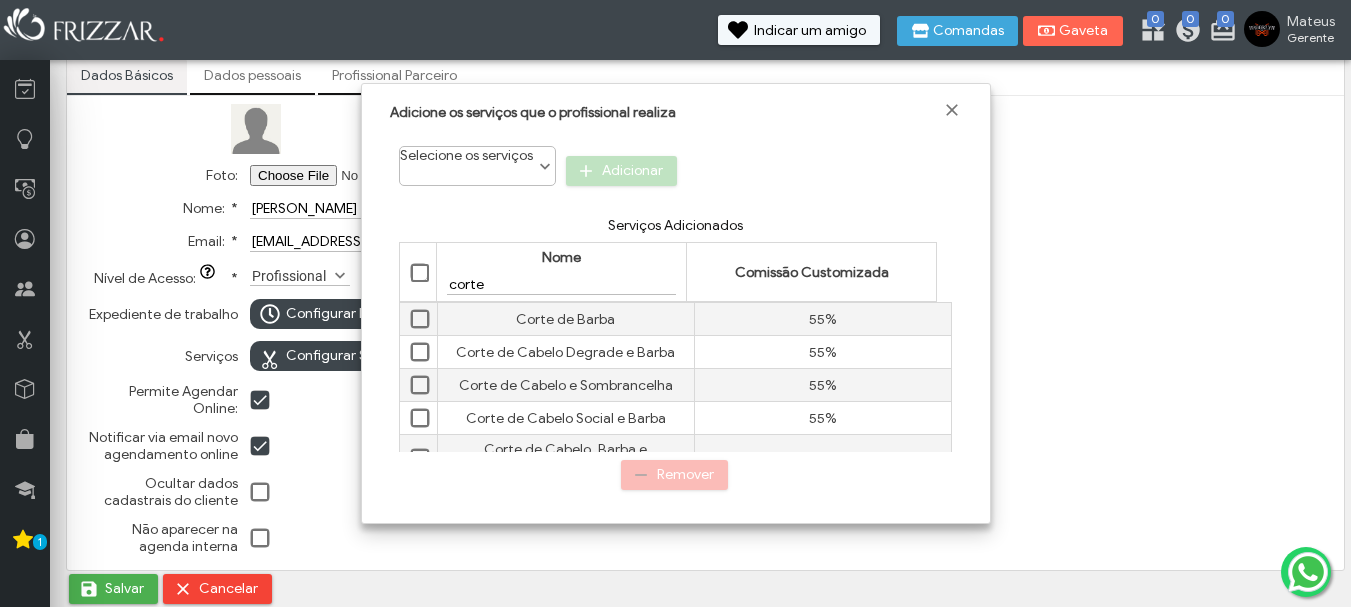 scroll, scrollTop: 11, scrollLeft: 89, axis: both 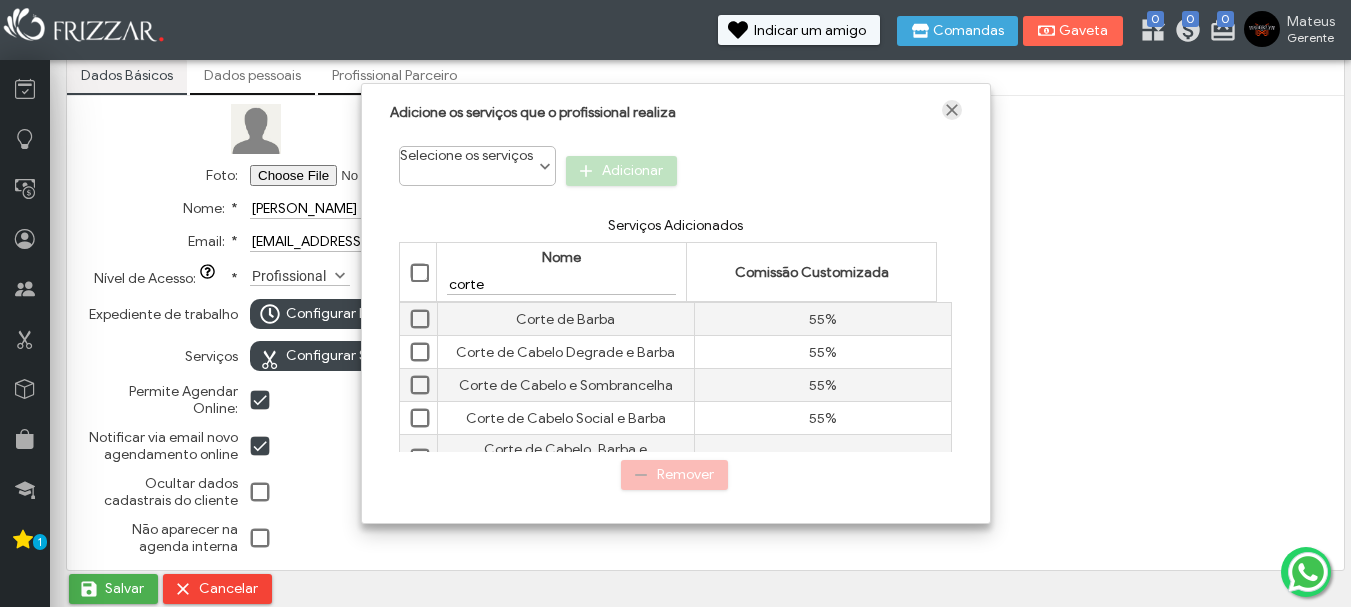 click at bounding box center (952, 110) 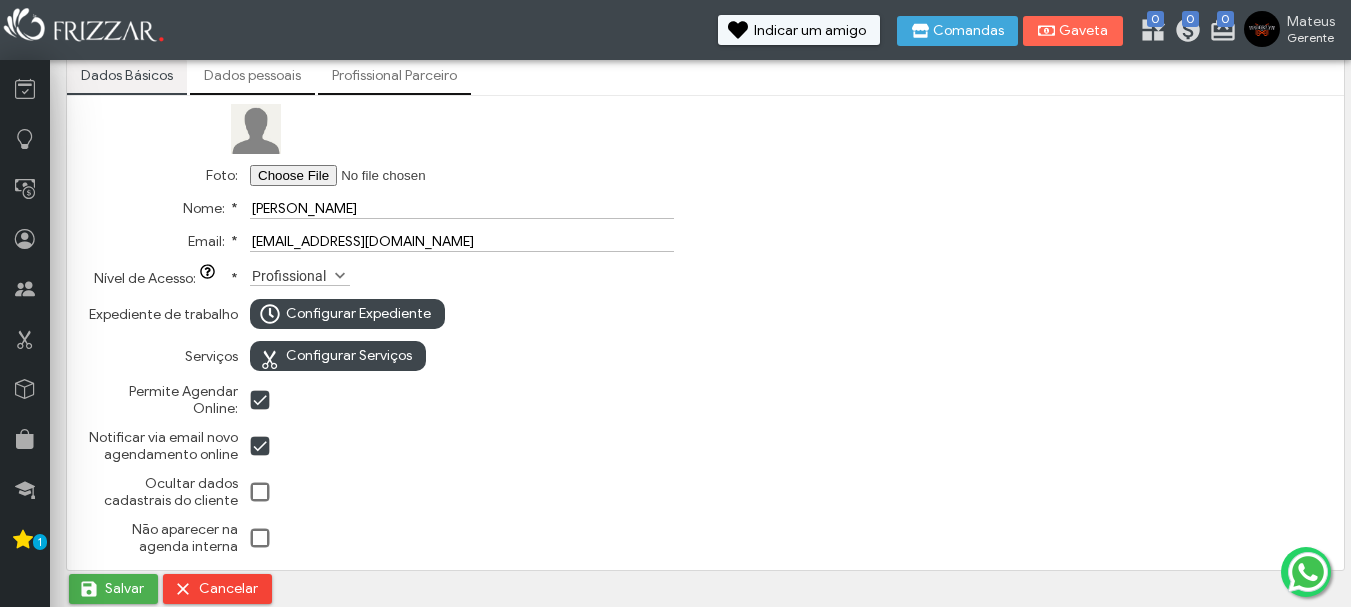 click on "Foto:" at bounding box center [376, 175] 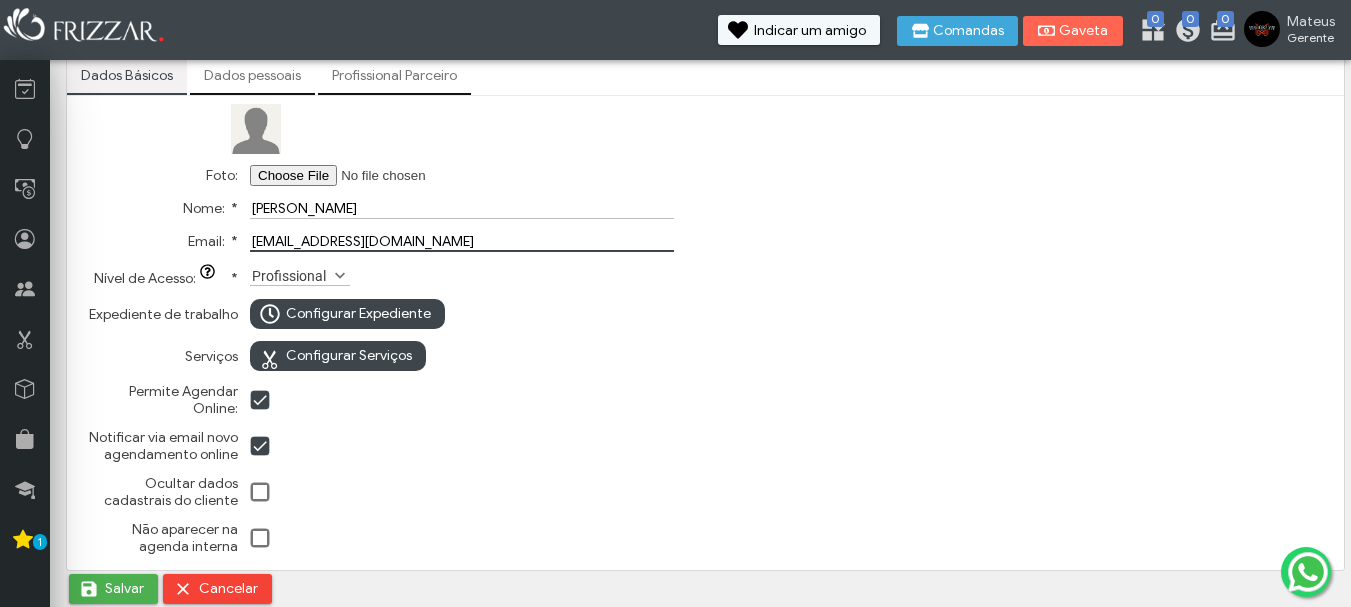 click on "mateusnascimento159santos@gmail.com" at bounding box center [462, 241] 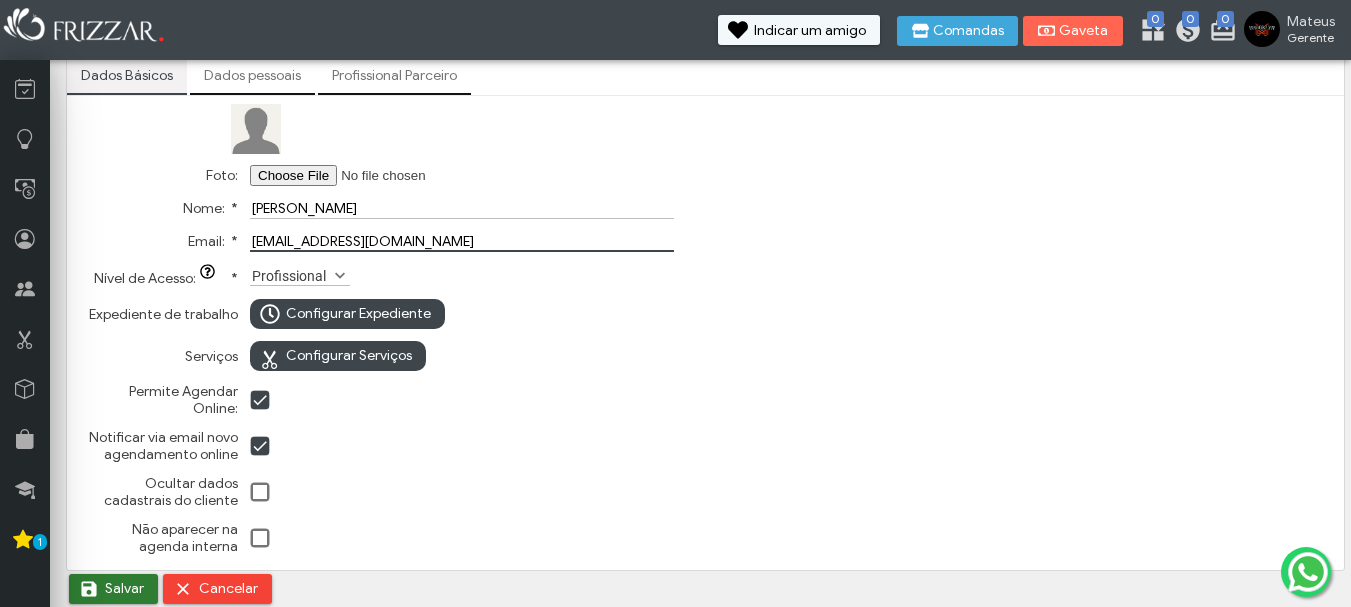 type on "samuelmartins8080@gmail.com" 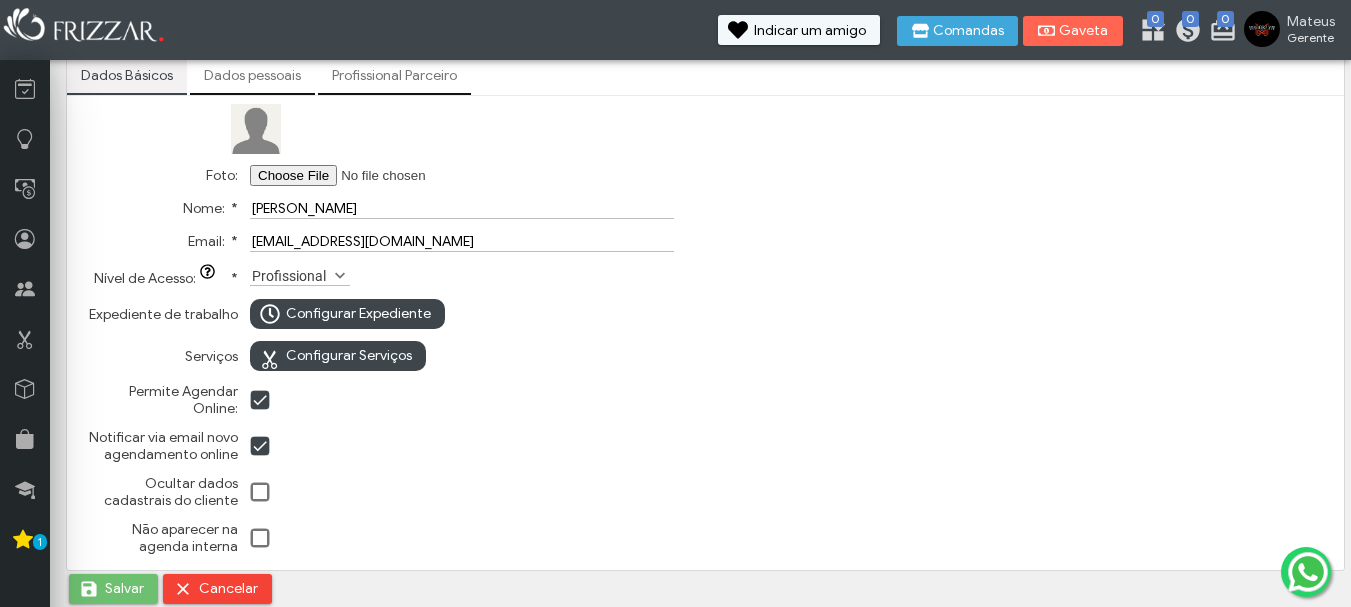 click on "Salvar" at bounding box center (124, 589) 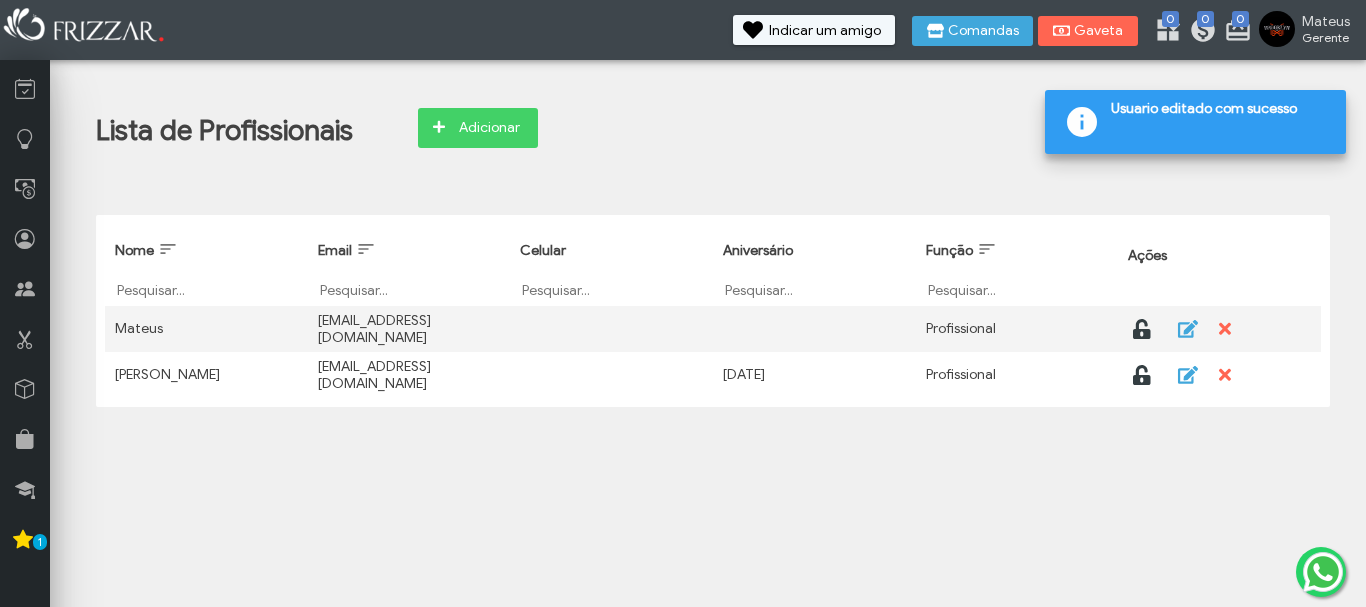 scroll, scrollTop: 0, scrollLeft: 0, axis: both 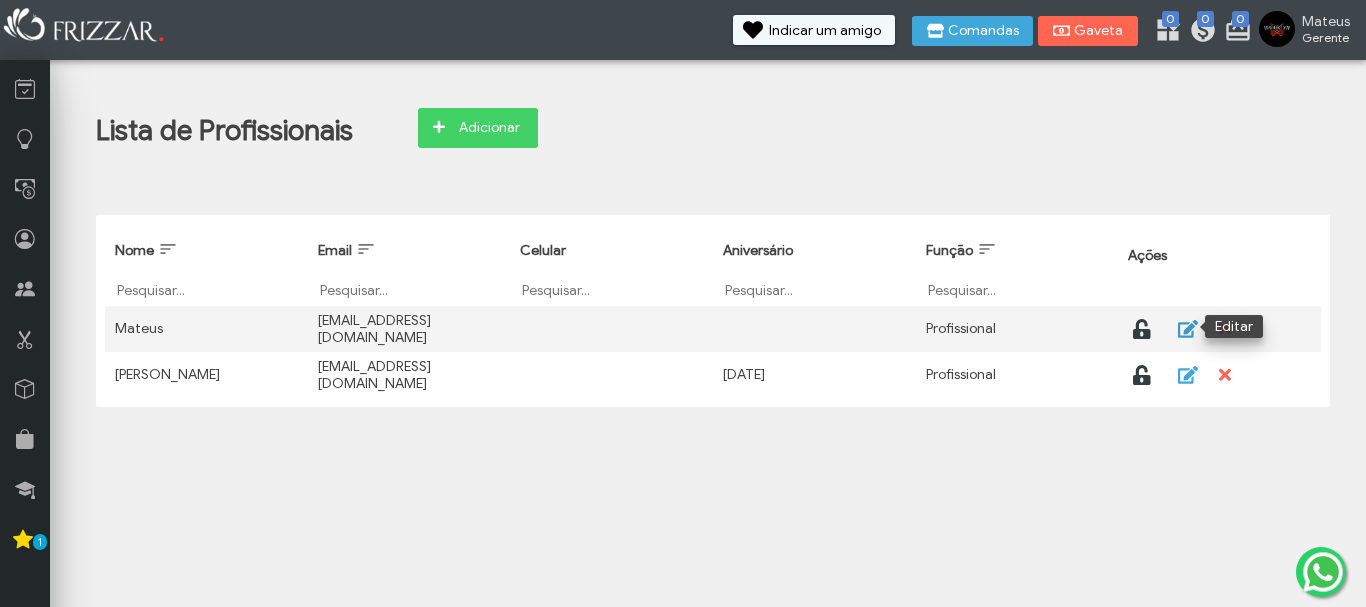 click 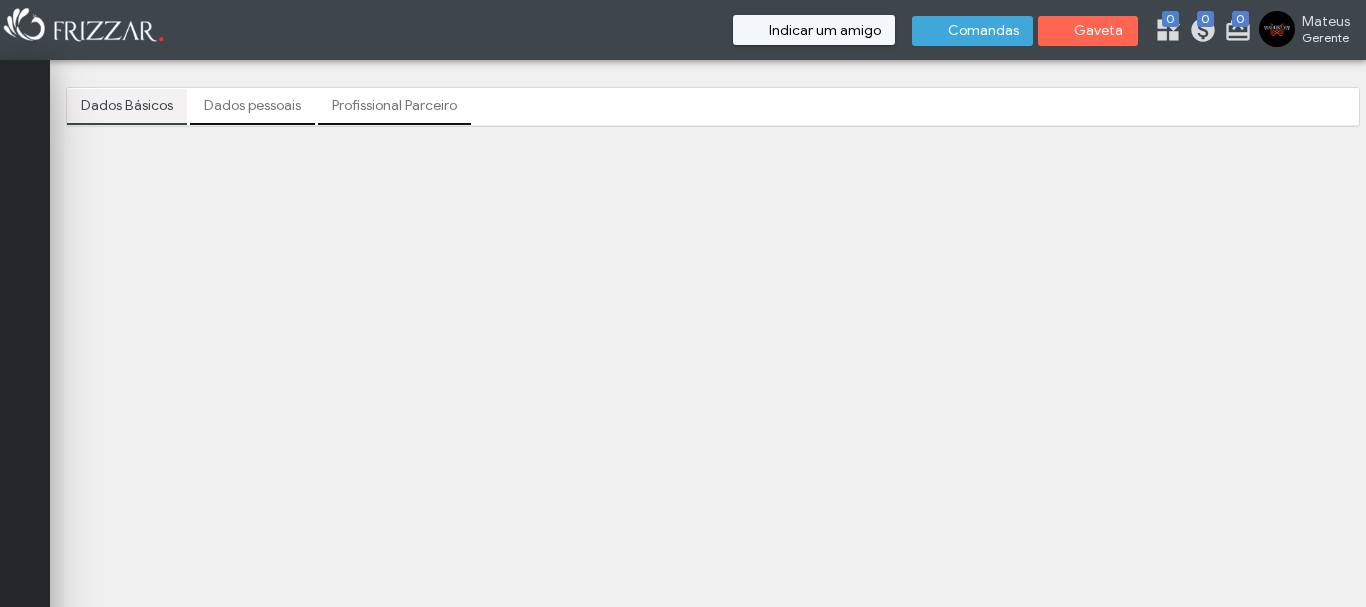 scroll, scrollTop: 0, scrollLeft: 0, axis: both 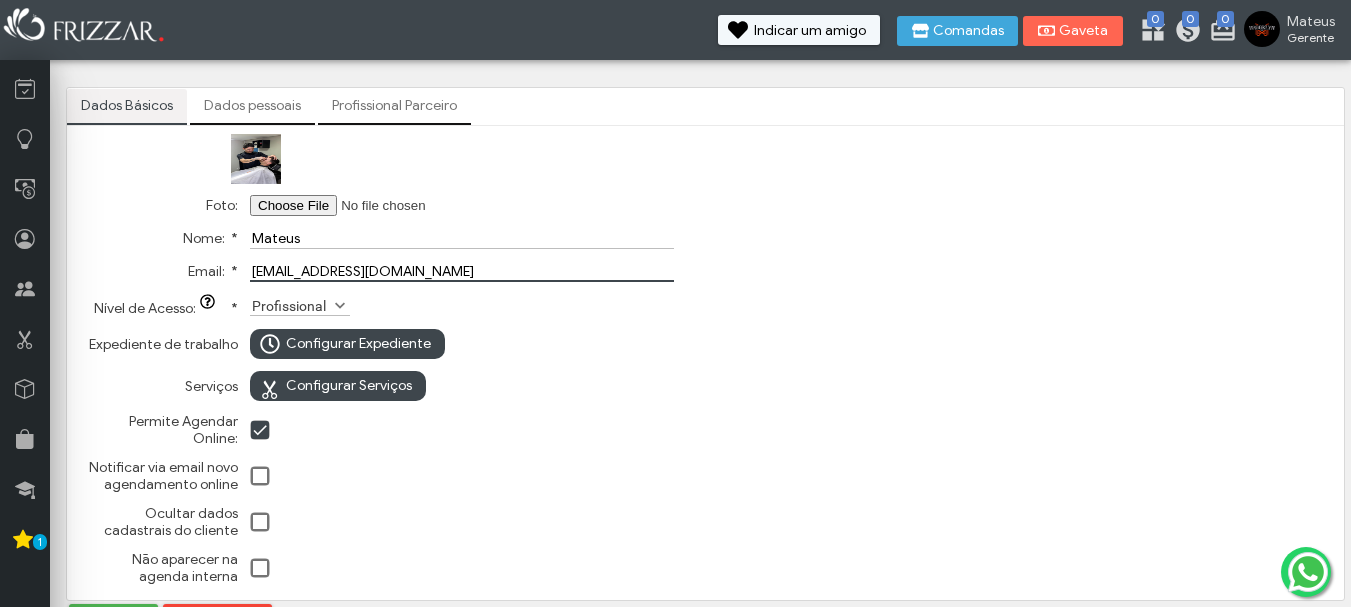 click on "[EMAIL_ADDRESS][DOMAIN_NAME]" at bounding box center (462, 271) 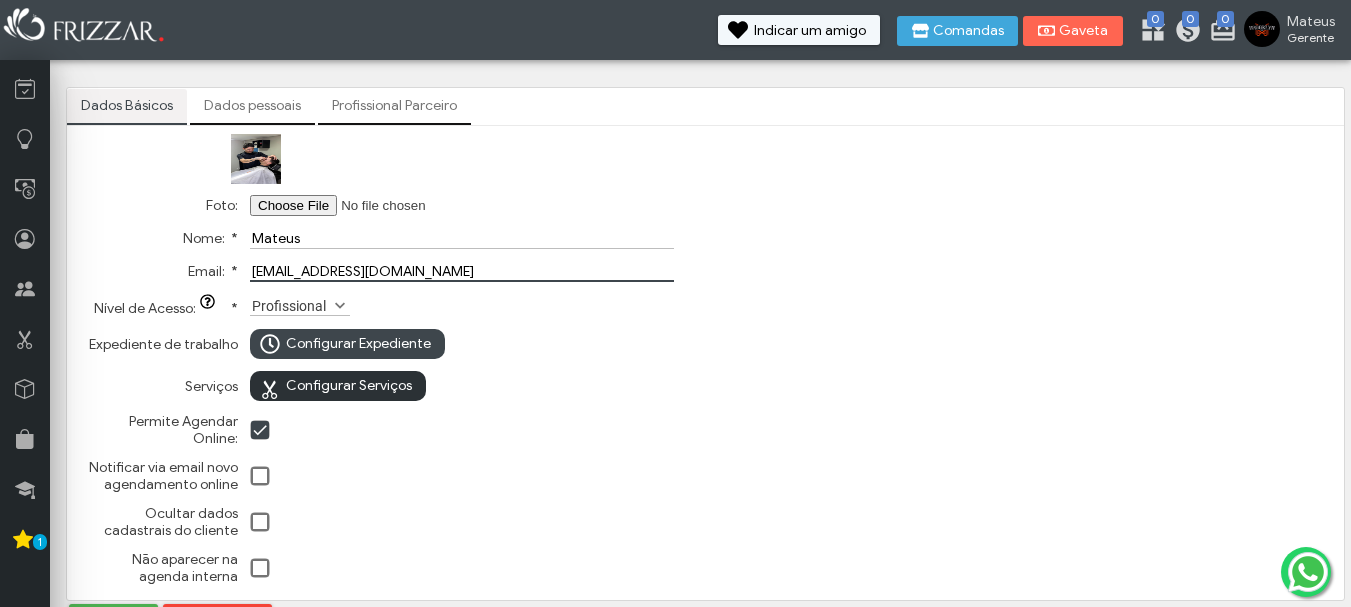 type on "mateusnascimento159santos@gmail.com" 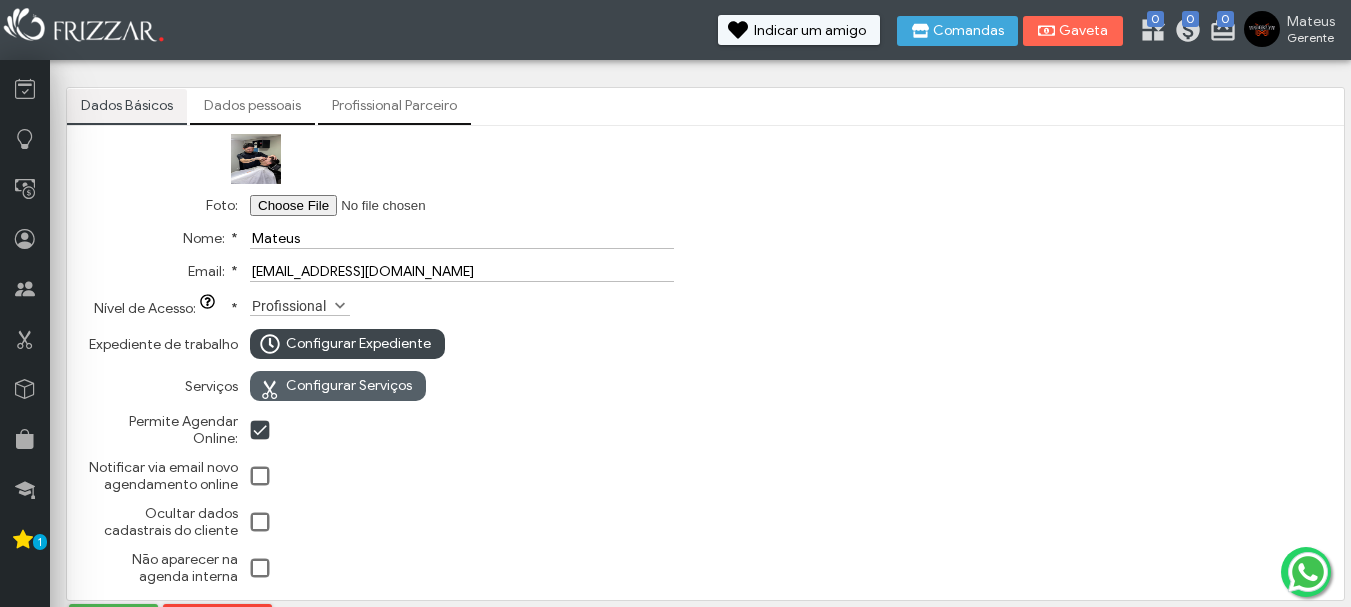 click on "Configurar Serviços" at bounding box center [349, 386] 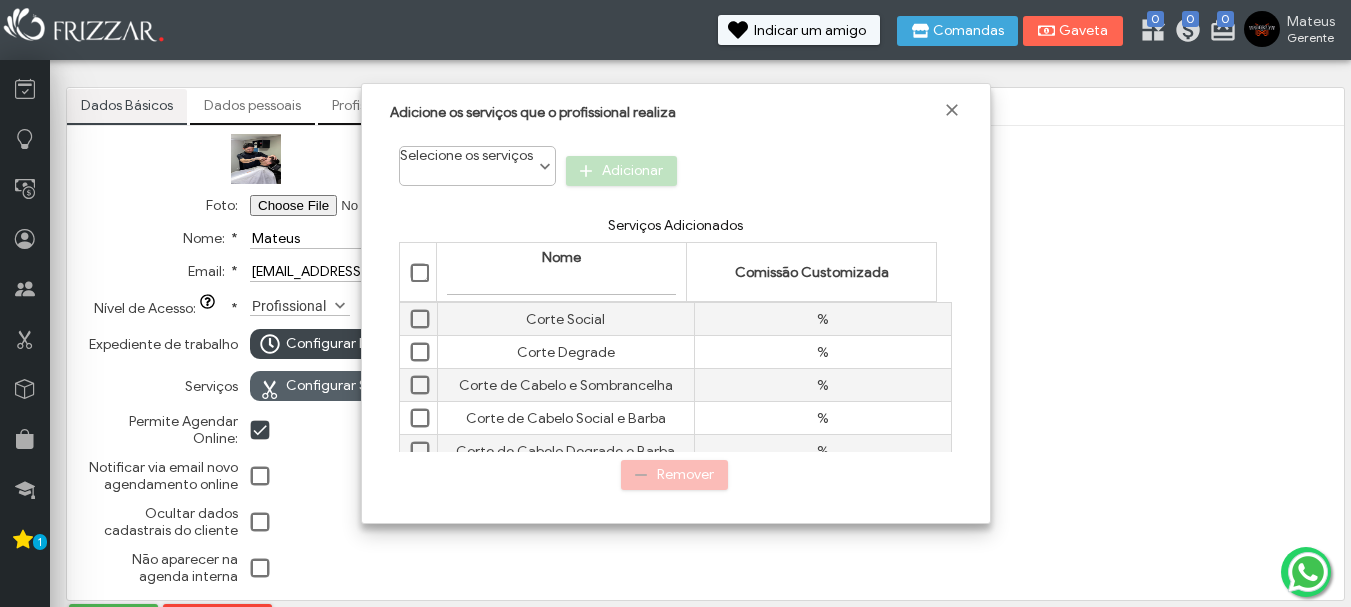 scroll, scrollTop: 11, scrollLeft: 89, axis: both 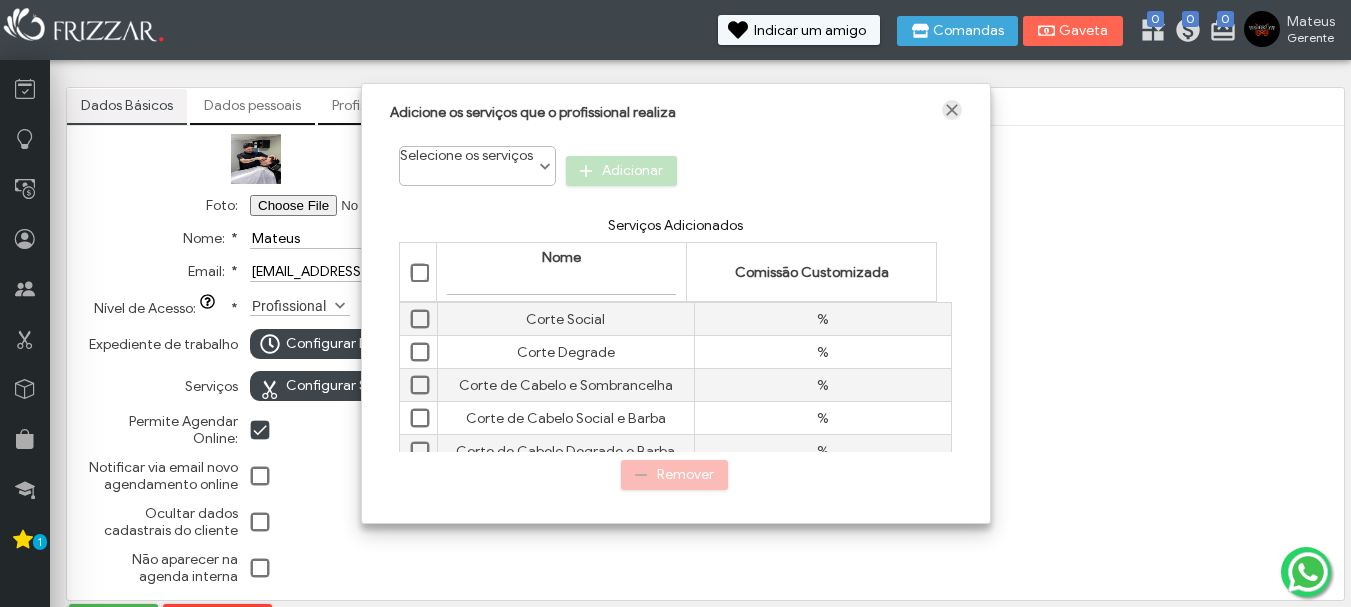 click at bounding box center (952, 110) 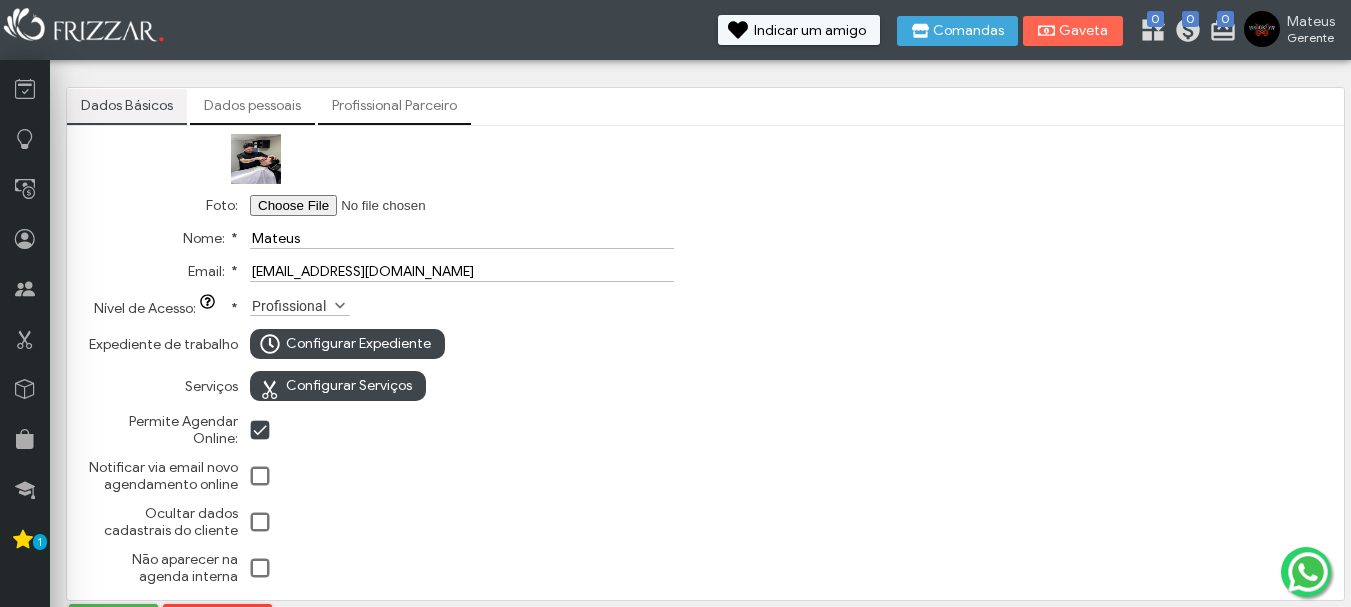 click at bounding box center [462, 476] 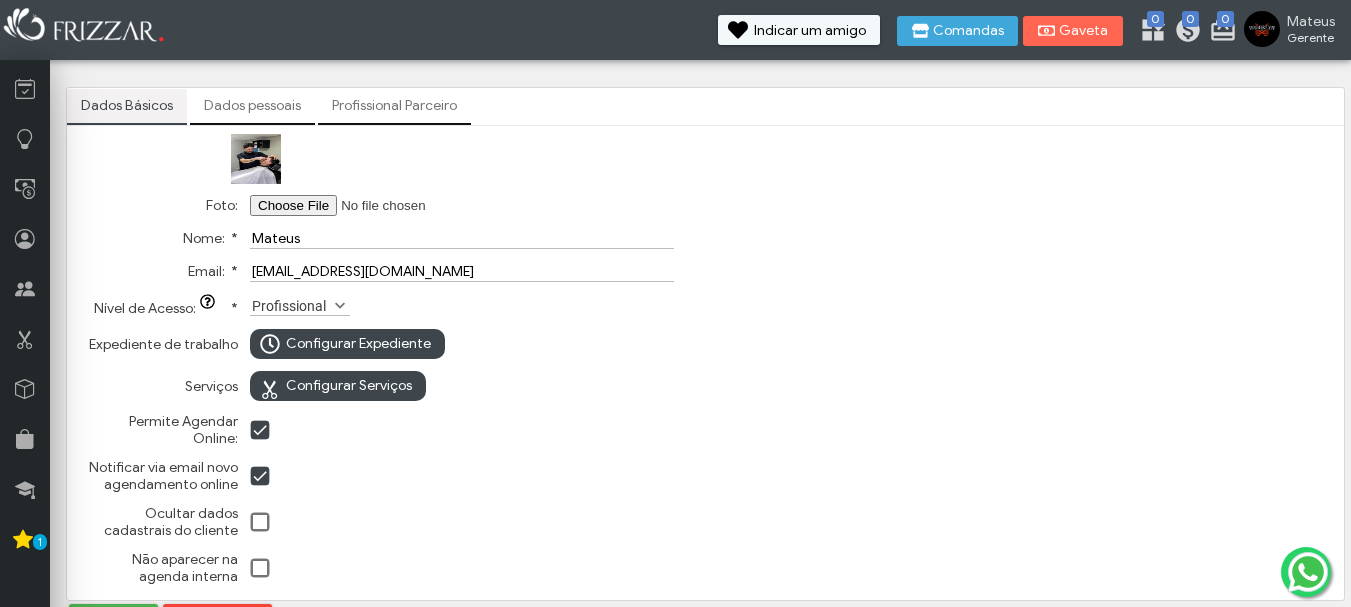 click on "Foto:" at bounding box center (376, 205) 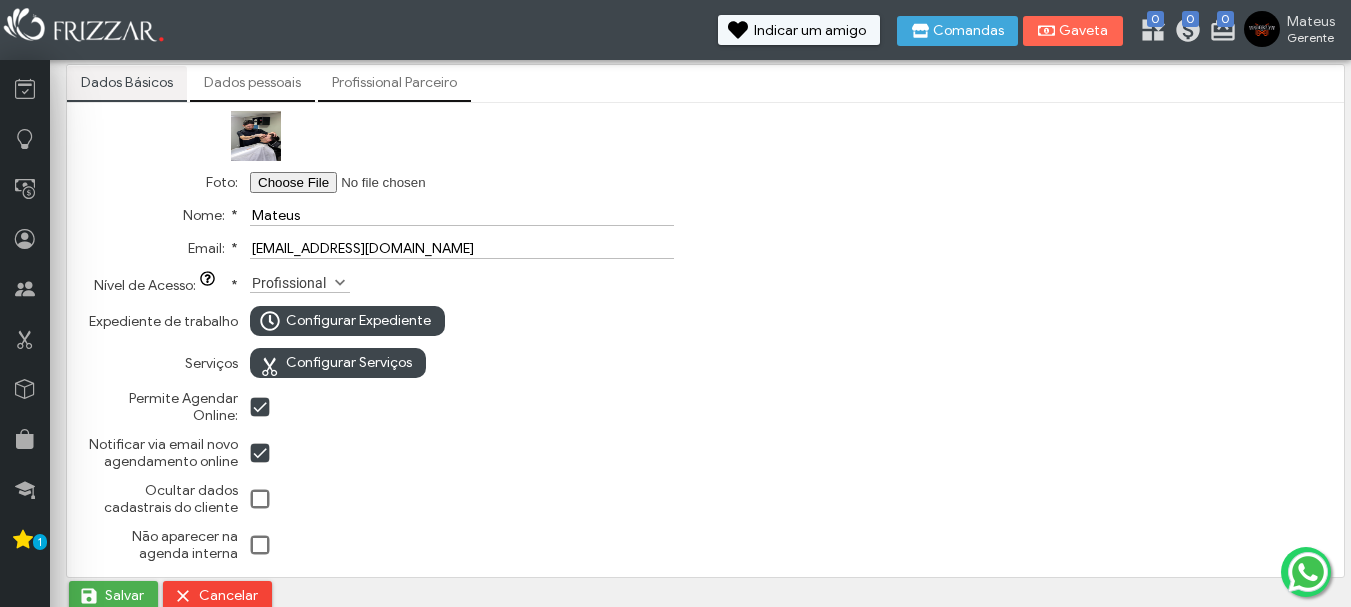 scroll, scrollTop: 27, scrollLeft: 0, axis: vertical 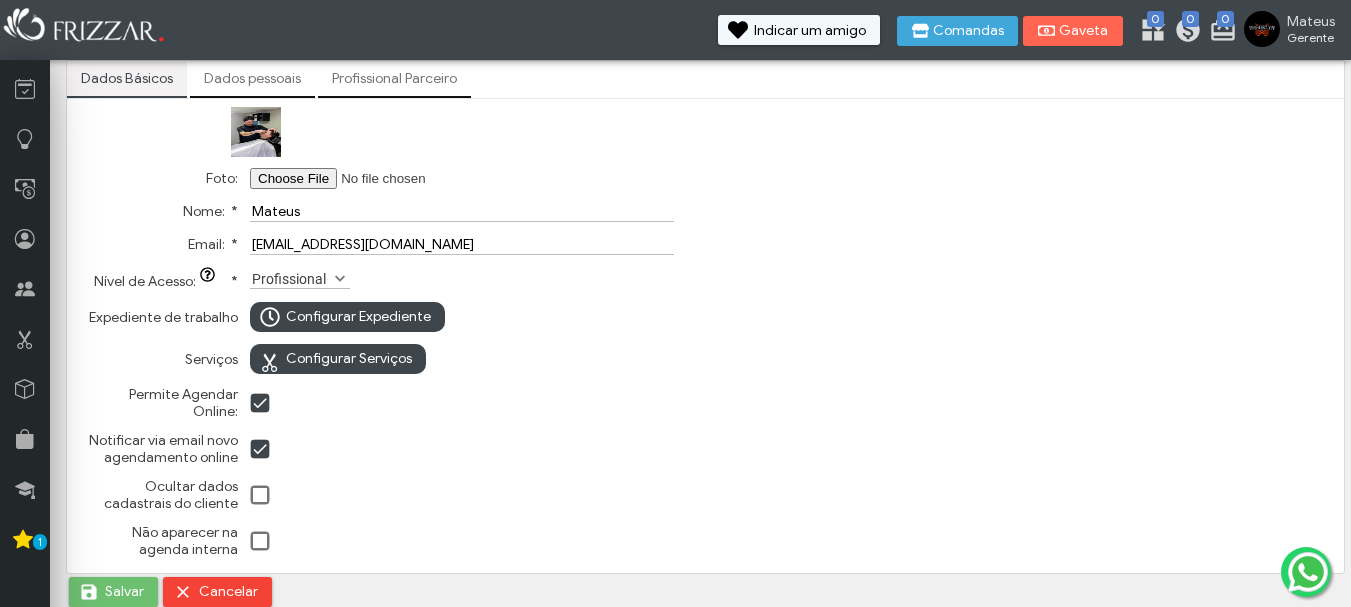 click at bounding box center (89, 592) 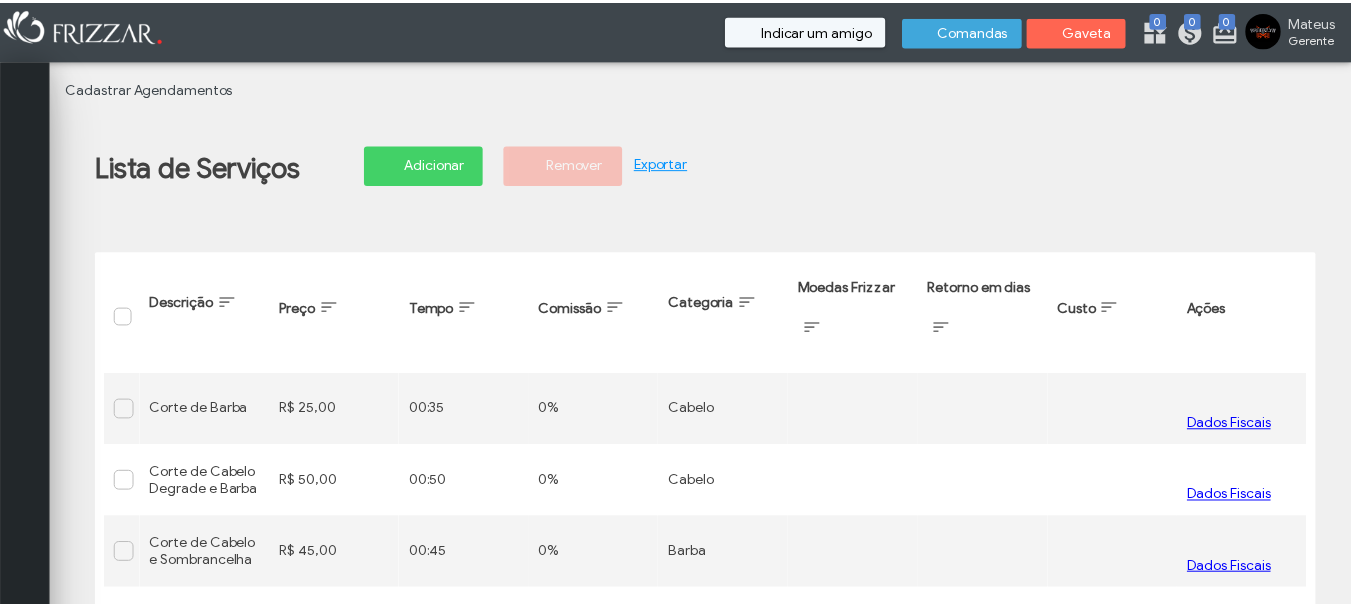 scroll, scrollTop: 0, scrollLeft: 0, axis: both 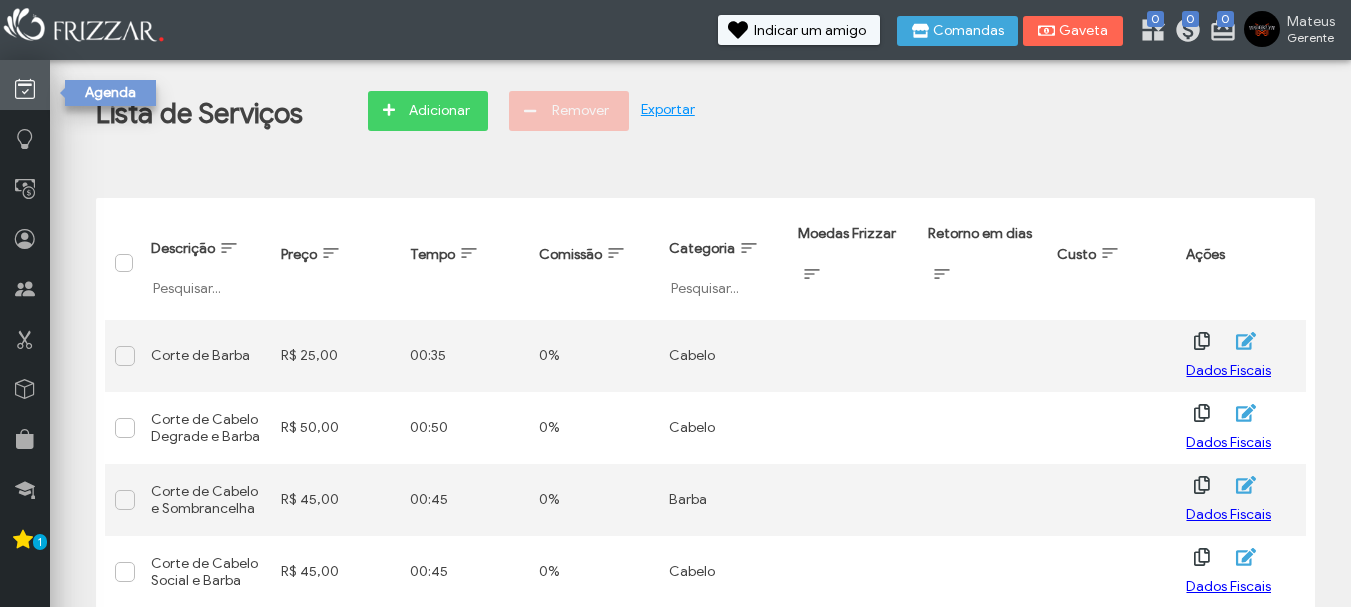 click at bounding box center (25, 89) 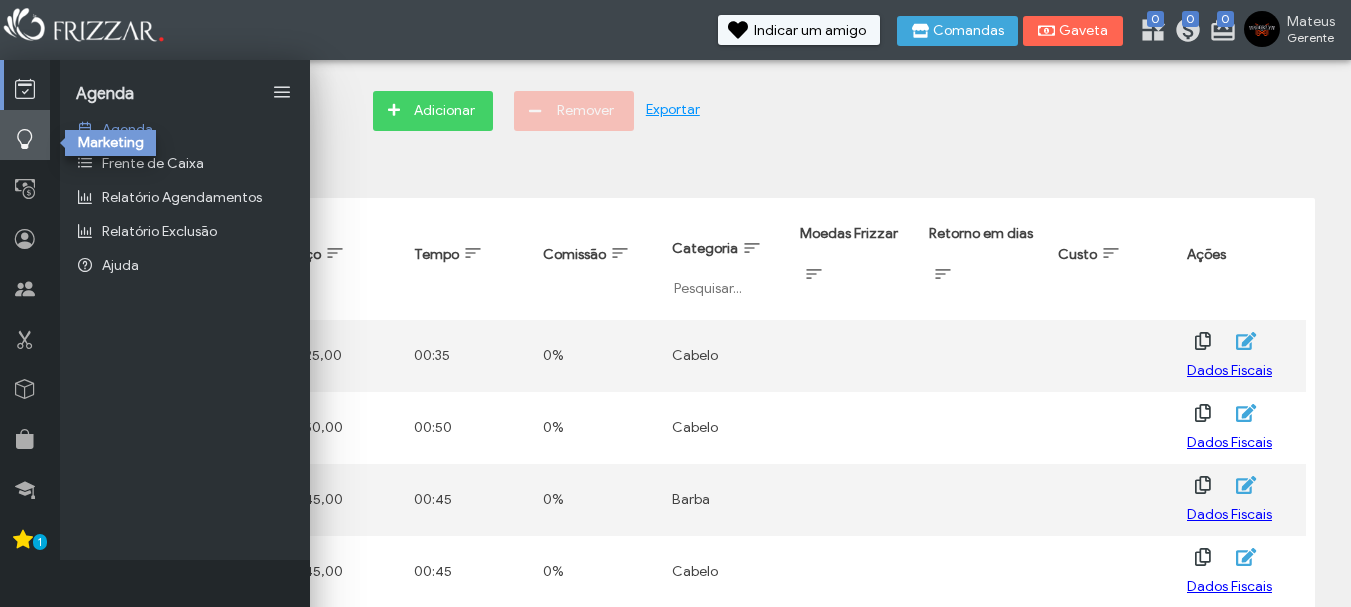 click at bounding box center (25, 139) 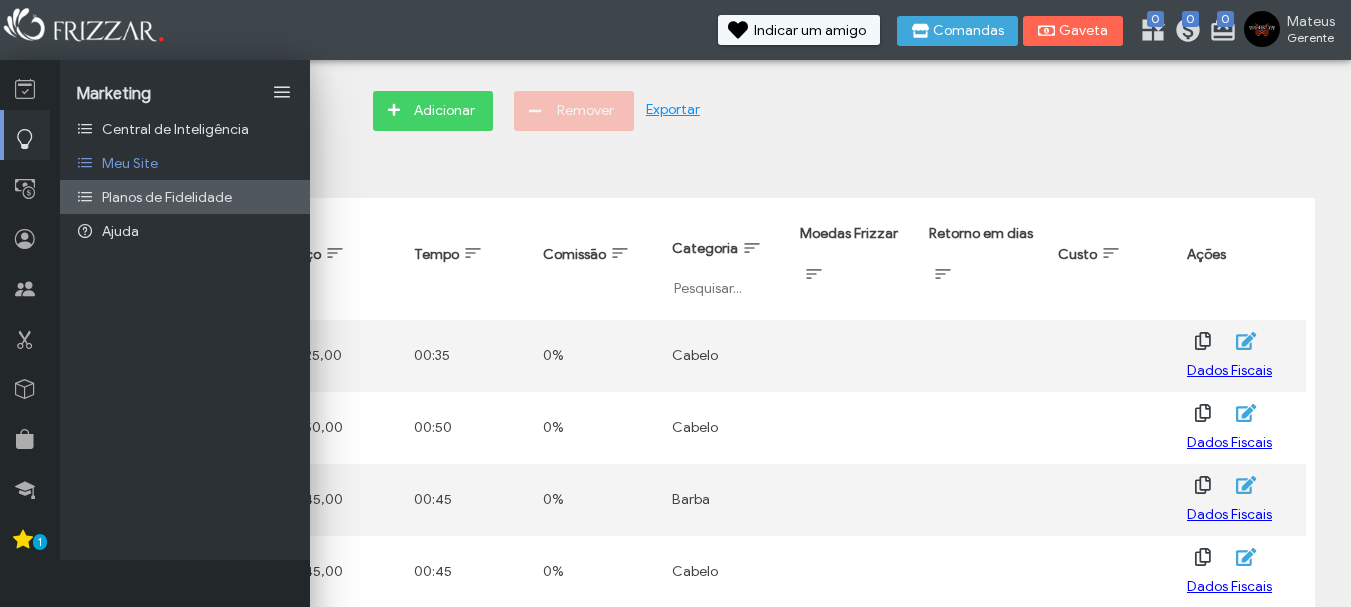 click on "Planos de Fidelidade" at bounding box center [167, 197] 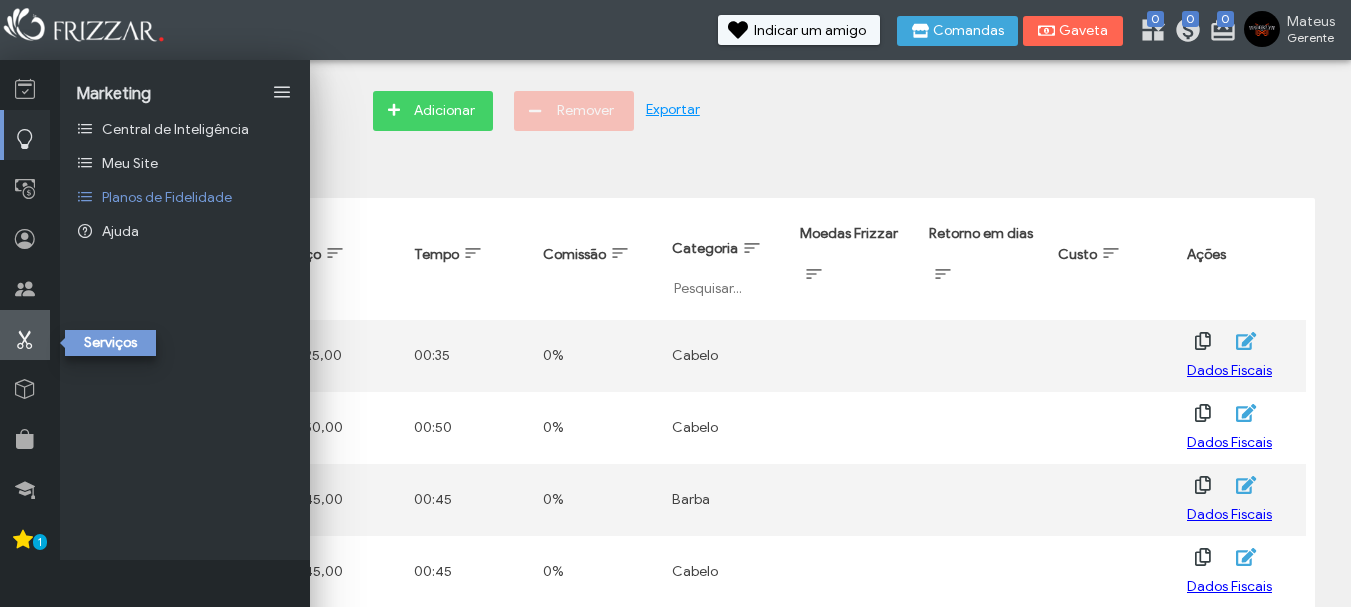 click at bounding box center (25, 335) 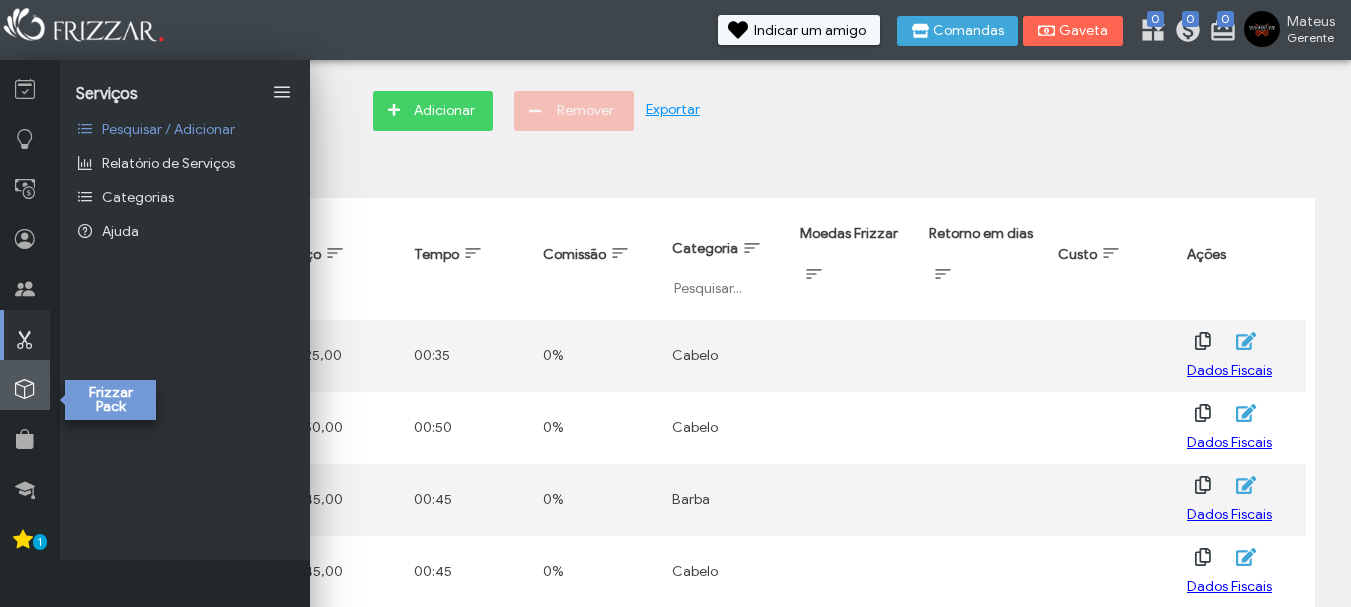 click at bounding box center [25, 389] 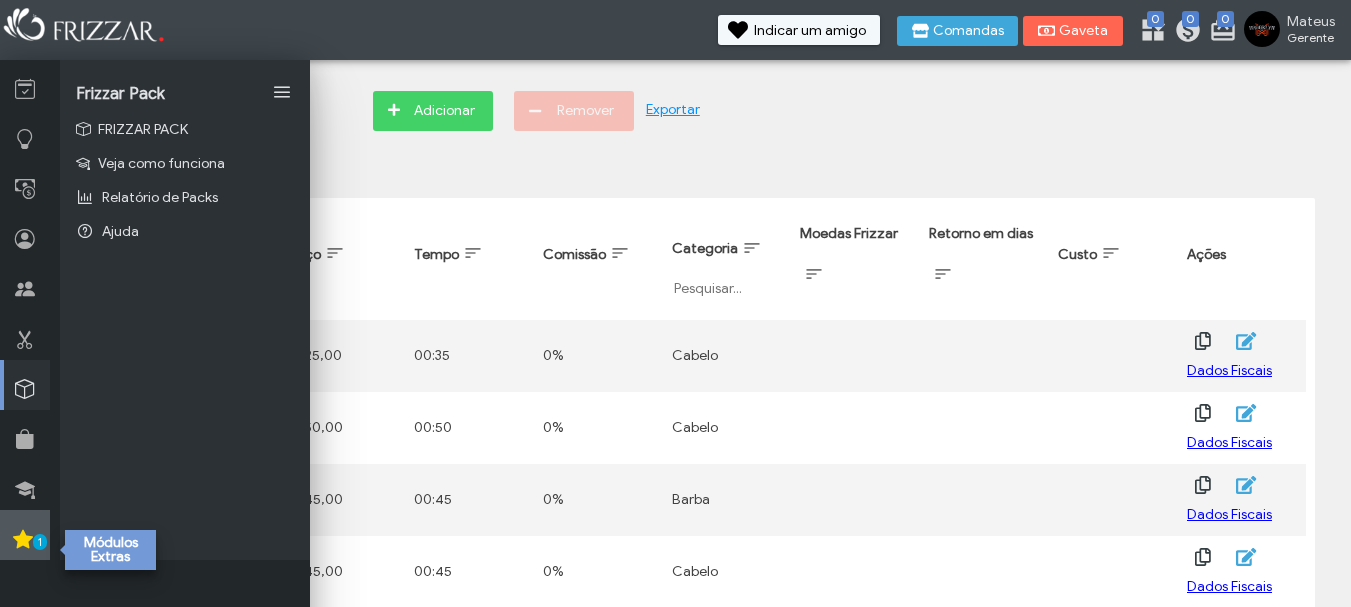 click at bounding box center [23, 539] 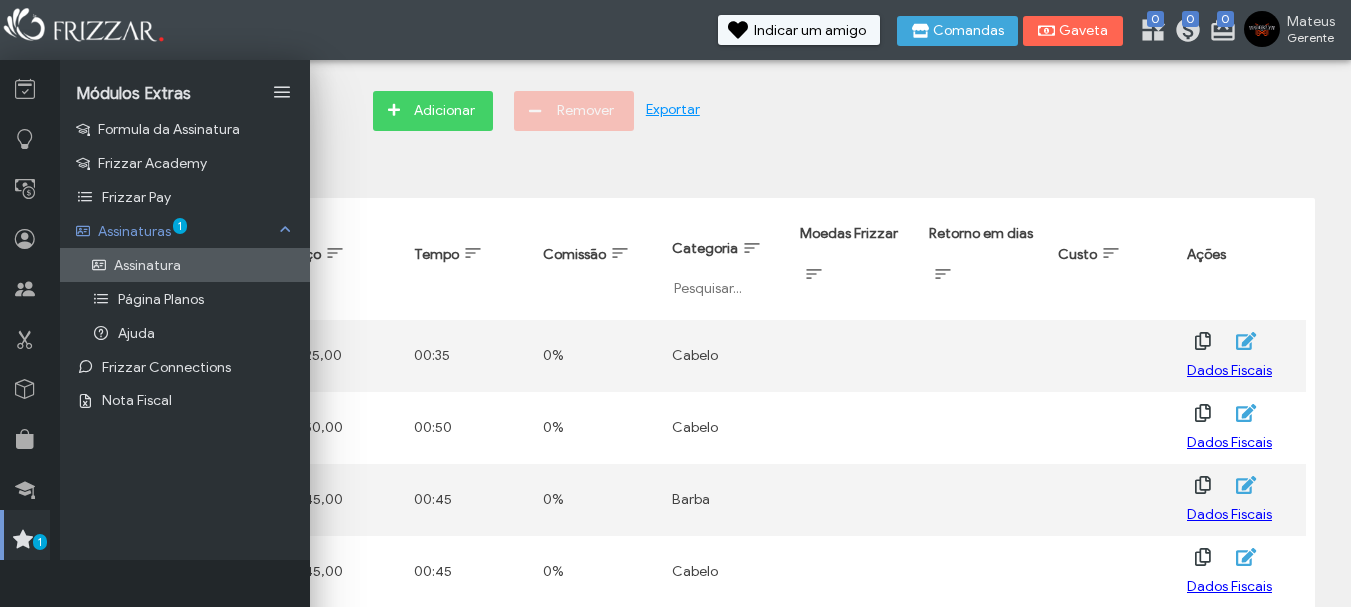 click on "Assinatura" at bounding box center (185, 265) 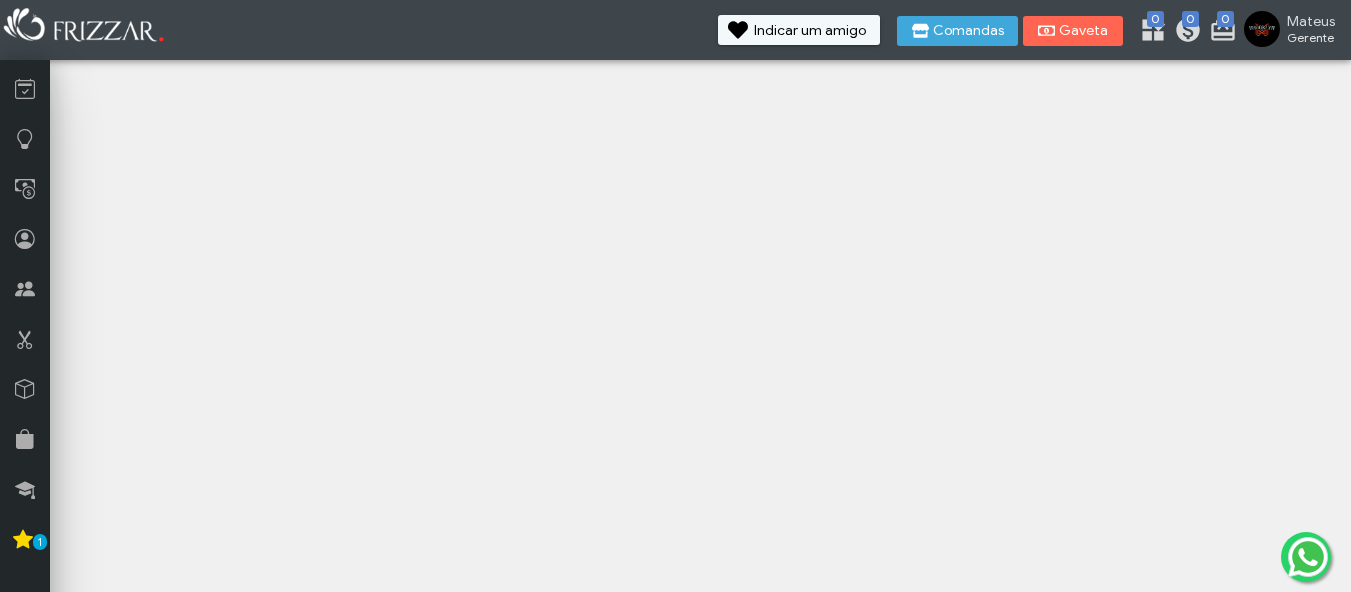 scroll, scrollTop: 0, scrollLeft: 0, axis: both 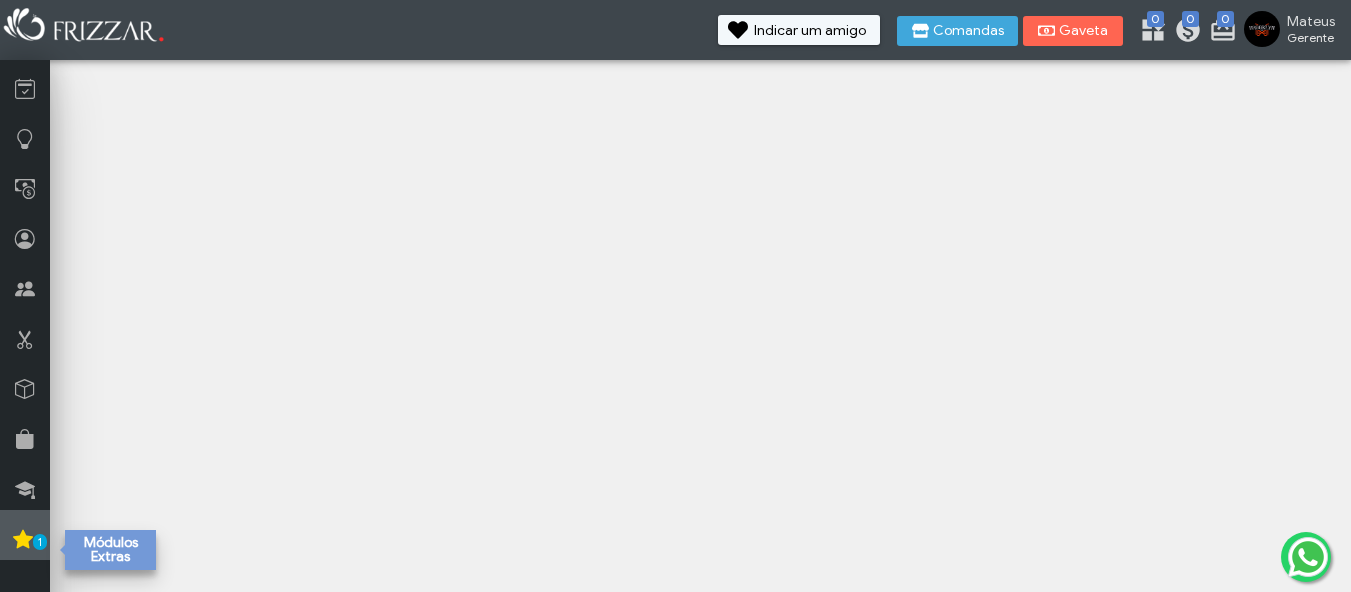 click at bounding box center [23, 539] 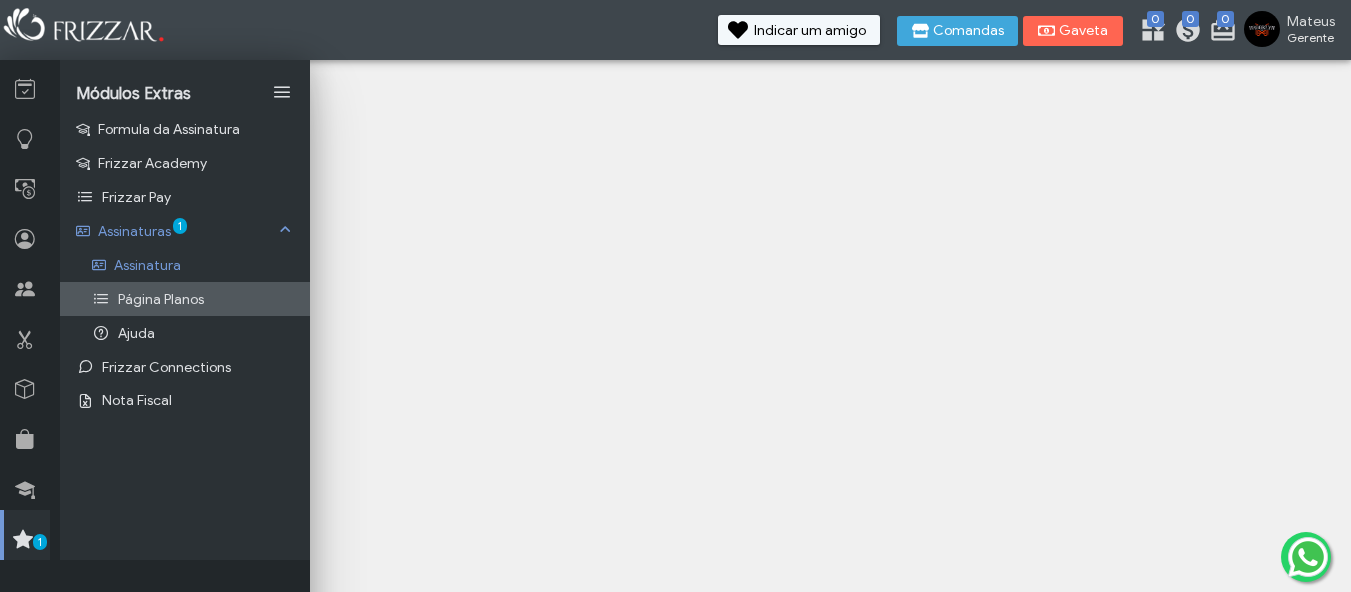 click on "Página Planos" at bounding box center (185, 299) 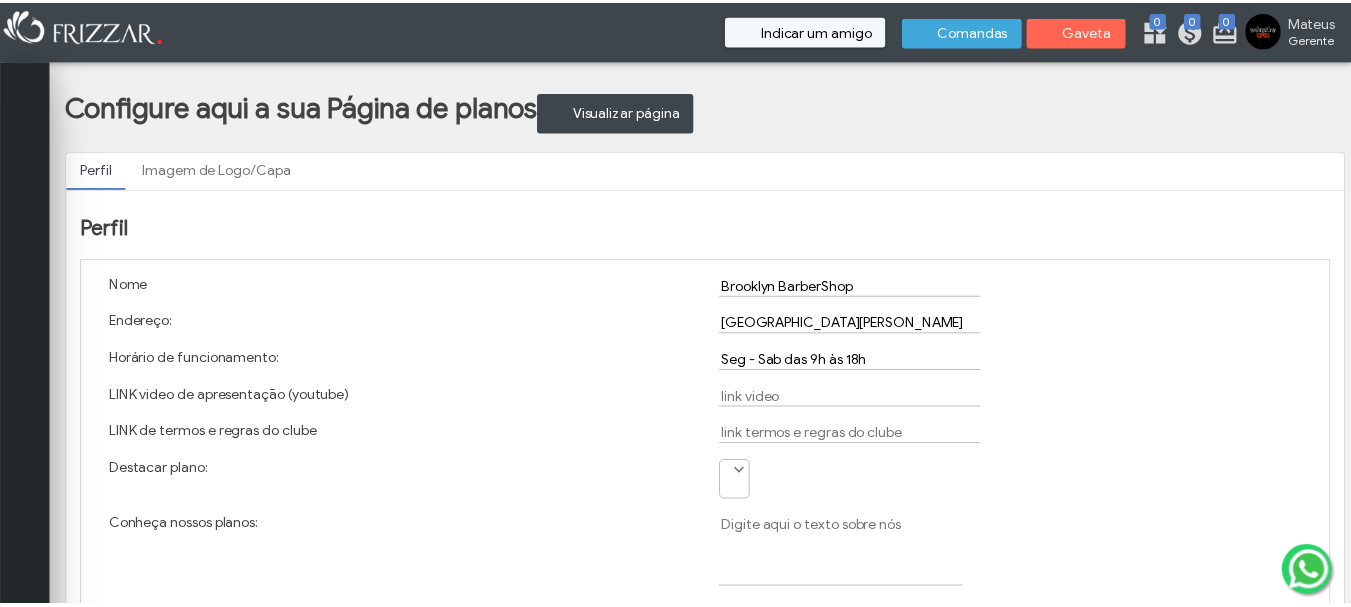 scroll, scrollTop: 0, scrollLeft: 0, axis: both 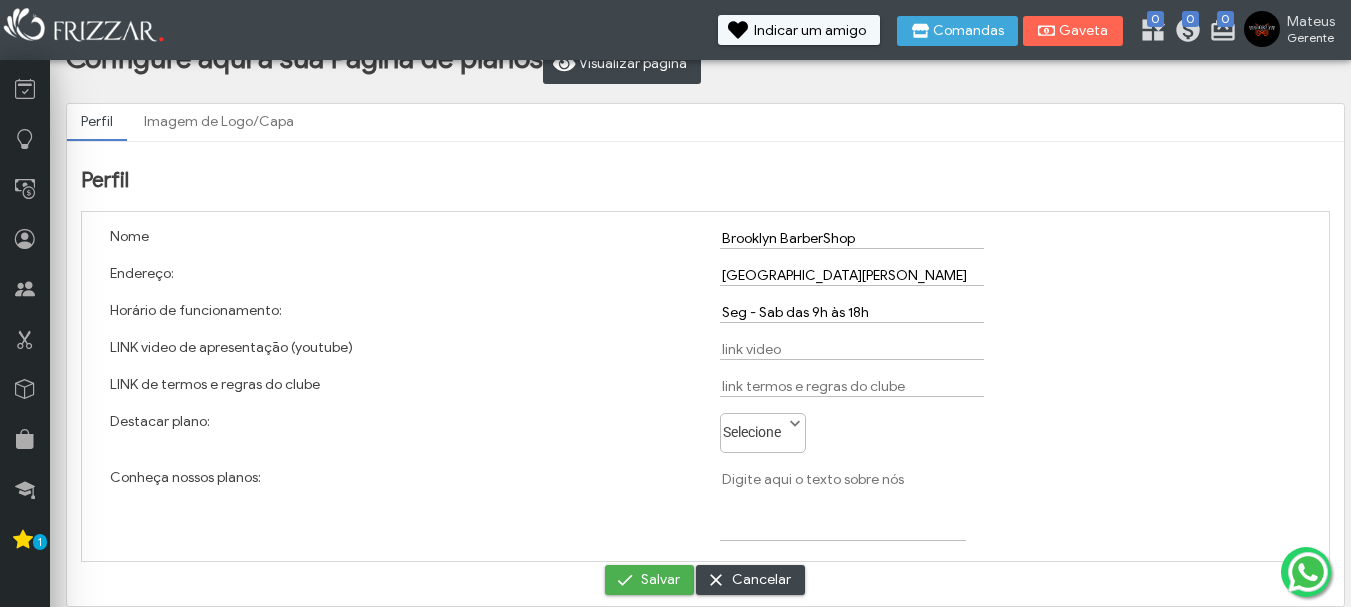 click on "Selecione" at bounding box center (754, 427) 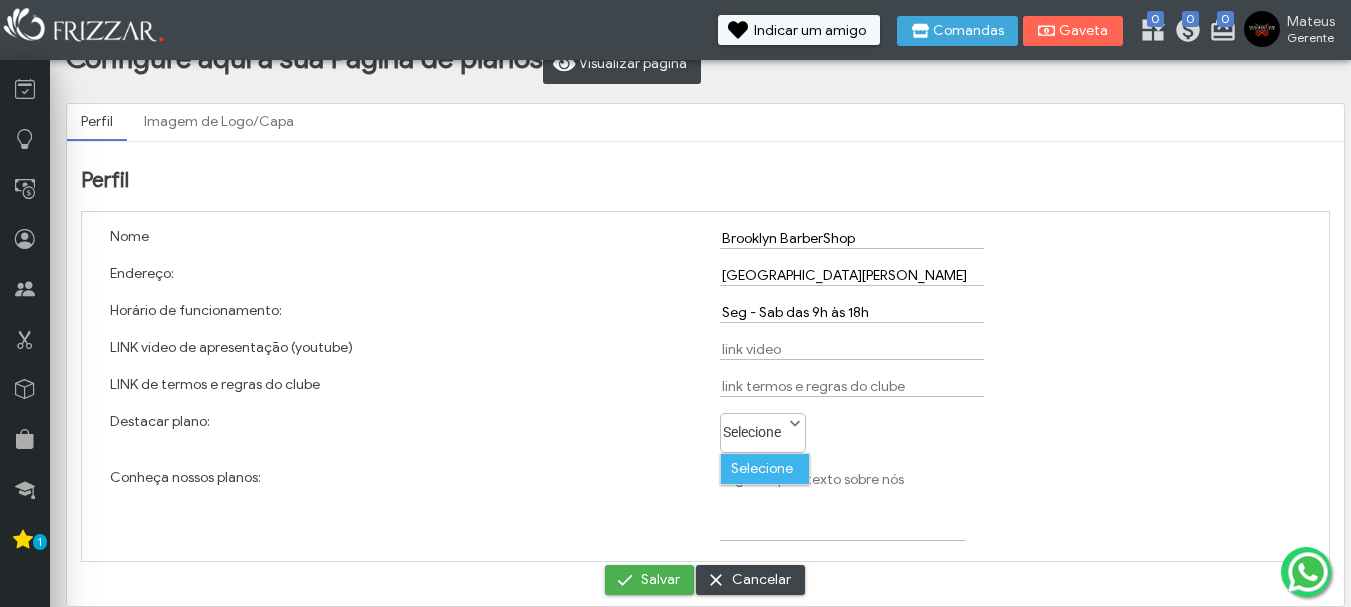 scroll, scrollTop: 11, scrollLeft: 89, axis: both 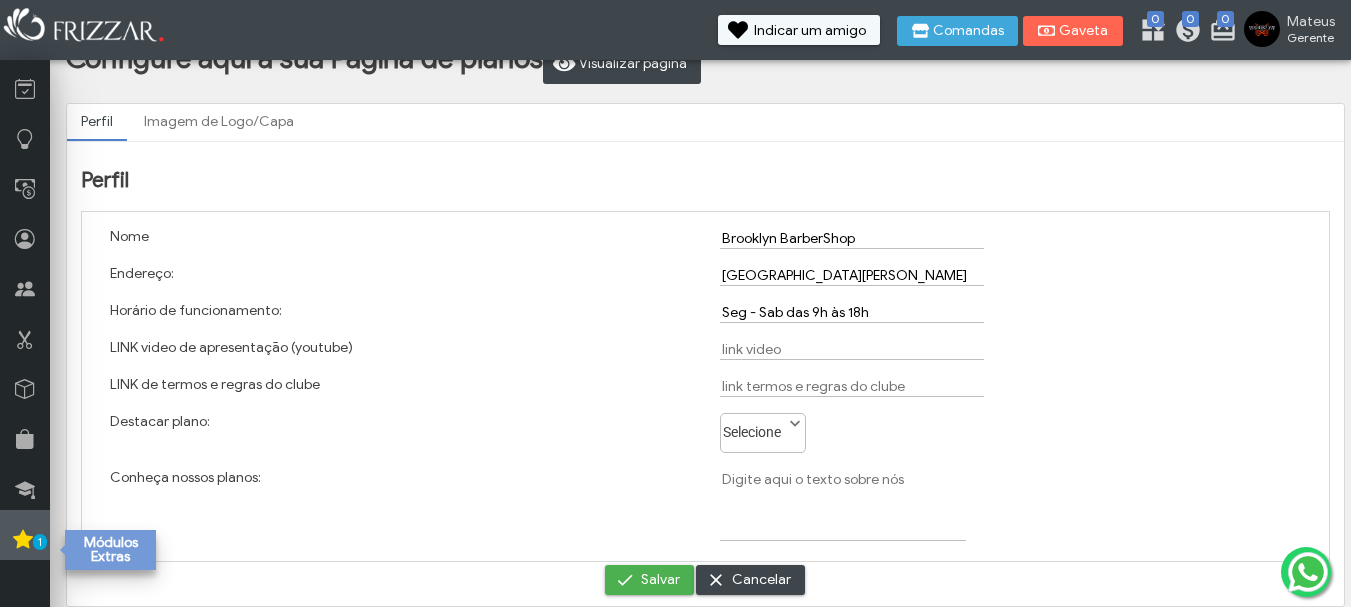 click on "1" at bounding box center (25, 535) 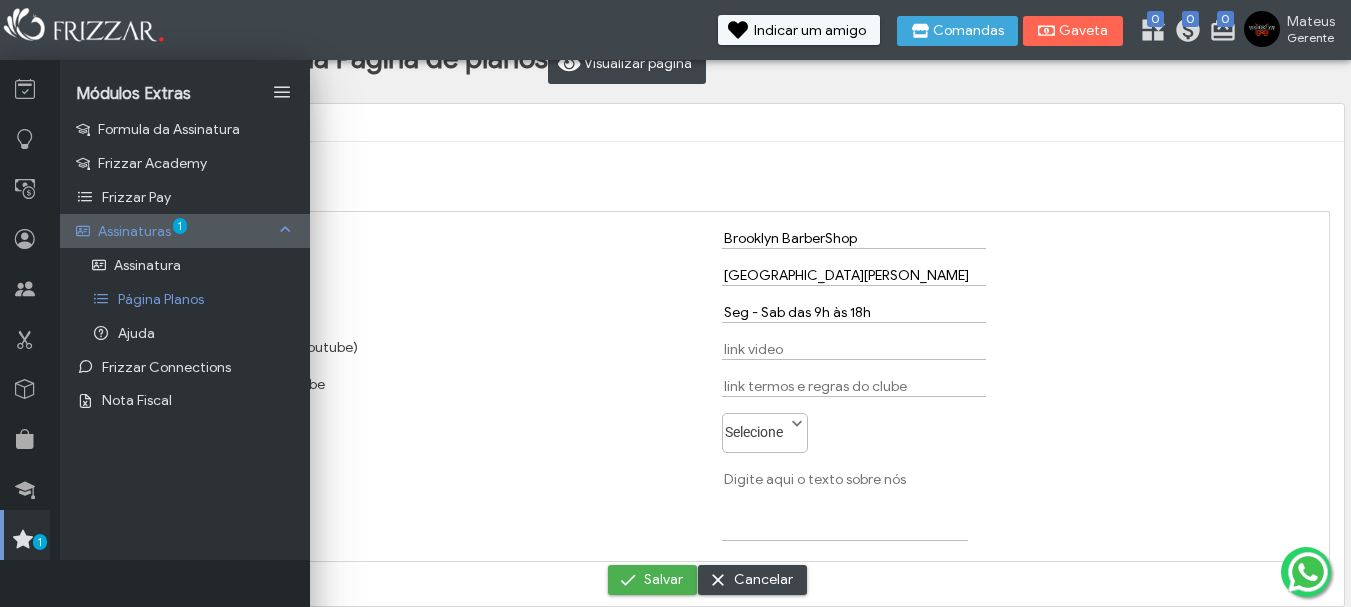click on "Assinaturas 1" at bounding box center [185, 231] 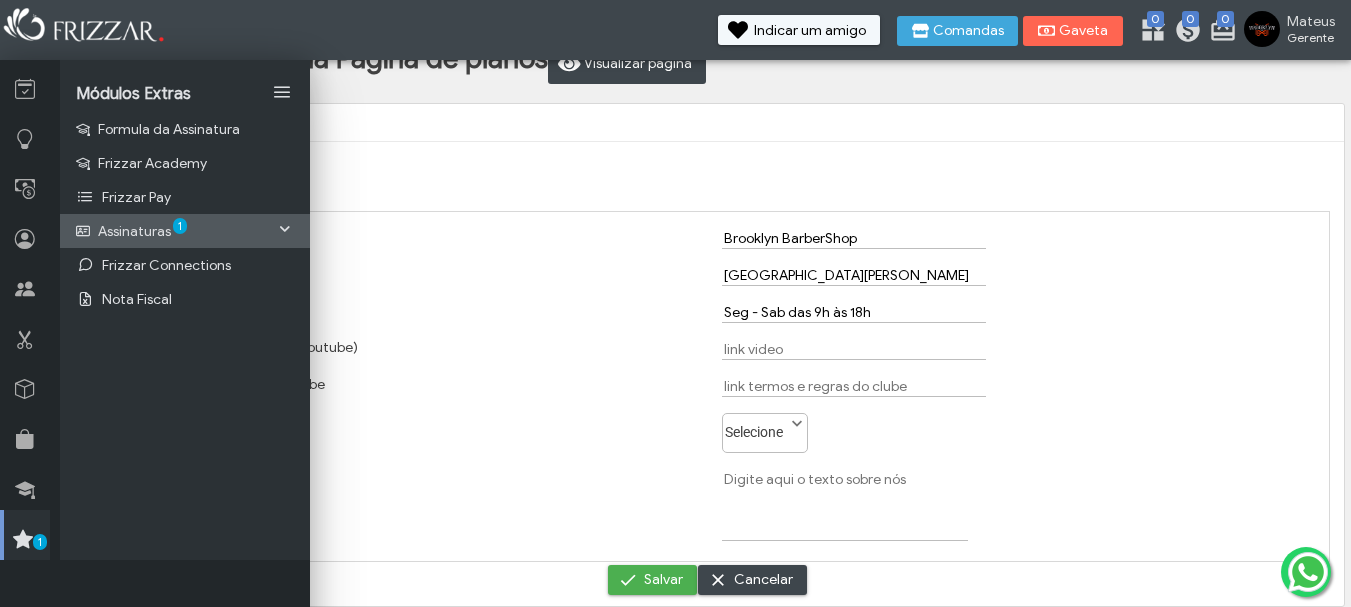 click on "Assinaturas 1" at bounding box center (185, 231) 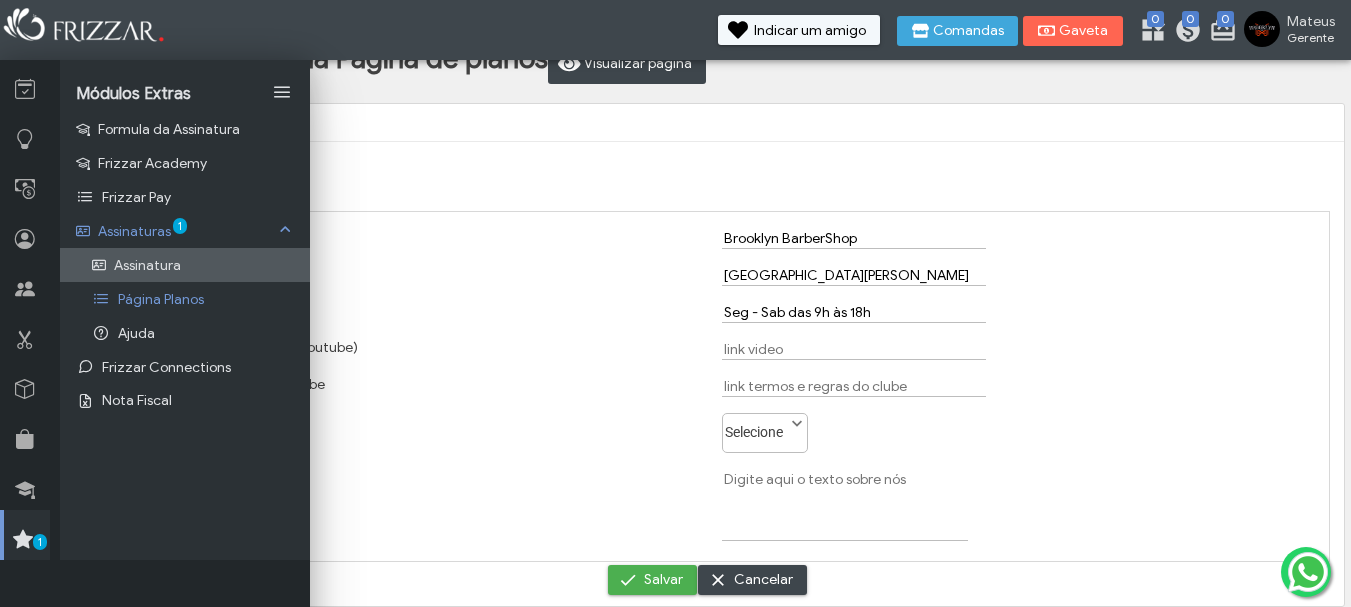 click on "Assinatura" at bounding box center (147, 265) 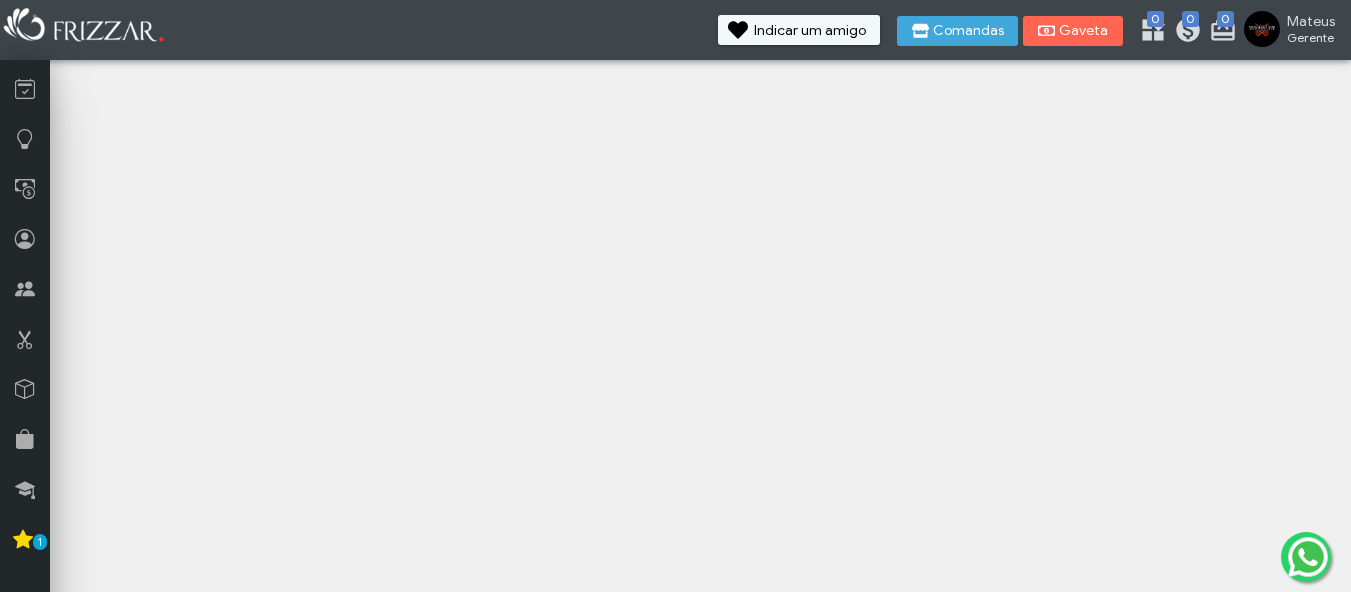 scroll, scrollTop: 0, scrollLeft: 0, axis: both 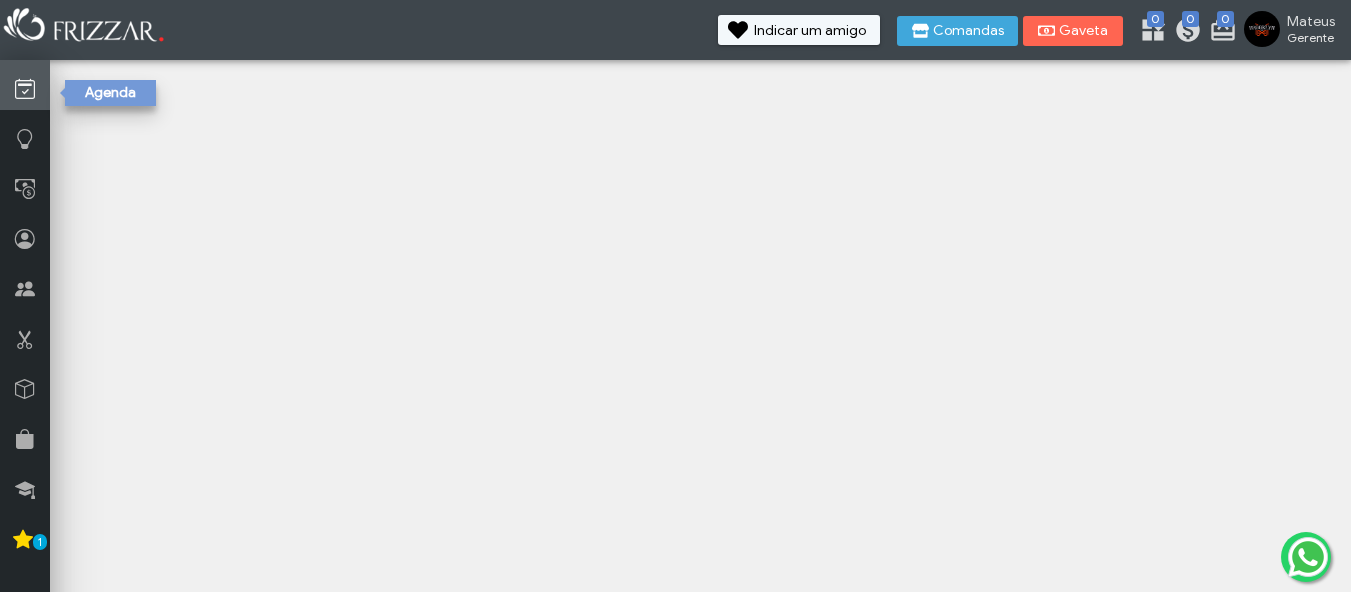 click at bounding box center [25, 85] 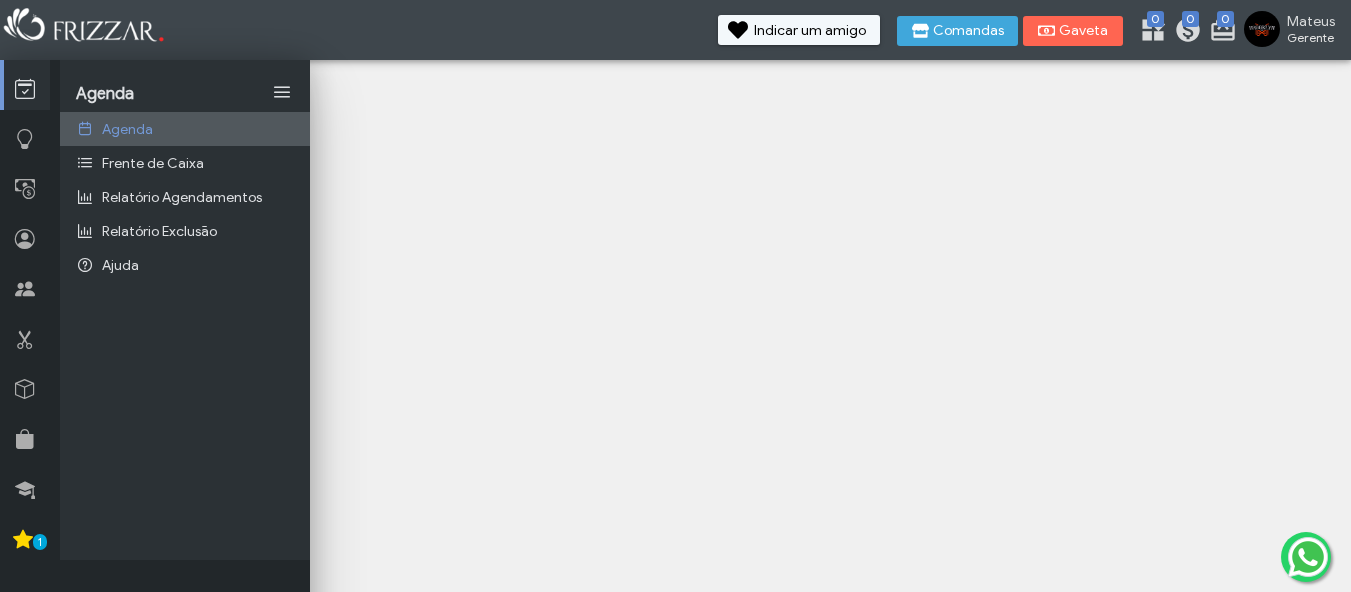 click on "Agenda" at bounding box center (127, 129) 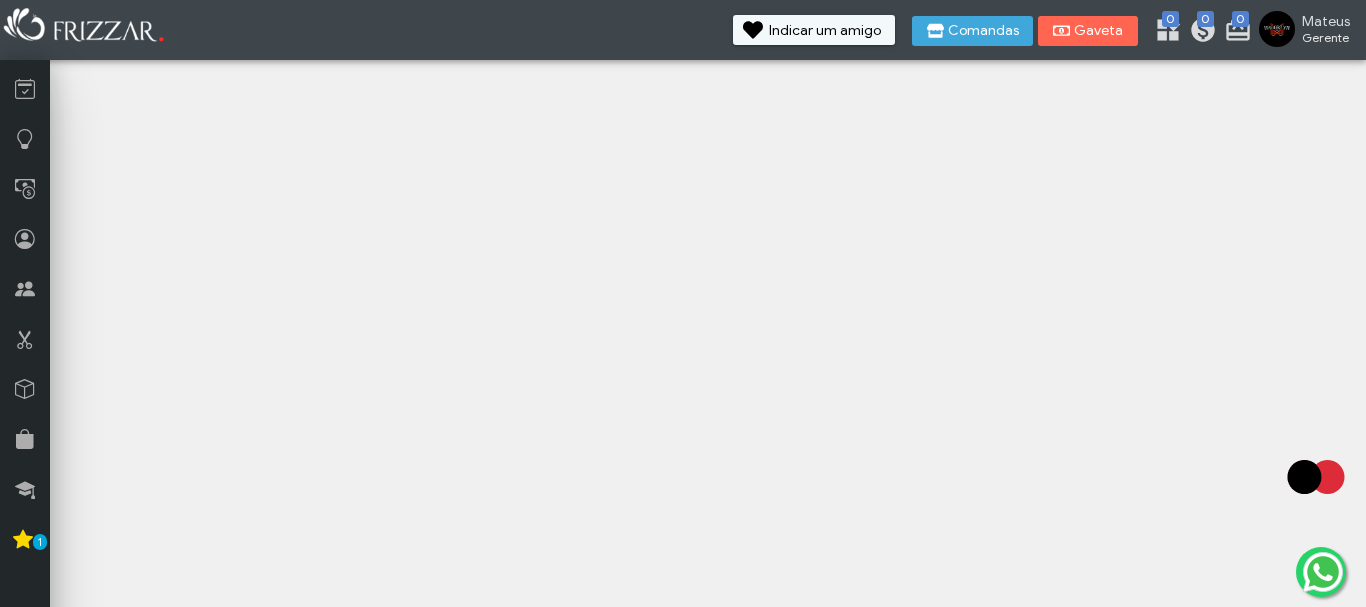 scroll, scrollTop: 0, scrollLeft: 0, axis: both 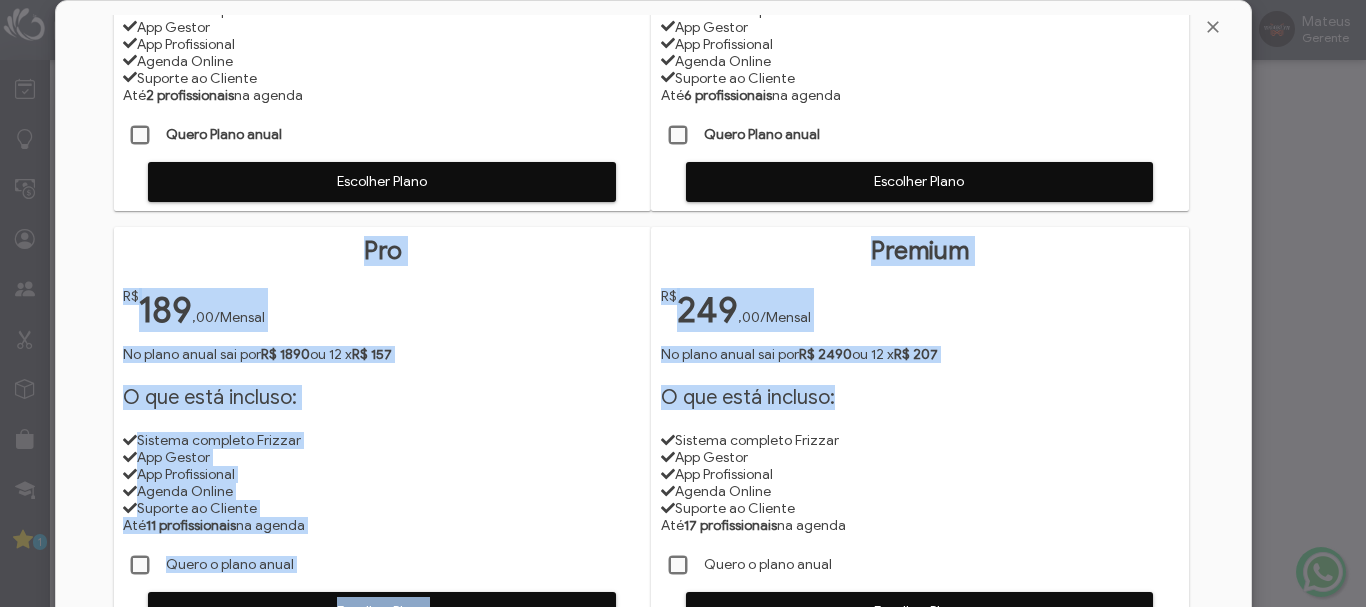 drag, startPoint x: 1243, startPoint y: 405, endPoint x: 1235, endPoint y: 175, distance: 230.13908 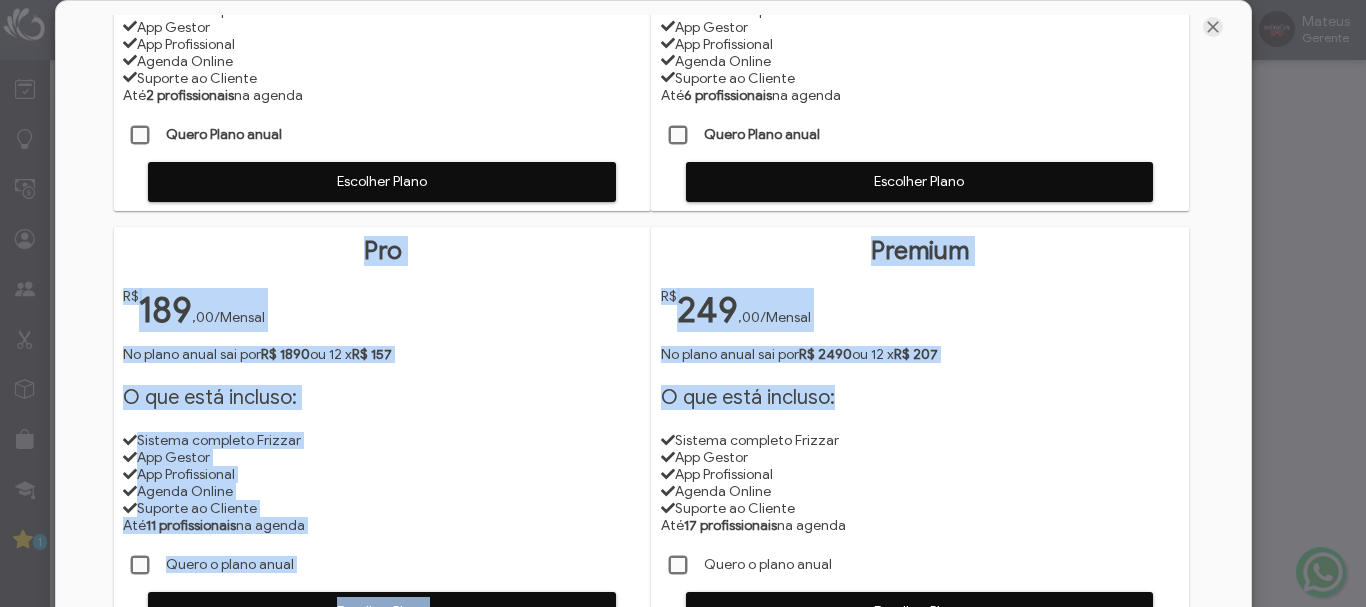 click at bounding box center (1213, 27) 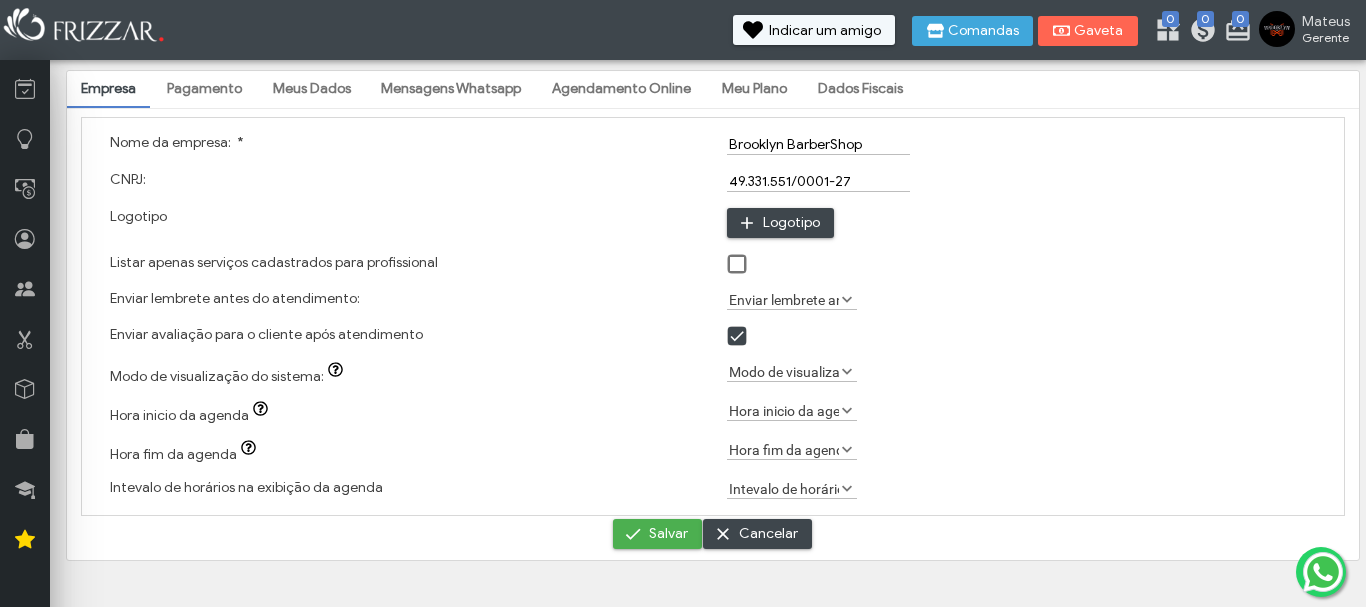scroll, scrollTop: 0, scrollLeft: 0, axis: both 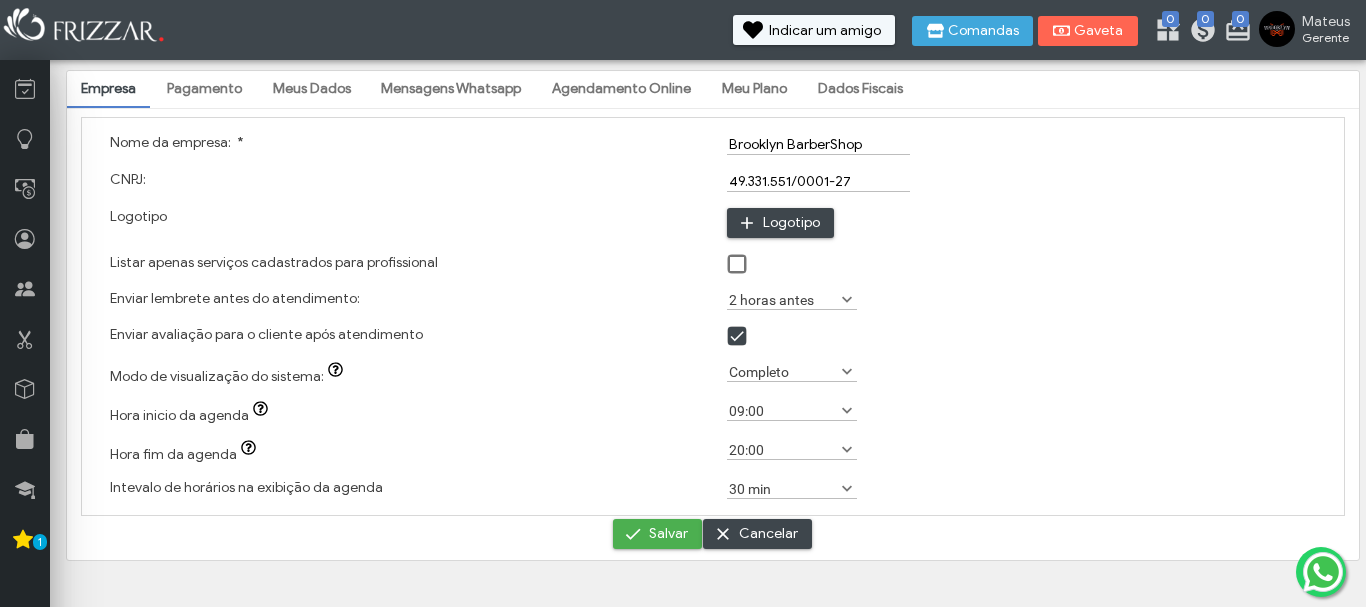 click on "Meu Plano" at bounding box center (754, 89) 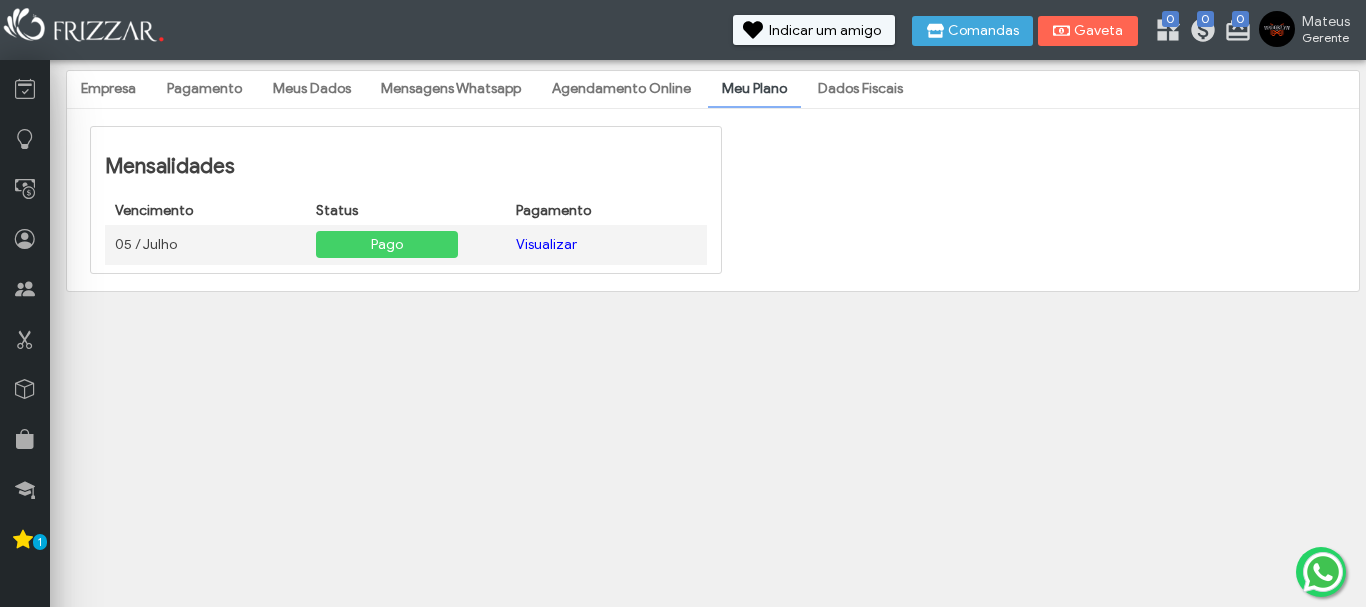 click on "Dados Fiscais" at bounding box center (860, 89) 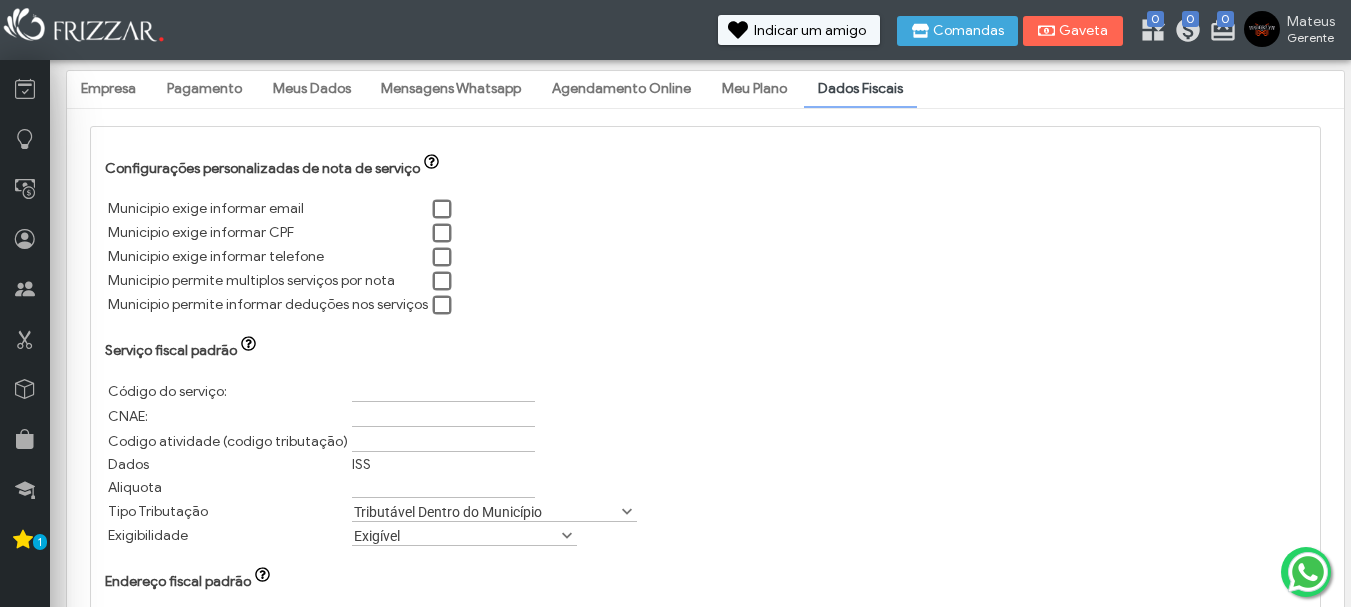 click on "Agendamento Online" at bounding box center (621, 89) 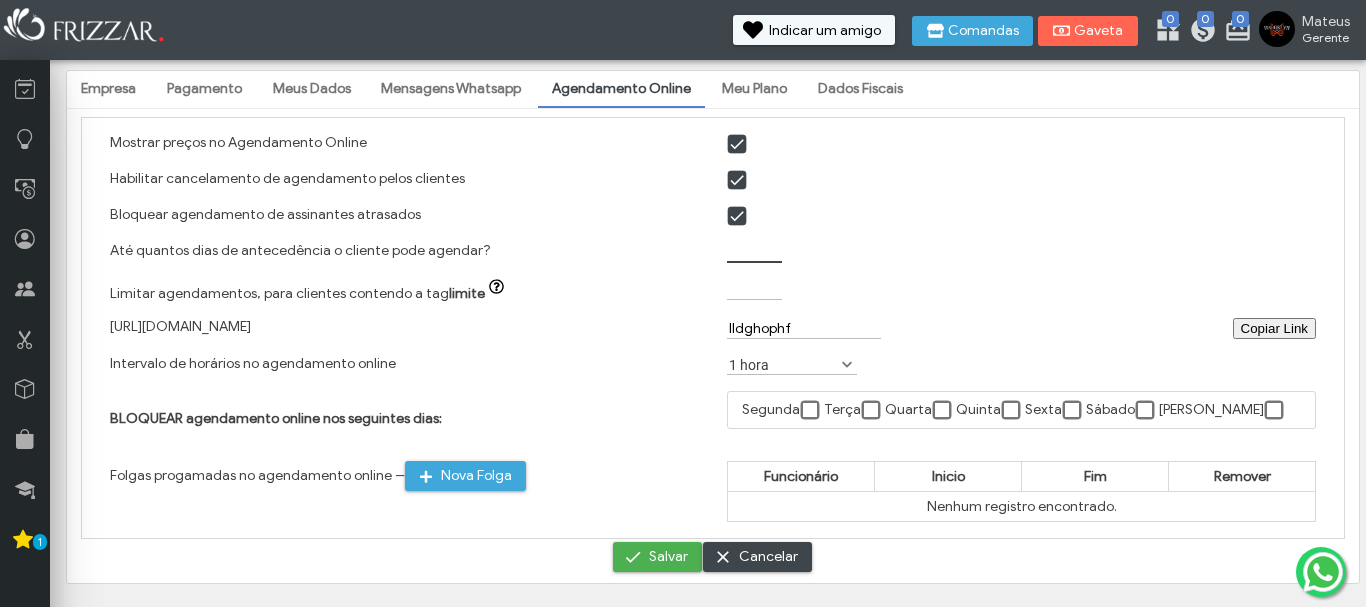 click on "Até quantos dias de antecedência o cliente pode agendar?" at bounding box center (754, 252) 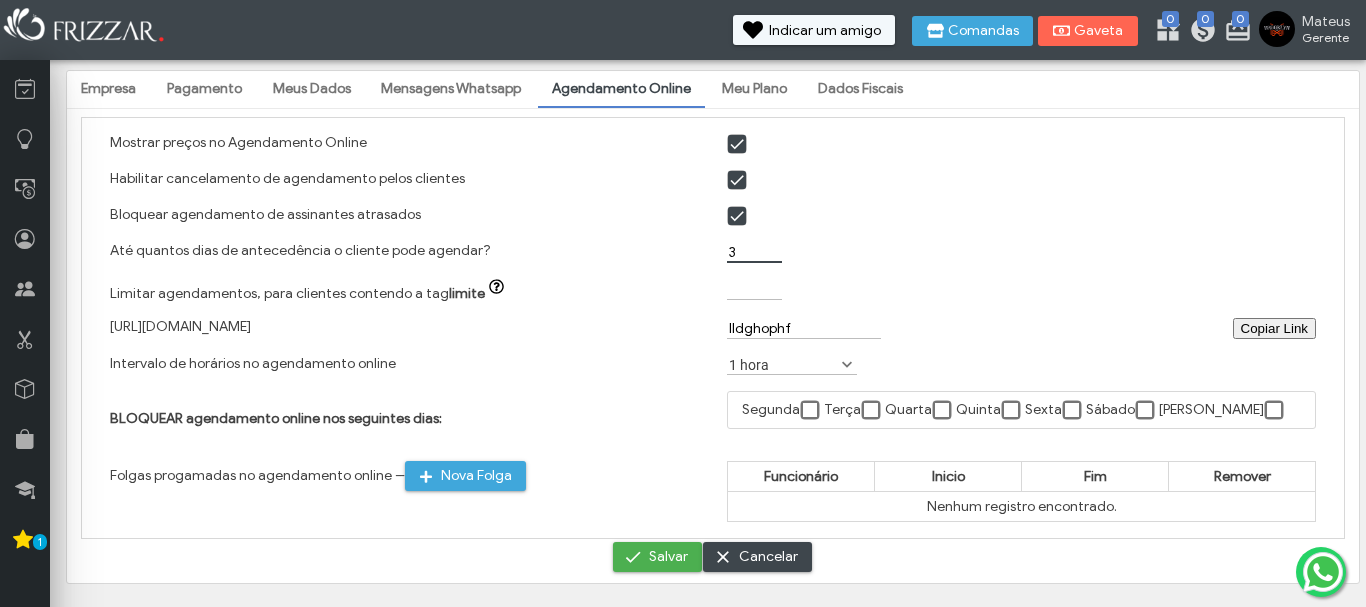 type on "30" 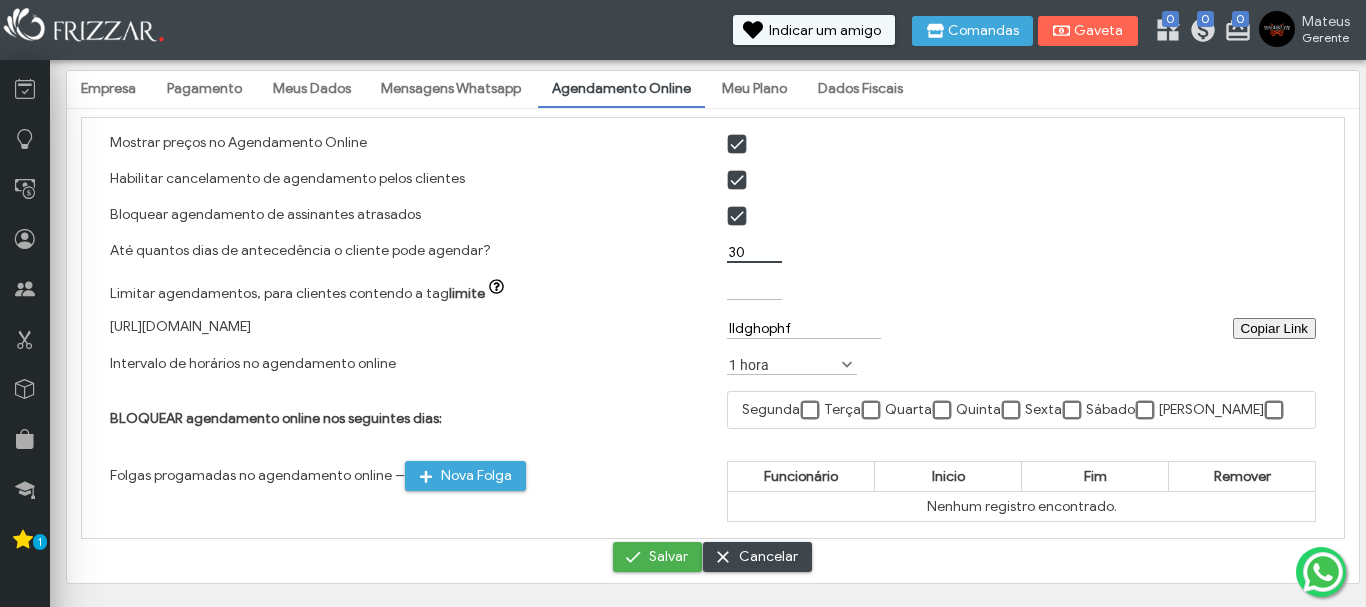 click at bounding box center [1021, 290] 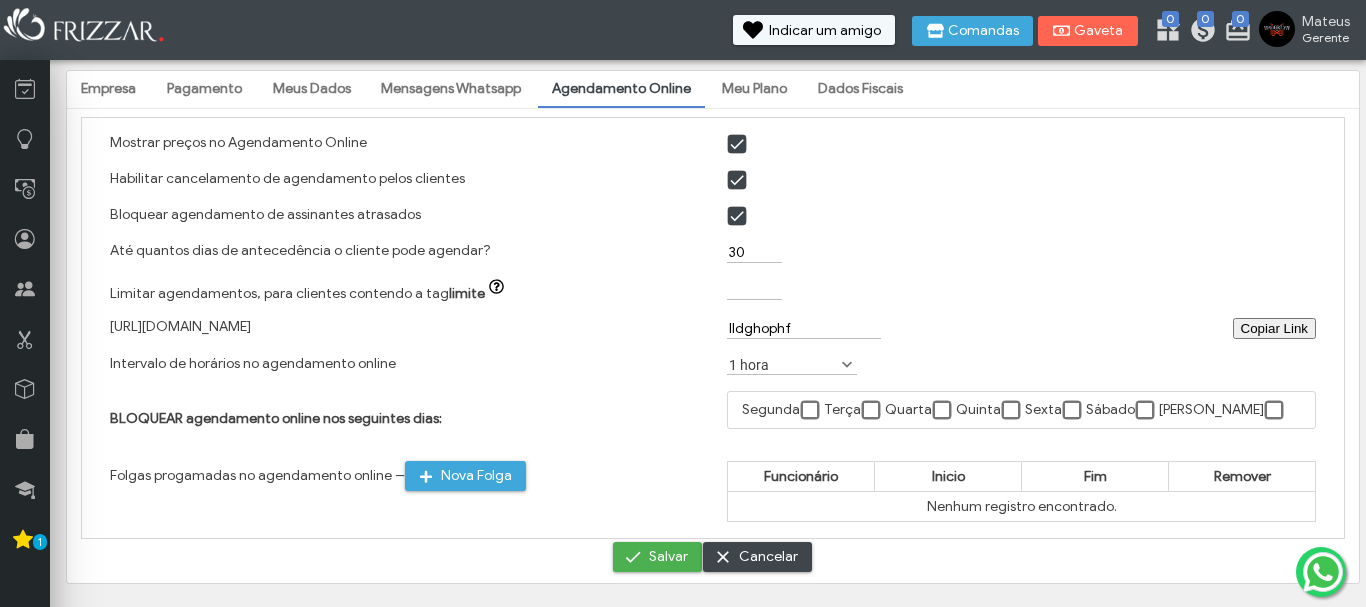 click on "Mensagens Whatsapp" at bounding box center (451, 89) 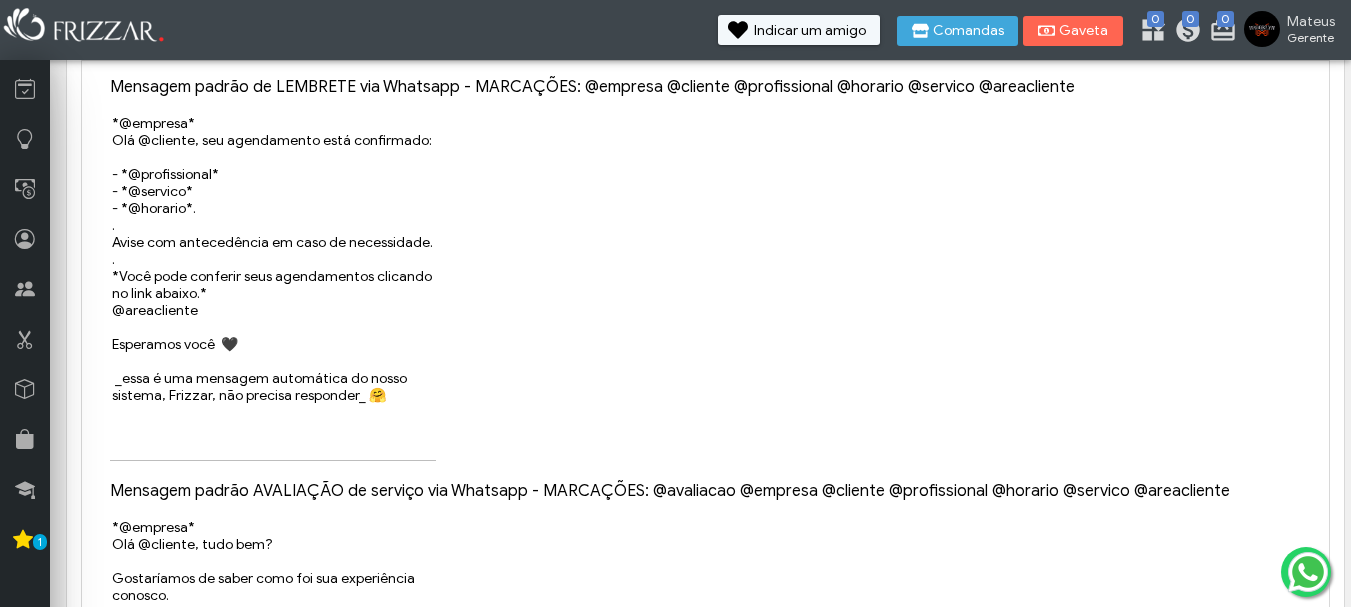 scroll, scrollTop: 76, scrollLeft: 0, axis: vertical 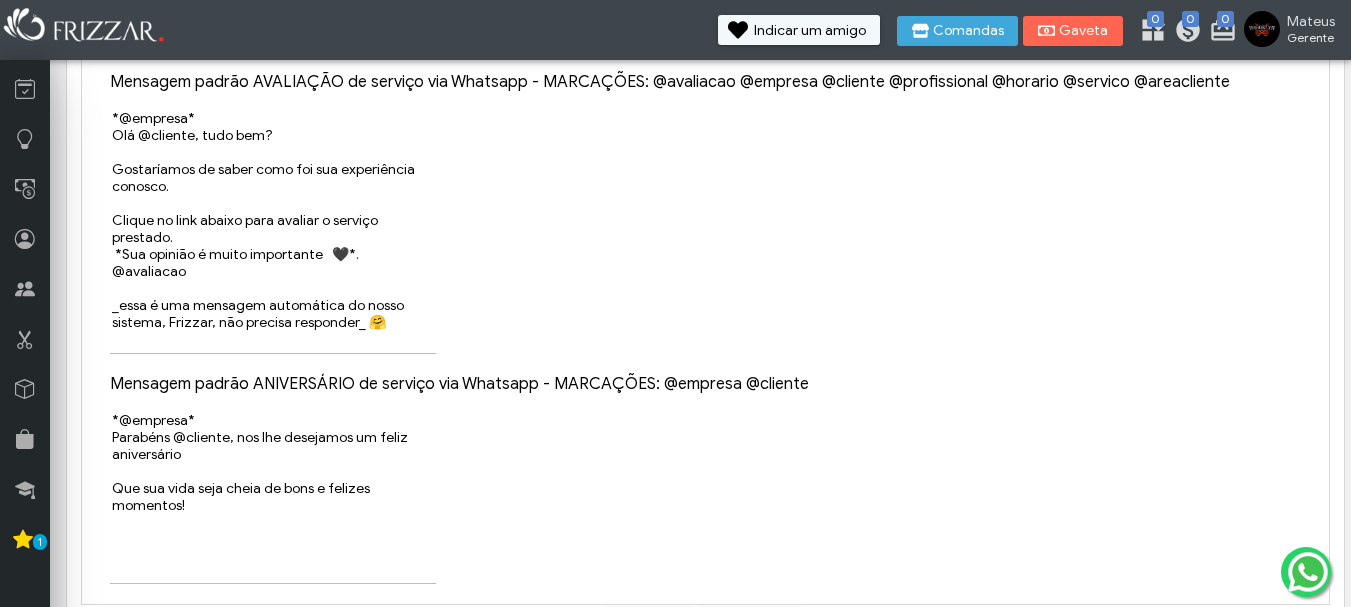 drag, startPoint x: 1332, startPoint y: 288, endPoint x: 1343, endPoint y: 152, distance: 136.44412 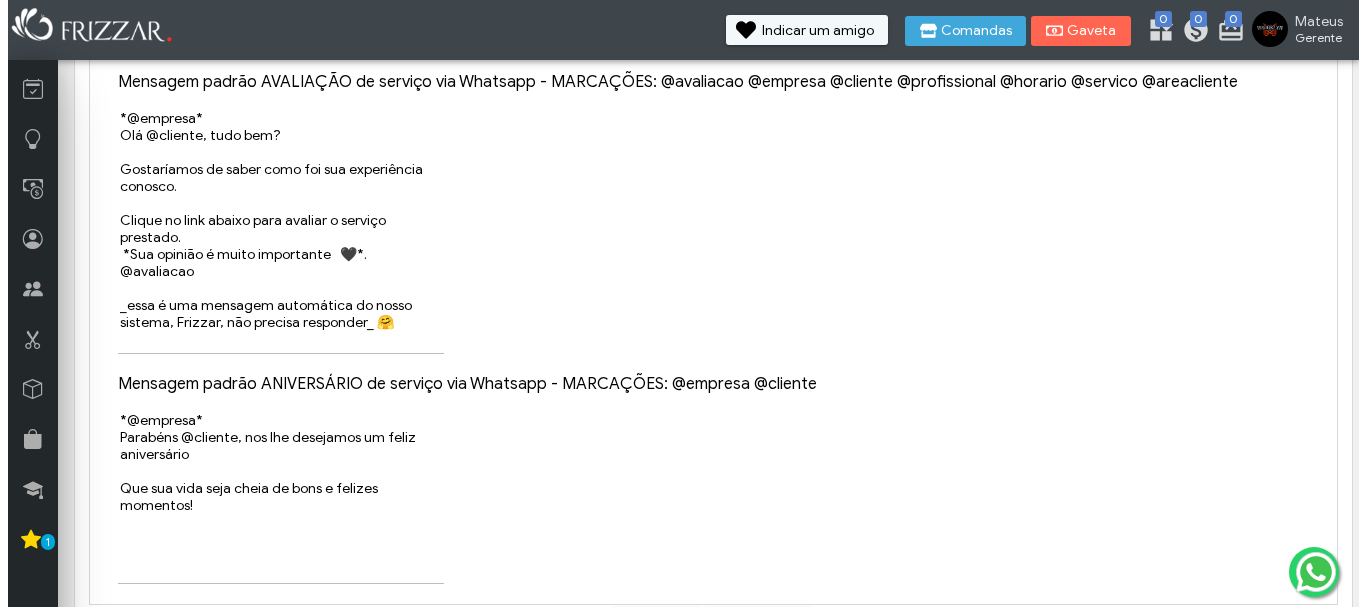 scroll, scrollTop: 0, scrollLeft: 0, axis: both 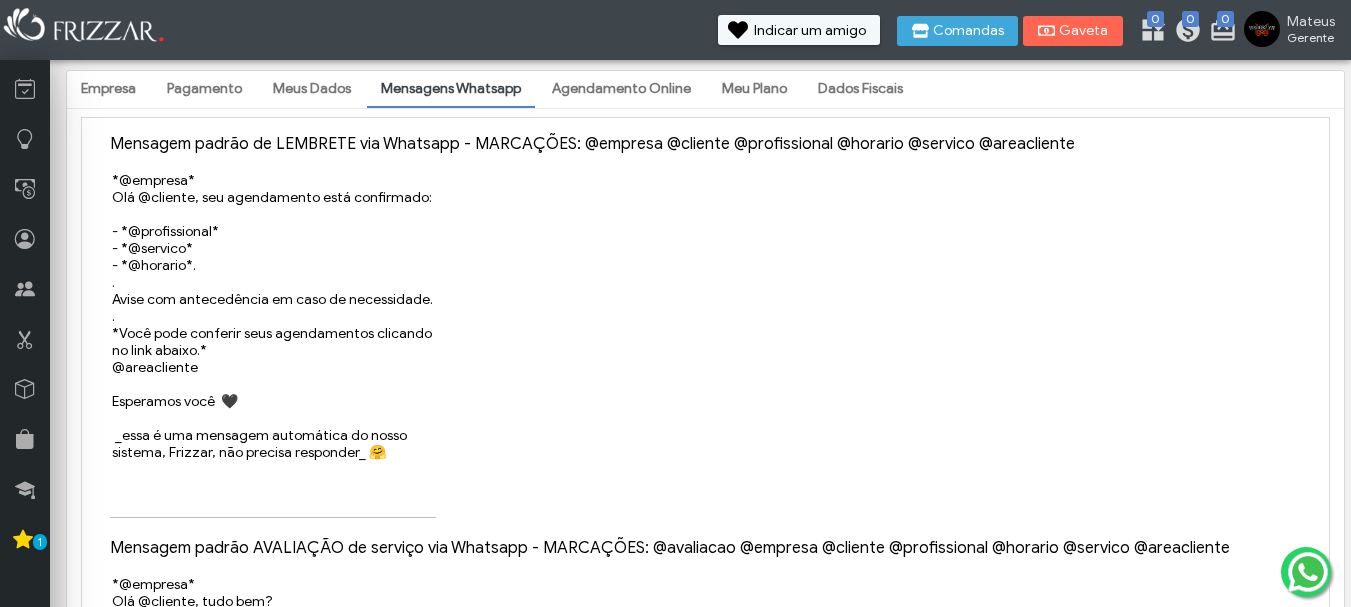 click on "Meus Dados" at bounding box center [312, 89] 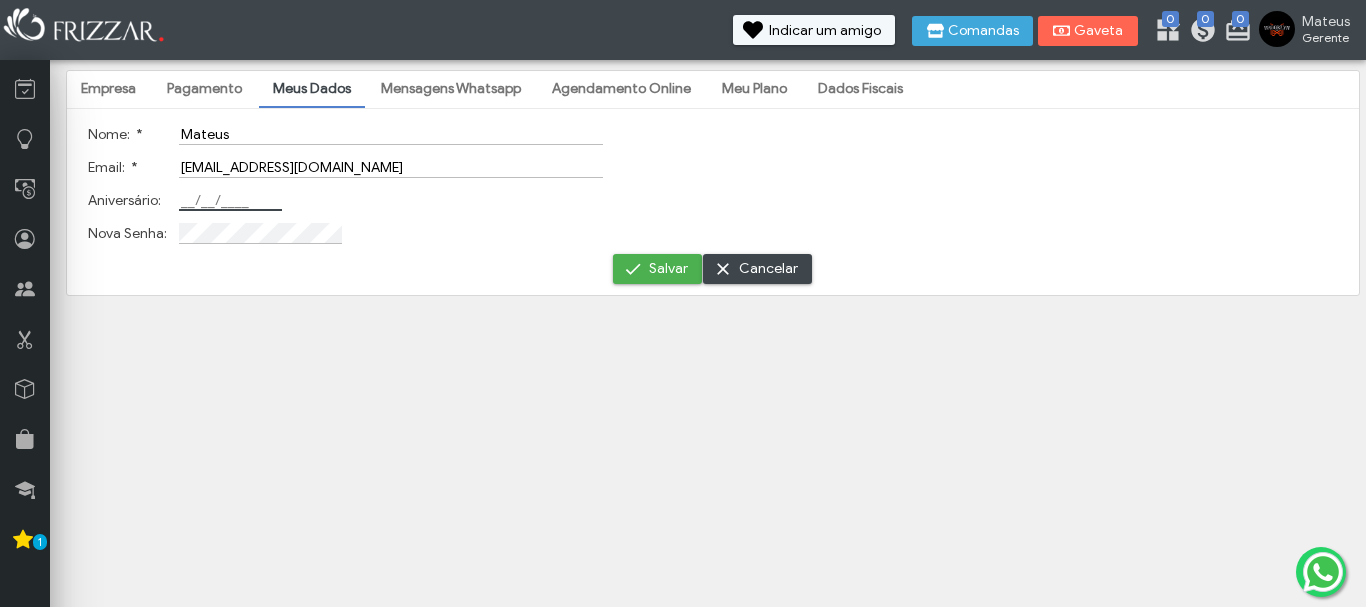 click on "Aniversário:" at bounding box center [230, 200] 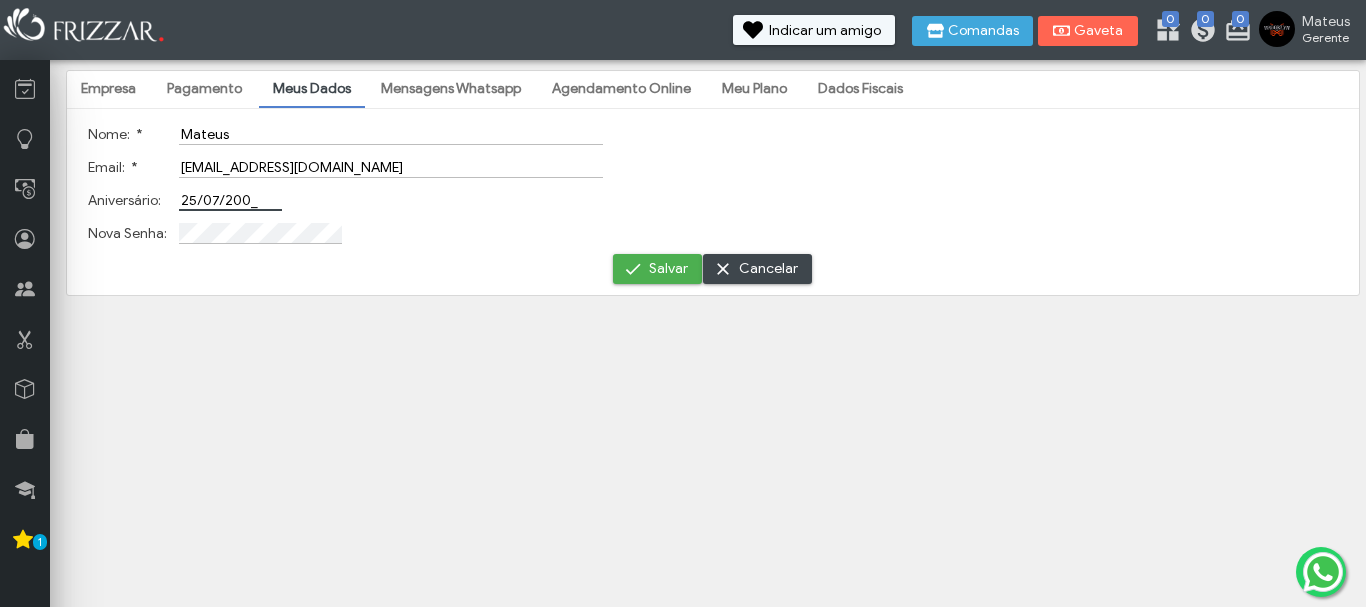 type on "25/07/2003" 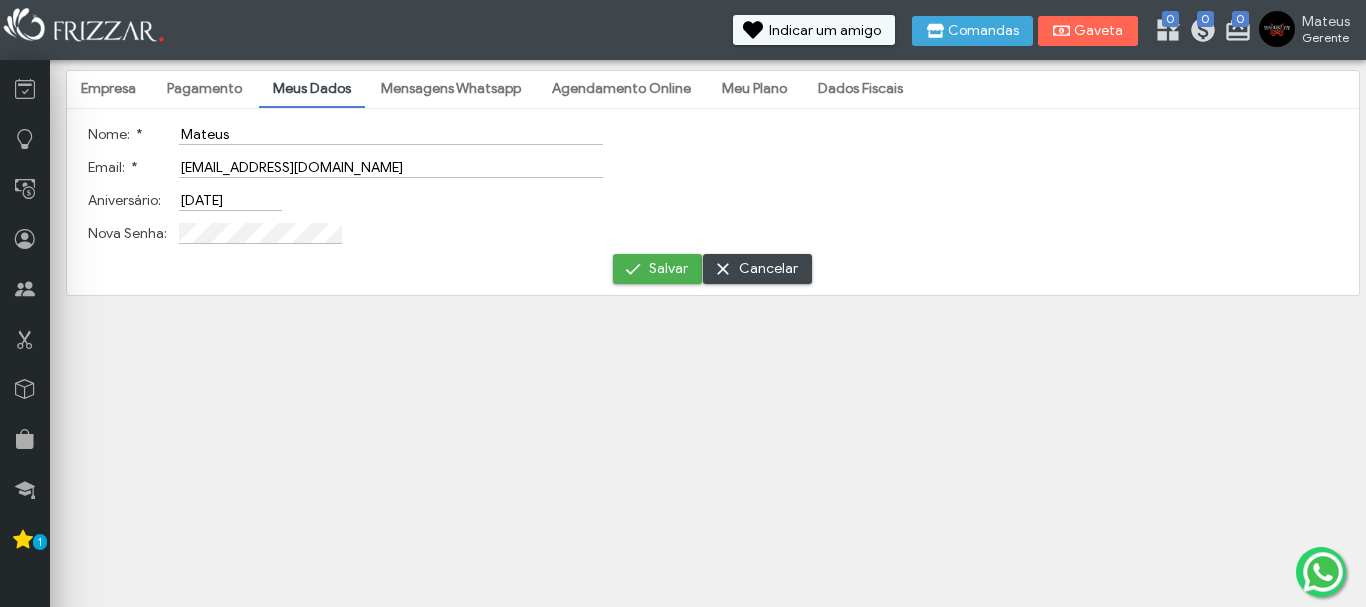 click on "Pagamento" at bounding box center [204, 89] 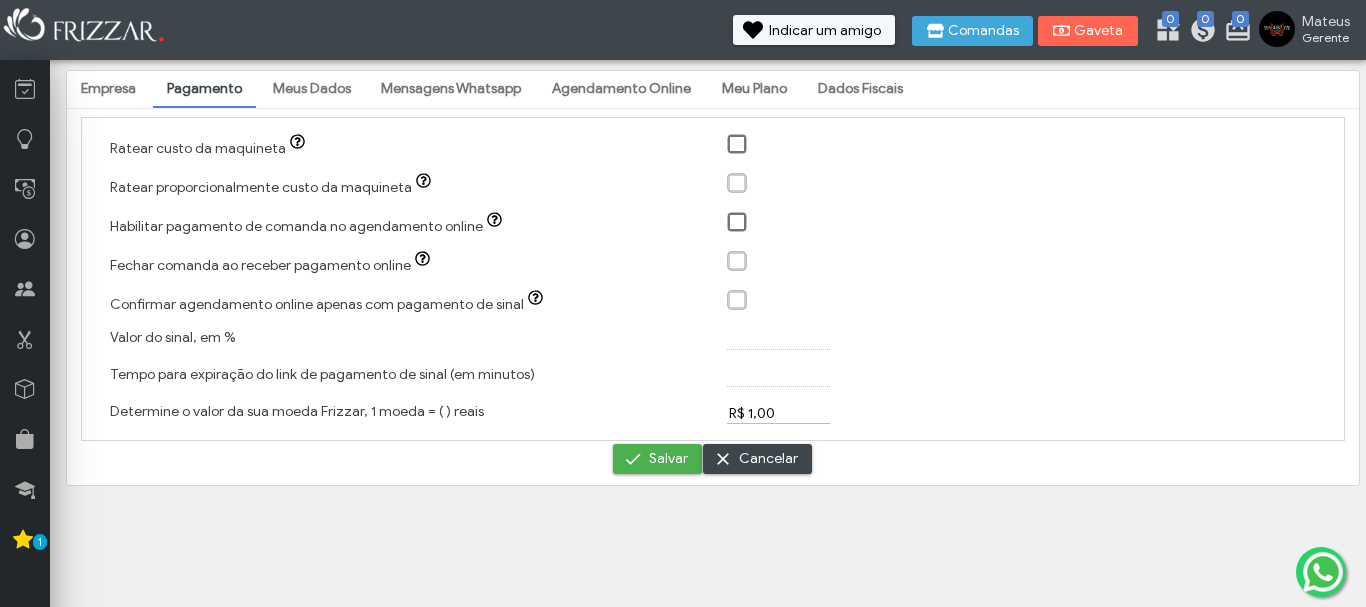 click at bounding box center [738, 145] 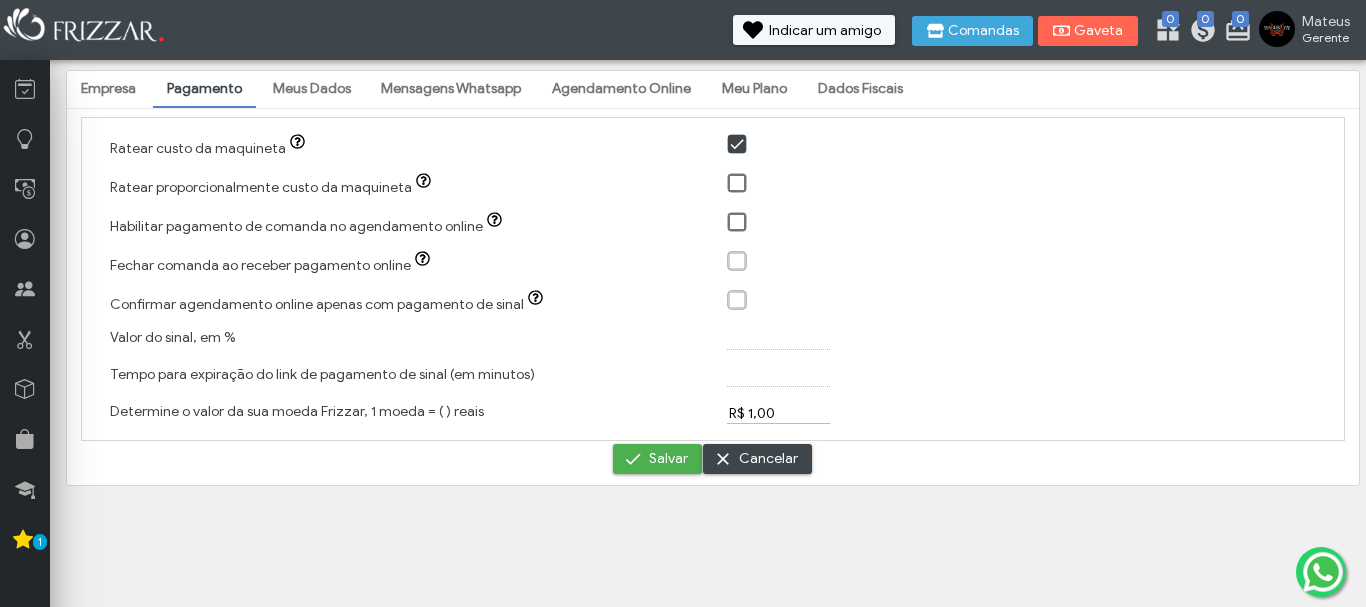 click at bounding box center (738, 145) 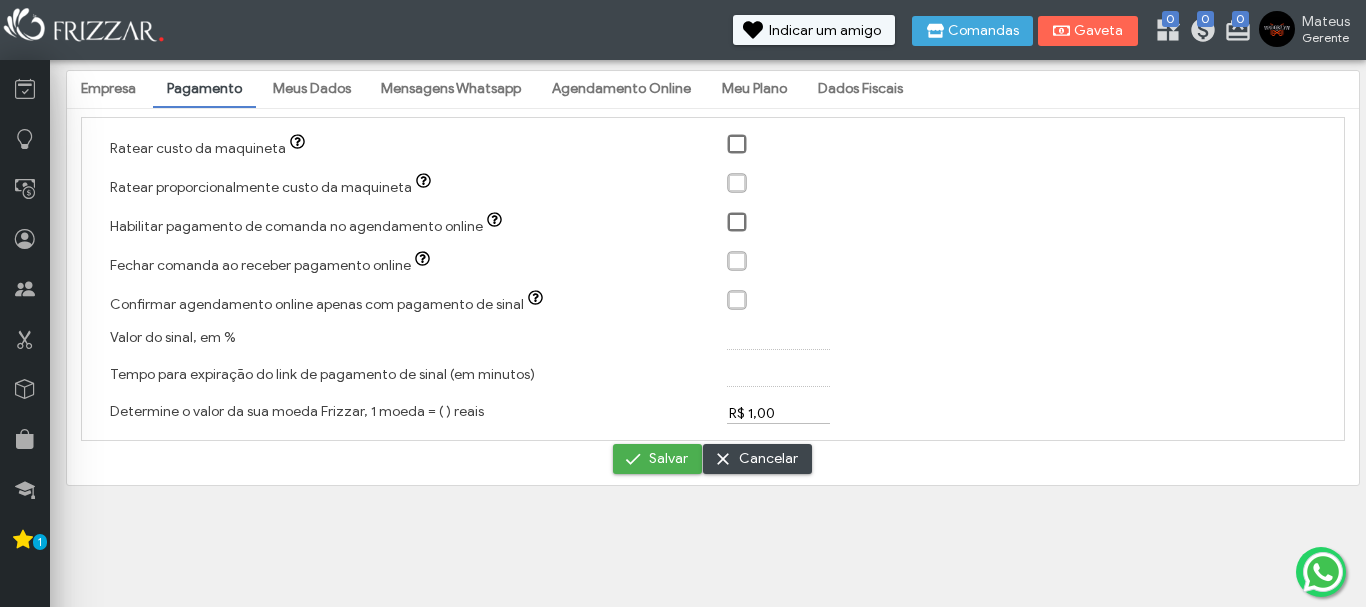 click on "Empresa" at bounding box center (108, 89) 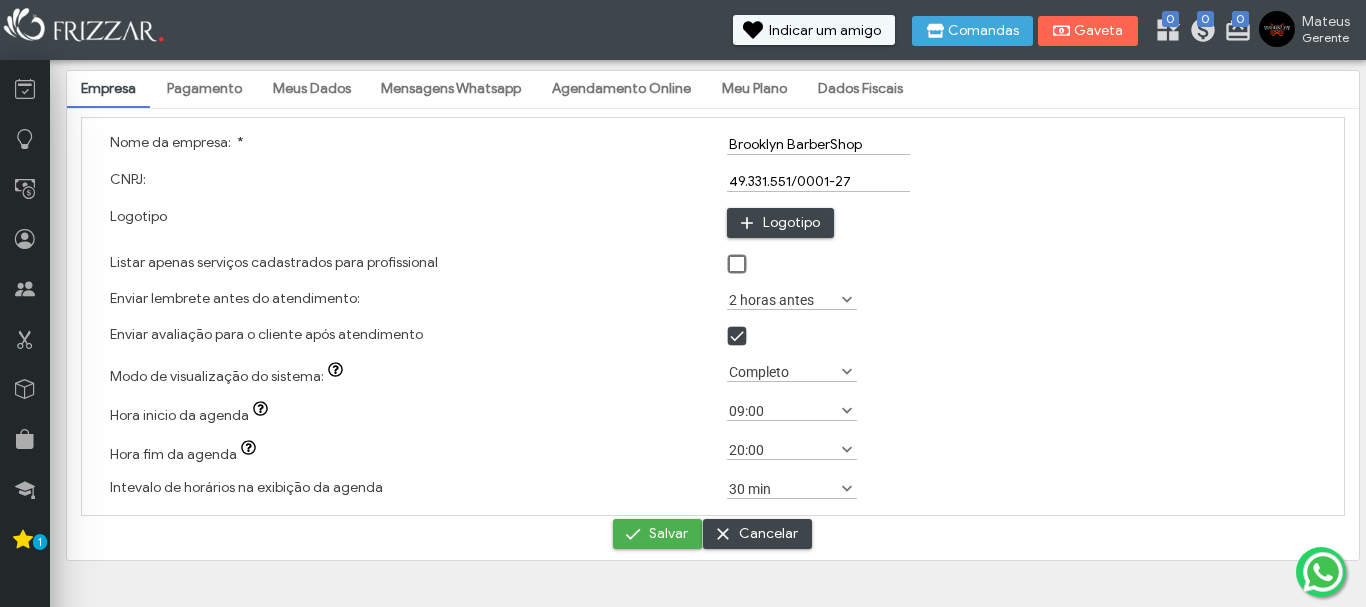 click on "2 horas antes" at bounding box center [783, 299] 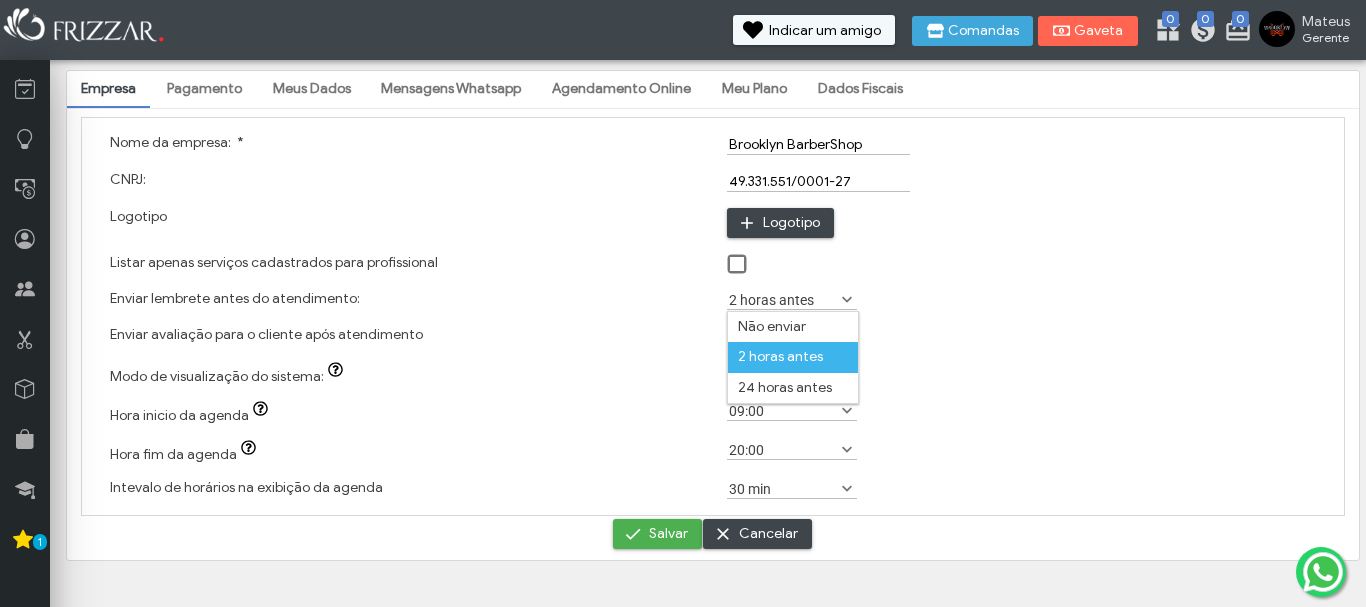 scroll, scrollTop: 11, scrollLeft: 89, axis: both 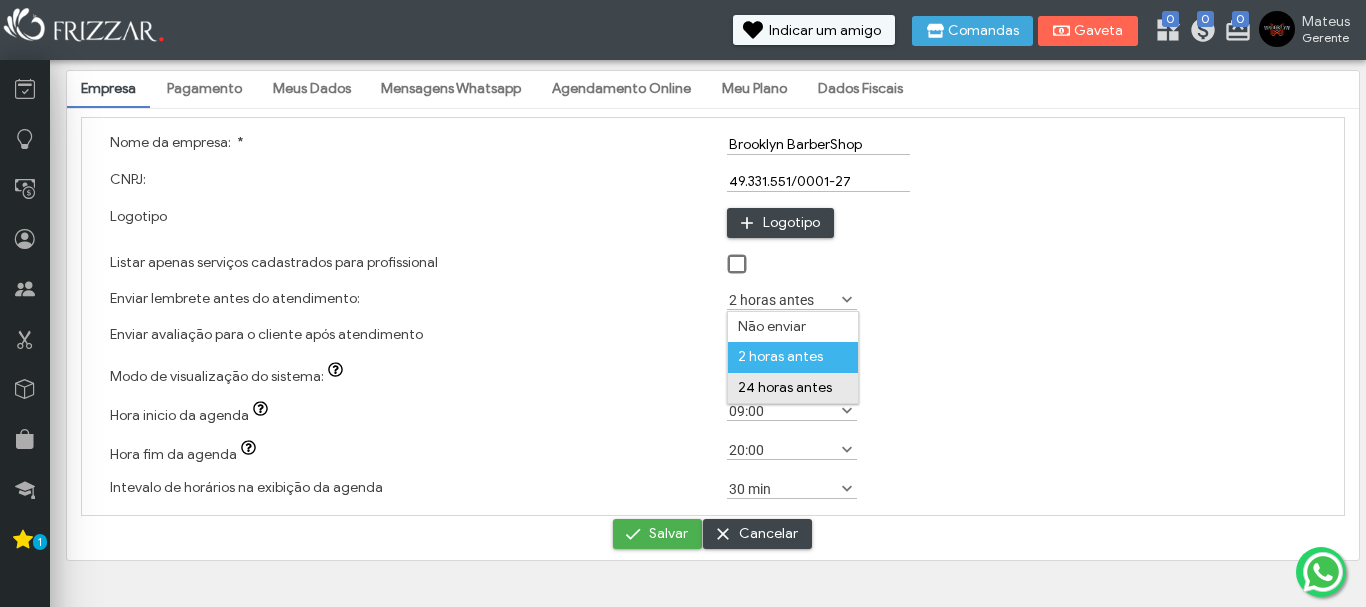 click on "24 horas antes" at bounding box center [793, 388] 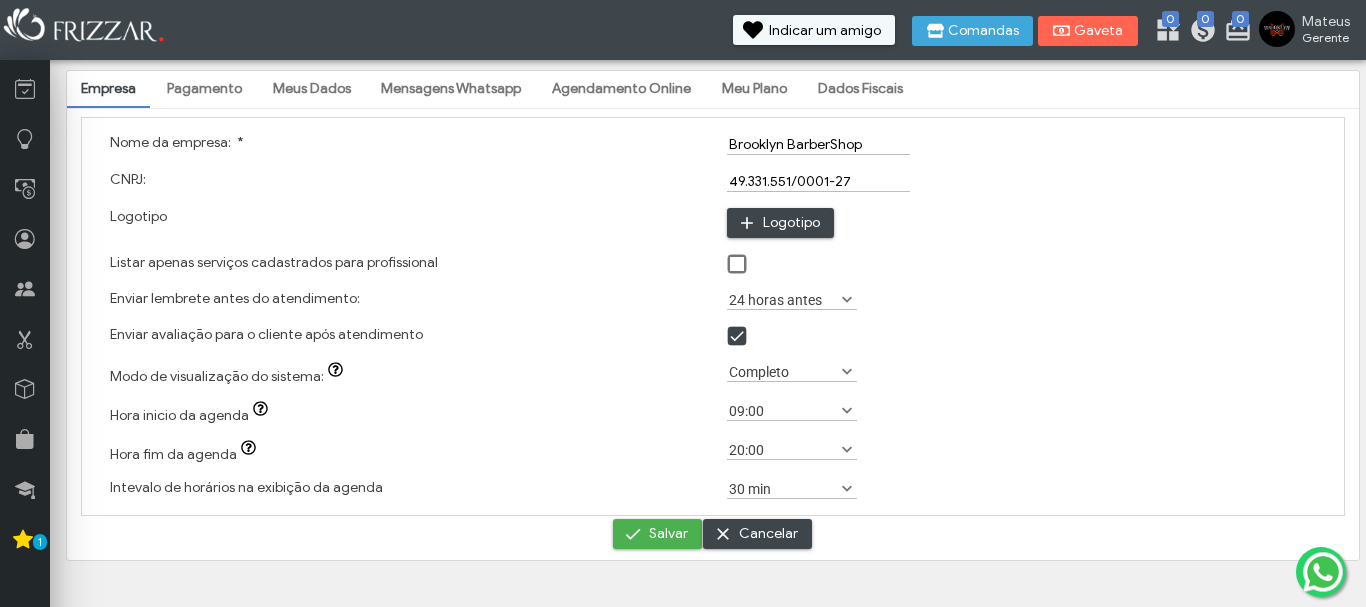 click on "24 horas antes" at bounding box center (783, 299) 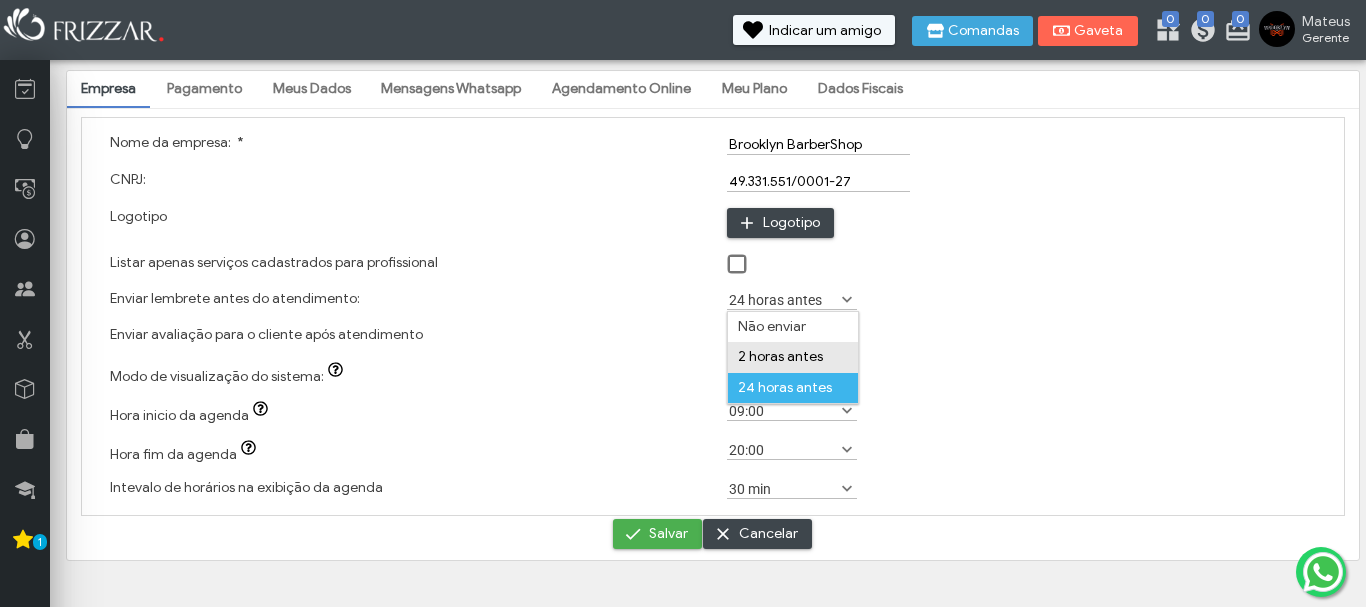 click on "2 horas antes" at bounding box center (793, 357) 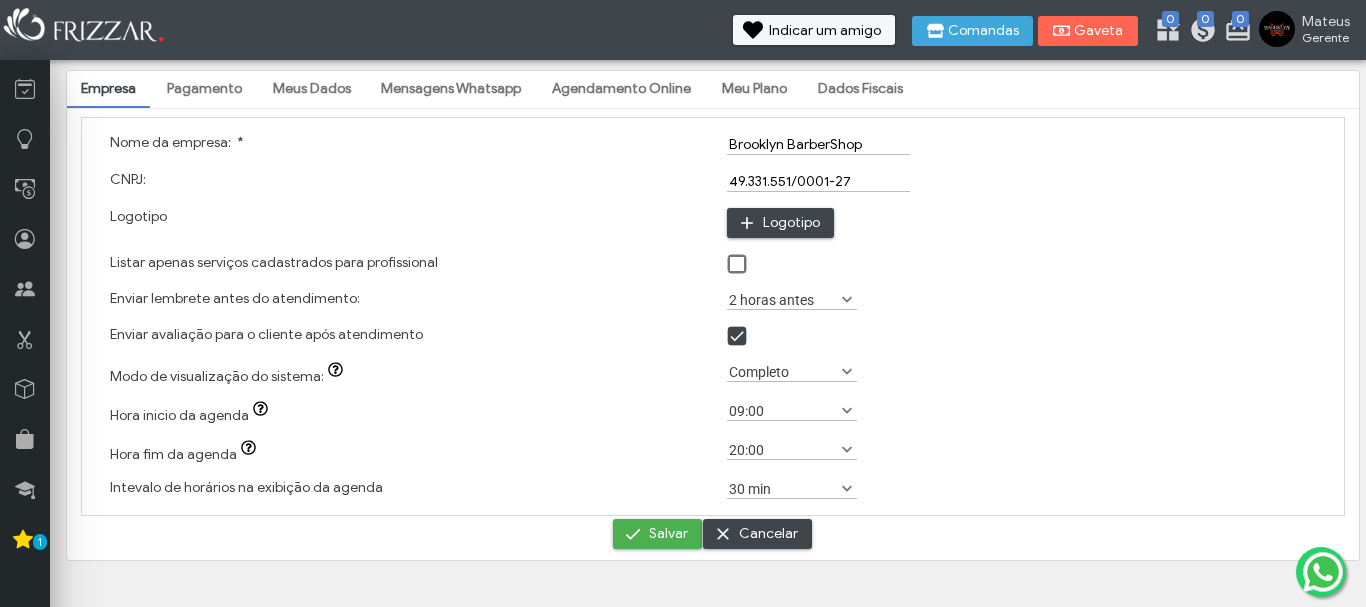 click on "Completo" at bounding box center (783, 371) 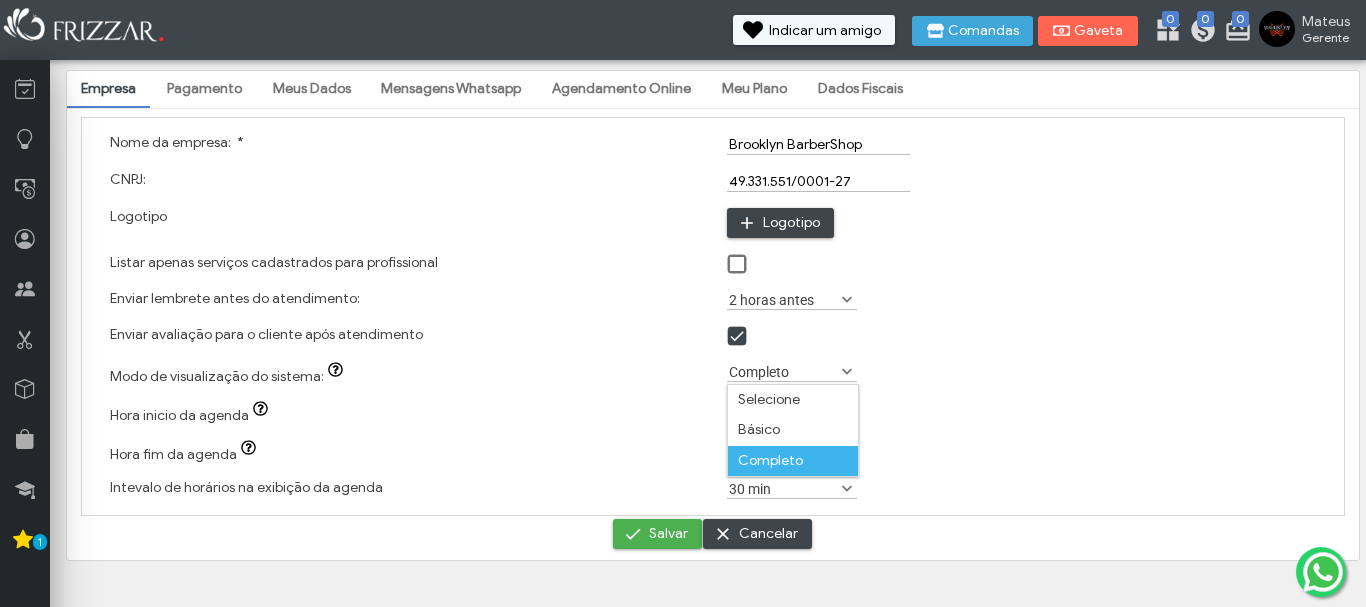 click on "Completo" at bounding box center [783, 371] 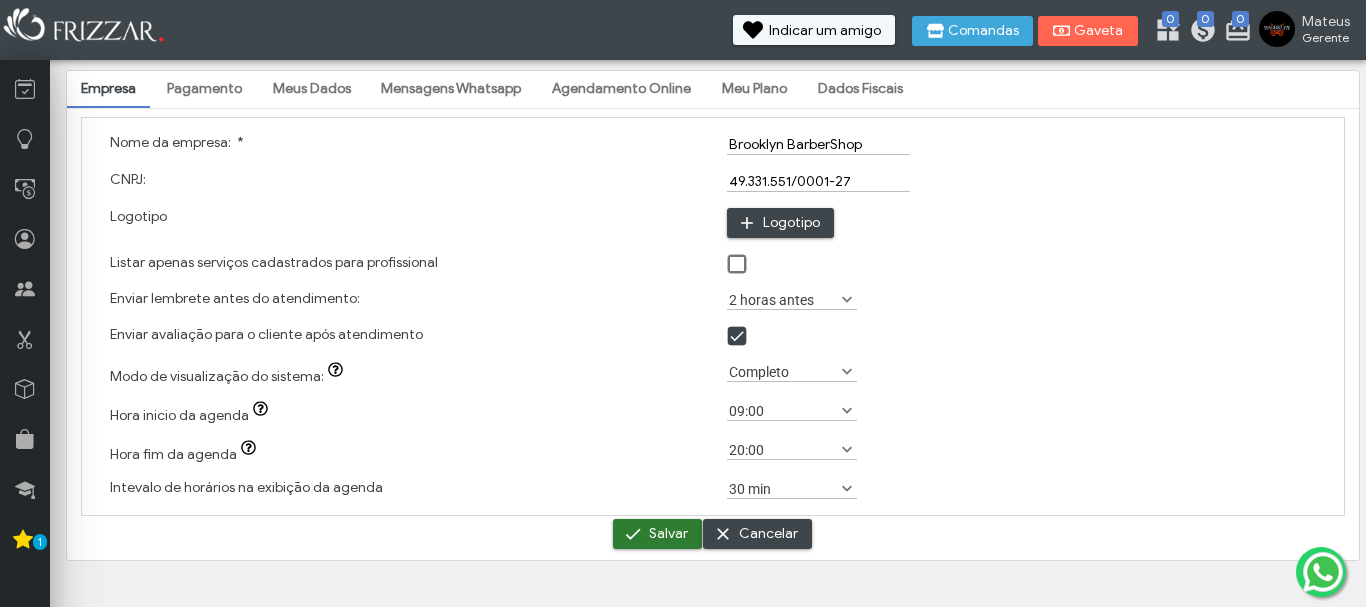 click on "Salvar" at bounding box center (668, 534) 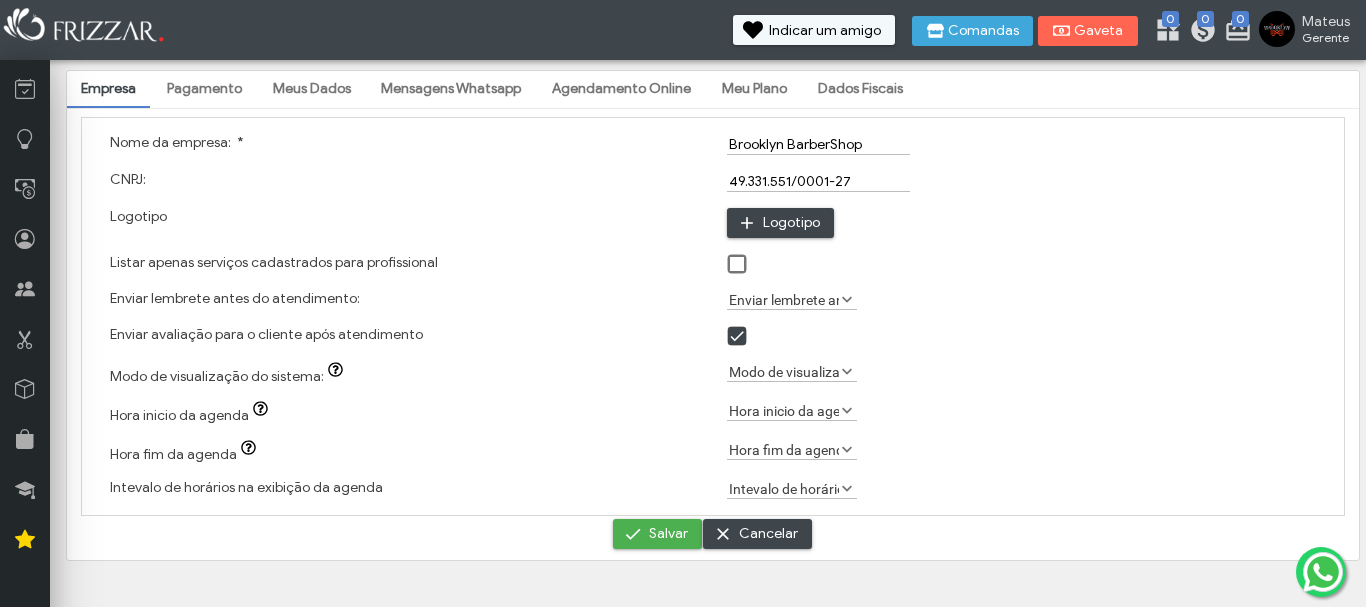 scroll, scrollTop: 0, scrollLeft: 0, axis: both 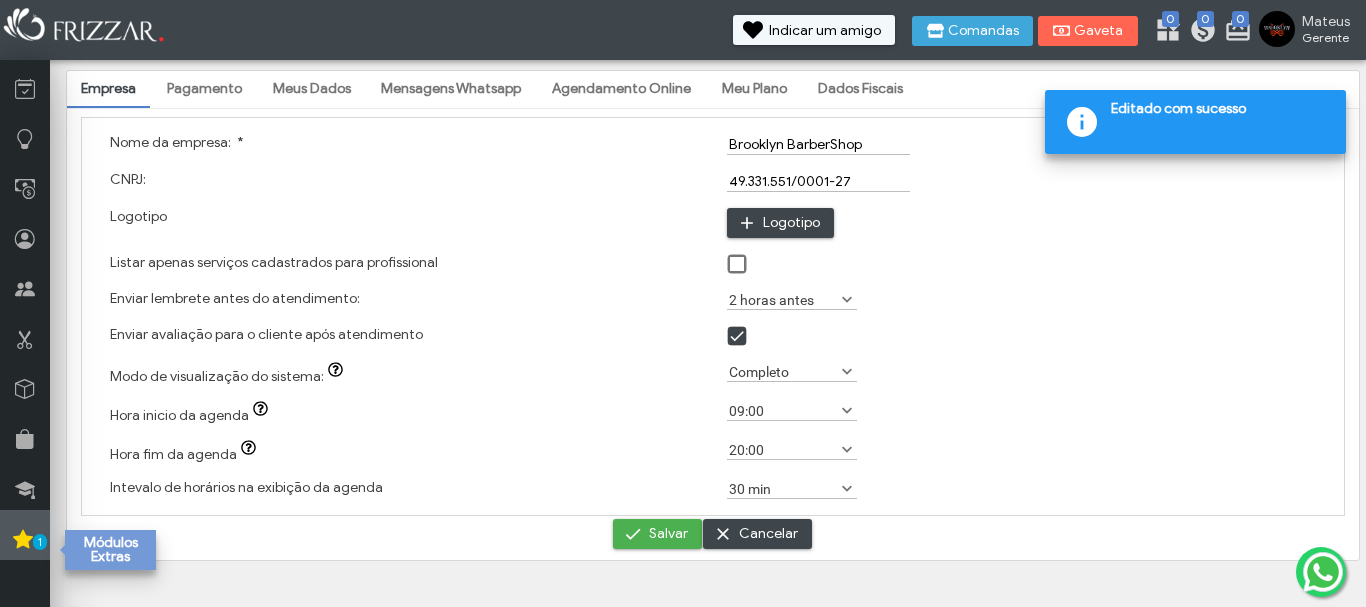 click on "1" at bounding box center [25, 535] 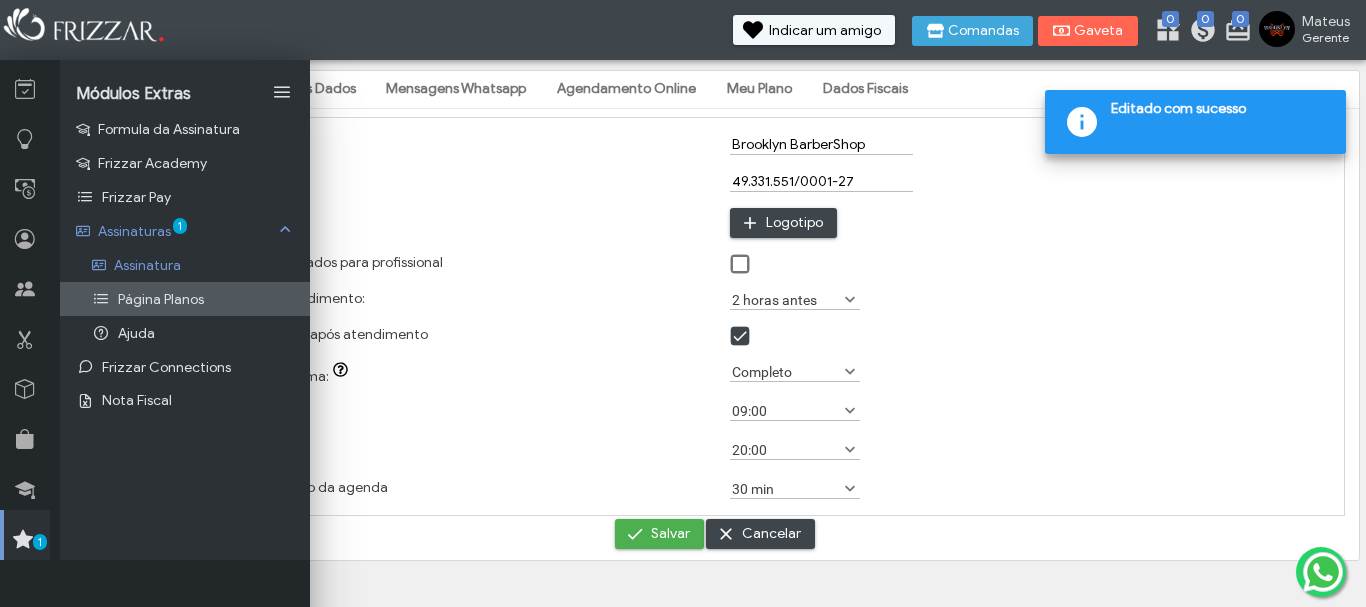 click on "Página Planos" at bounding box center (185, 299) 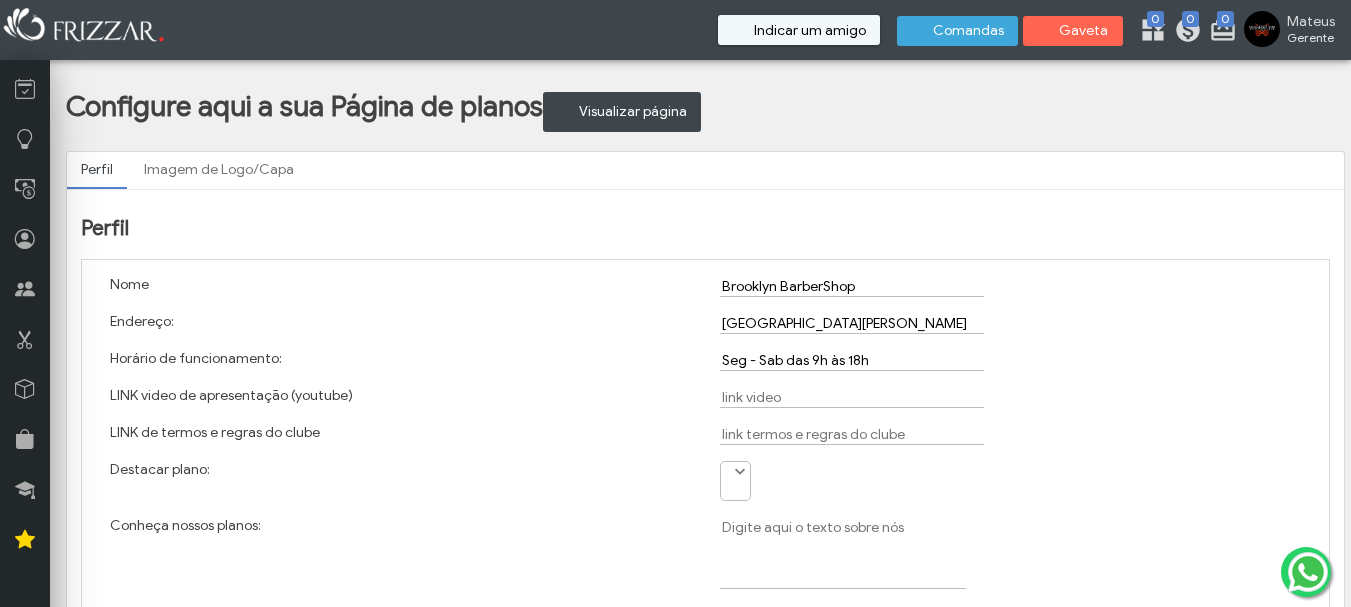 scroll, scrollTop: 0, scrollLeft: 0, axis: both 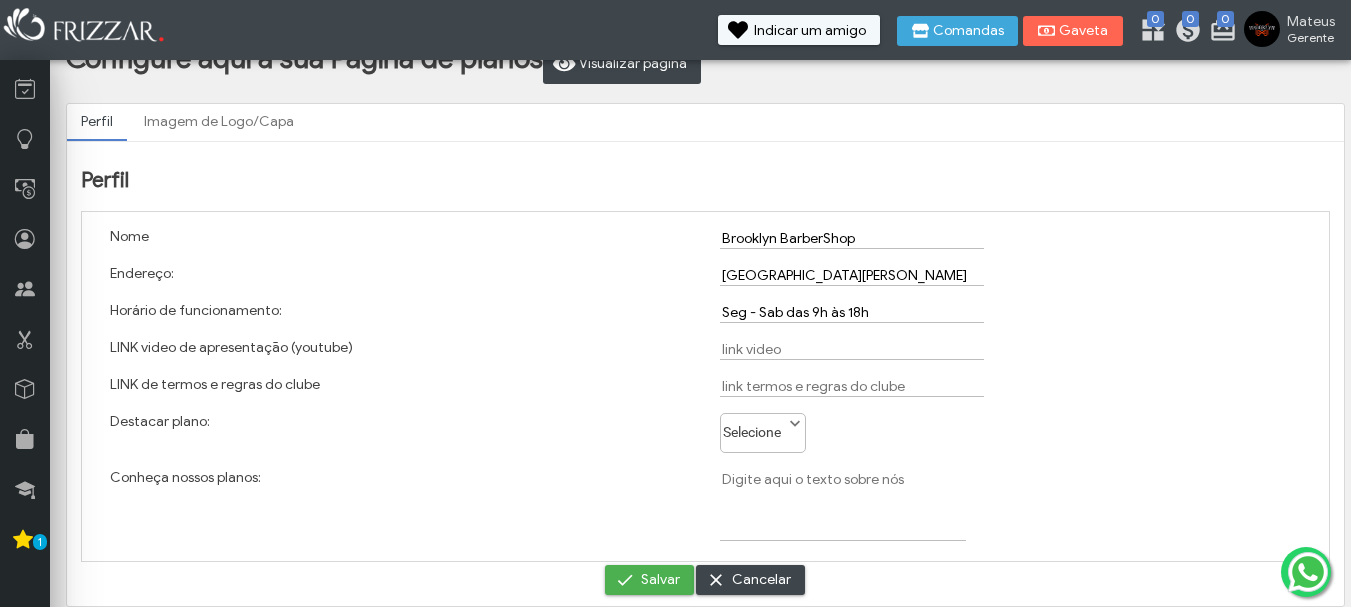 drag, startPoint x: 1365, startPoint y: 267, endPoint x: 1361, endPoint y: 350, distance: 83.09633 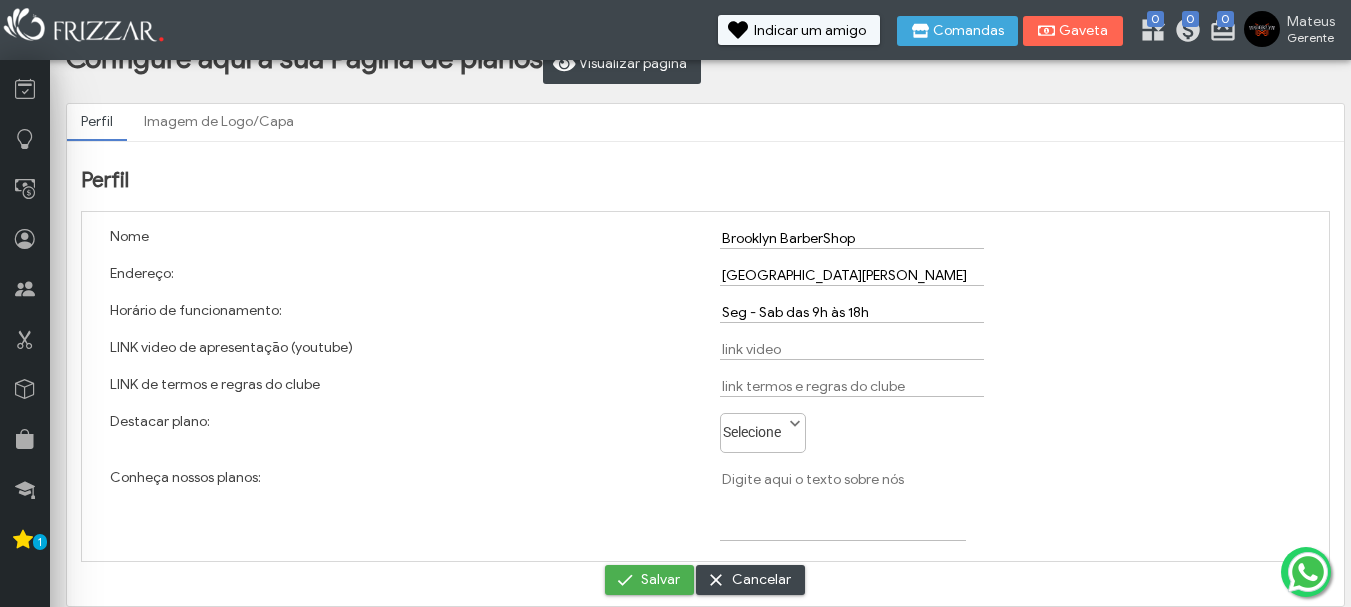 click on "Imagem de Logo/Capa" at bounding box center [219, 122] 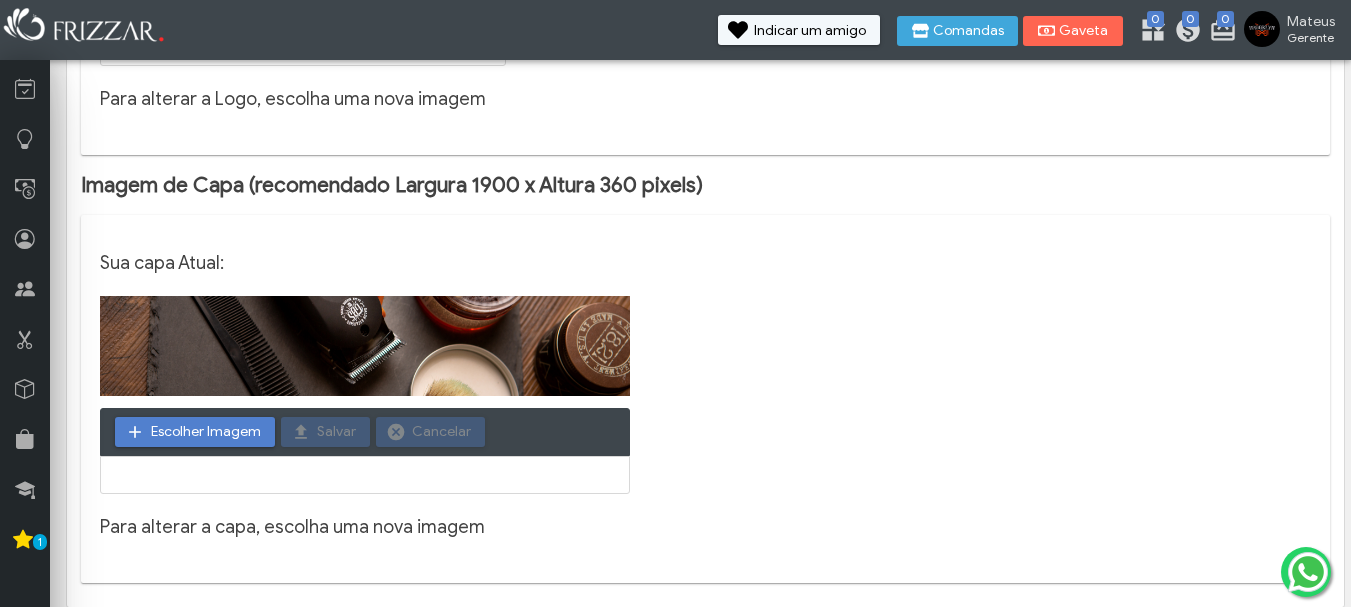 scroll, scrollTop: 473, scrollLeft: 0, axis: vertical 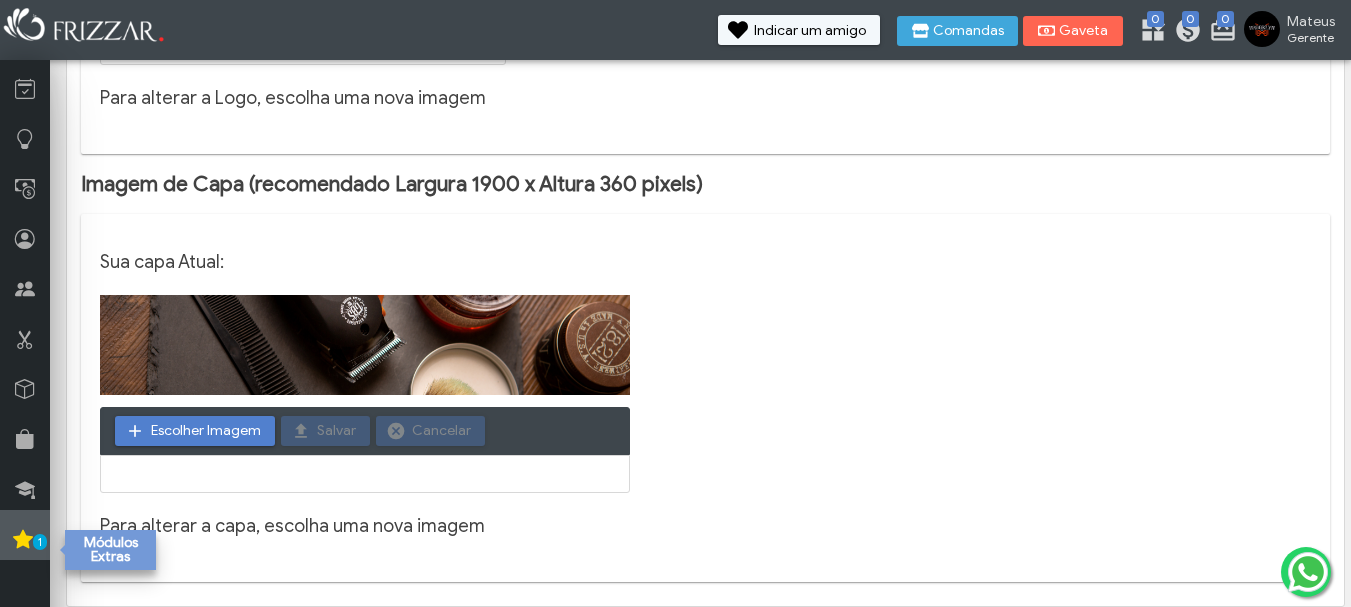 click at bounding box center [23, 539] 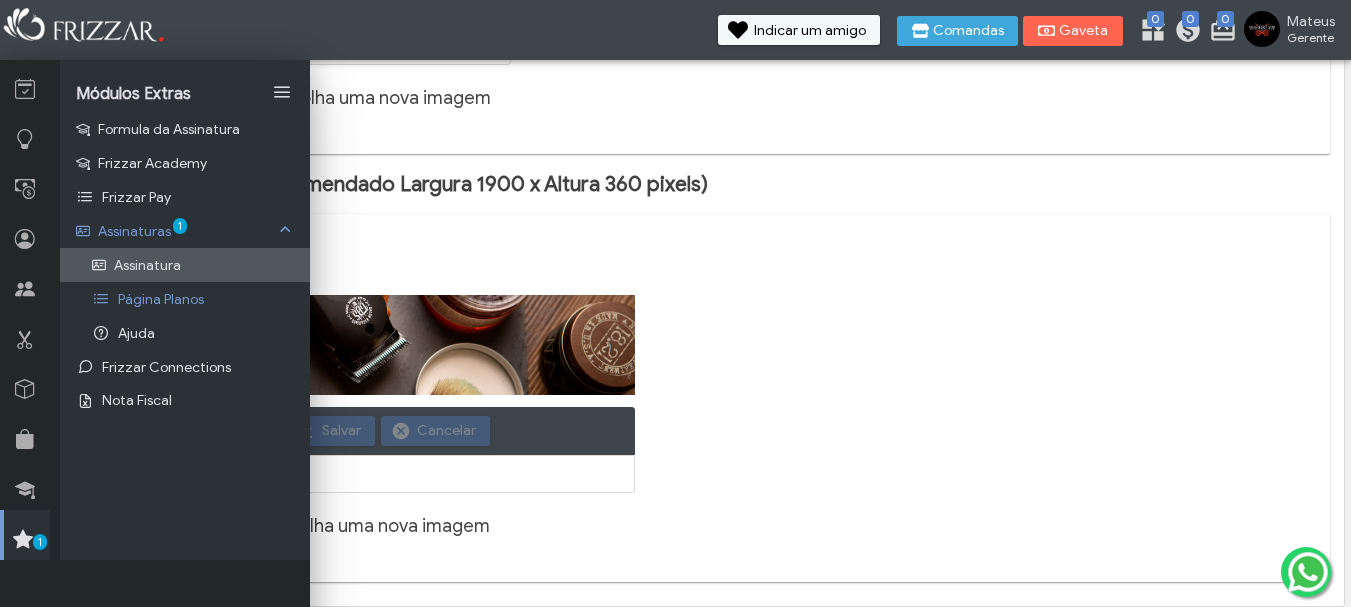 click on "Assinatura" at bounding box center [185, 265] 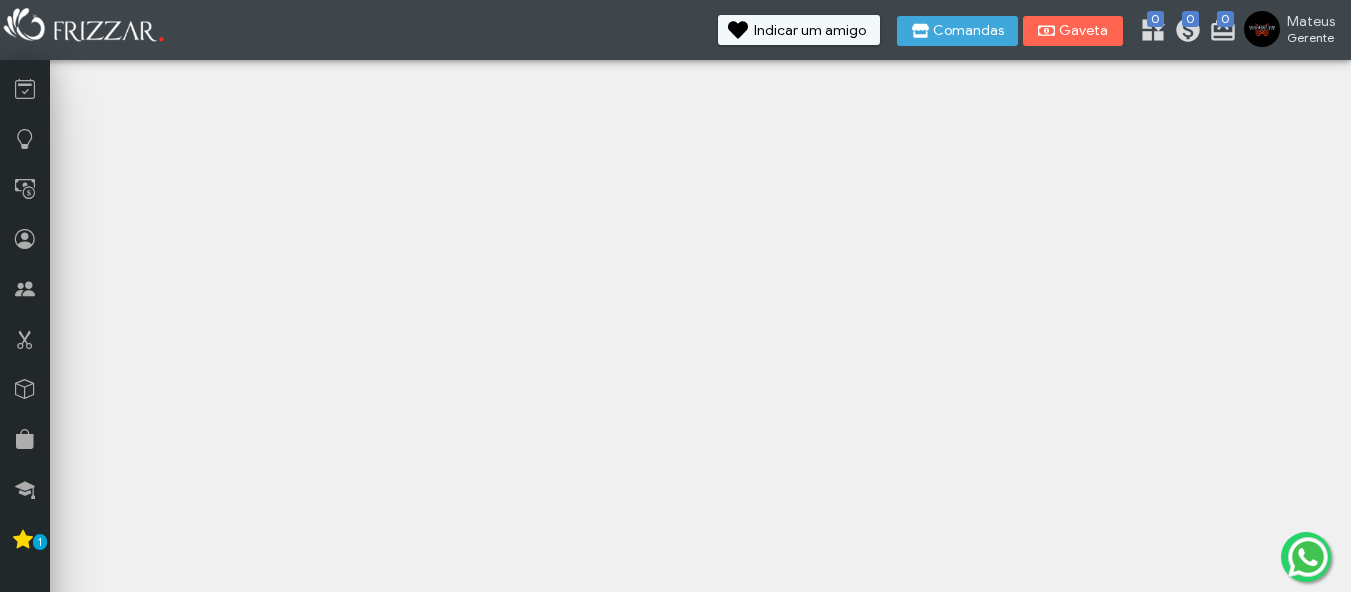 scroll, scrollTop: 0, scrollLeft: 0, axis: both 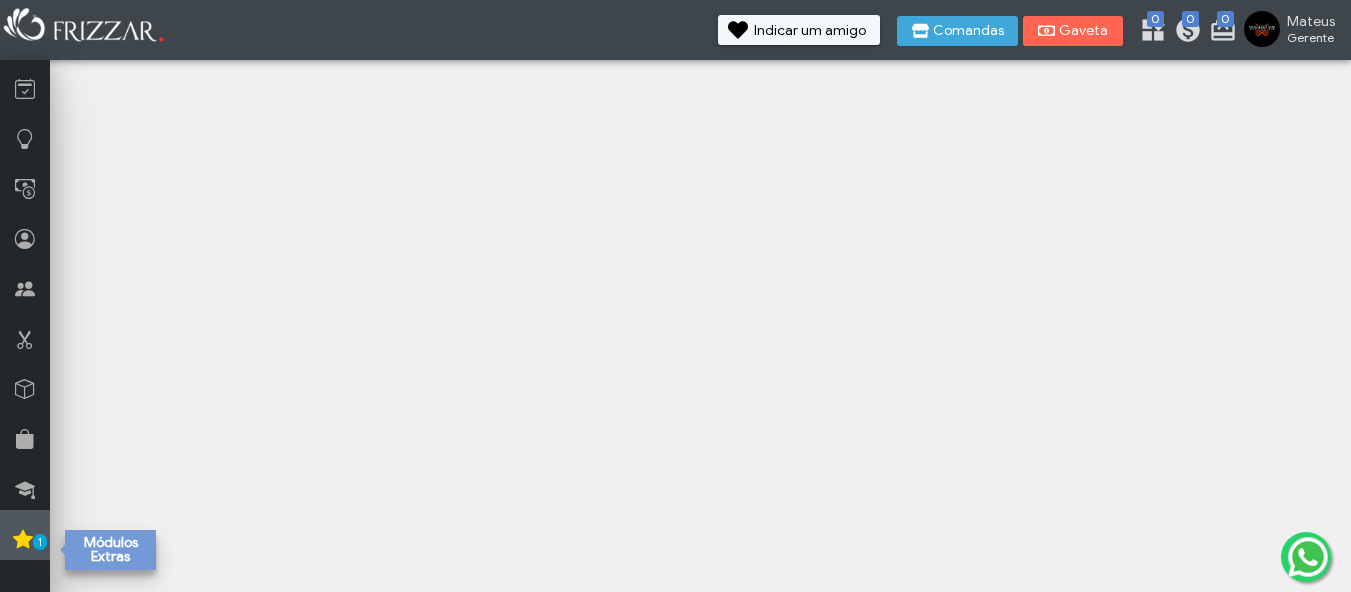 click at bounding box center [23, 539] 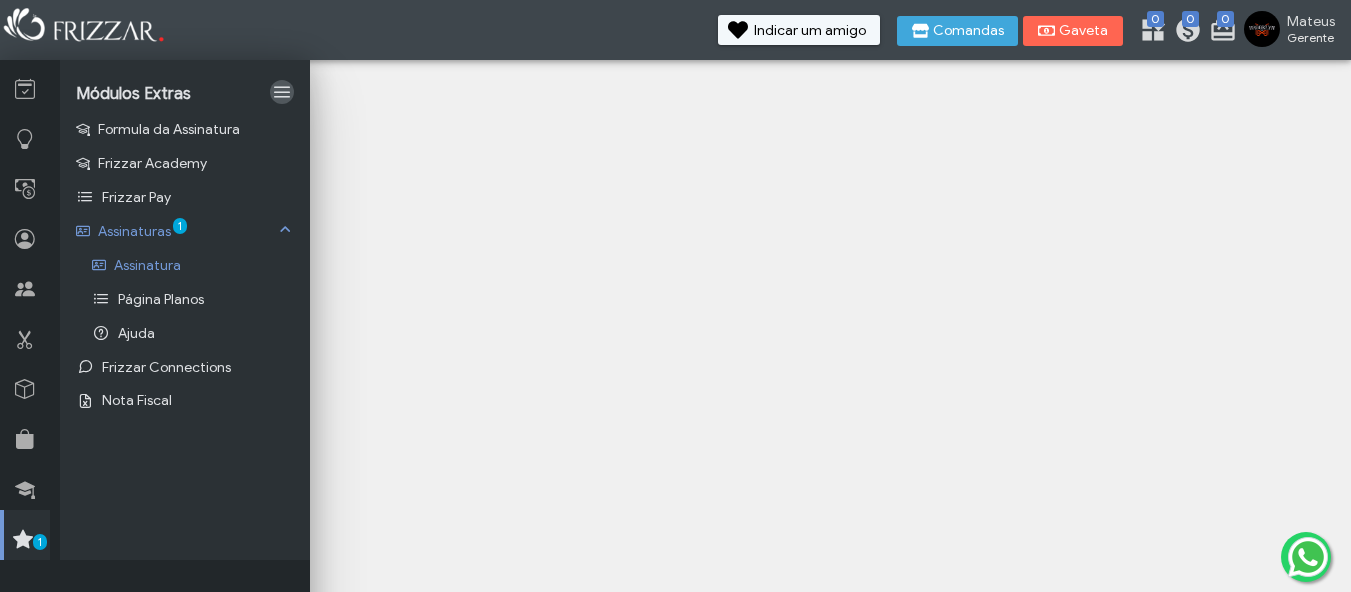 click at bounding box center [282, 92] 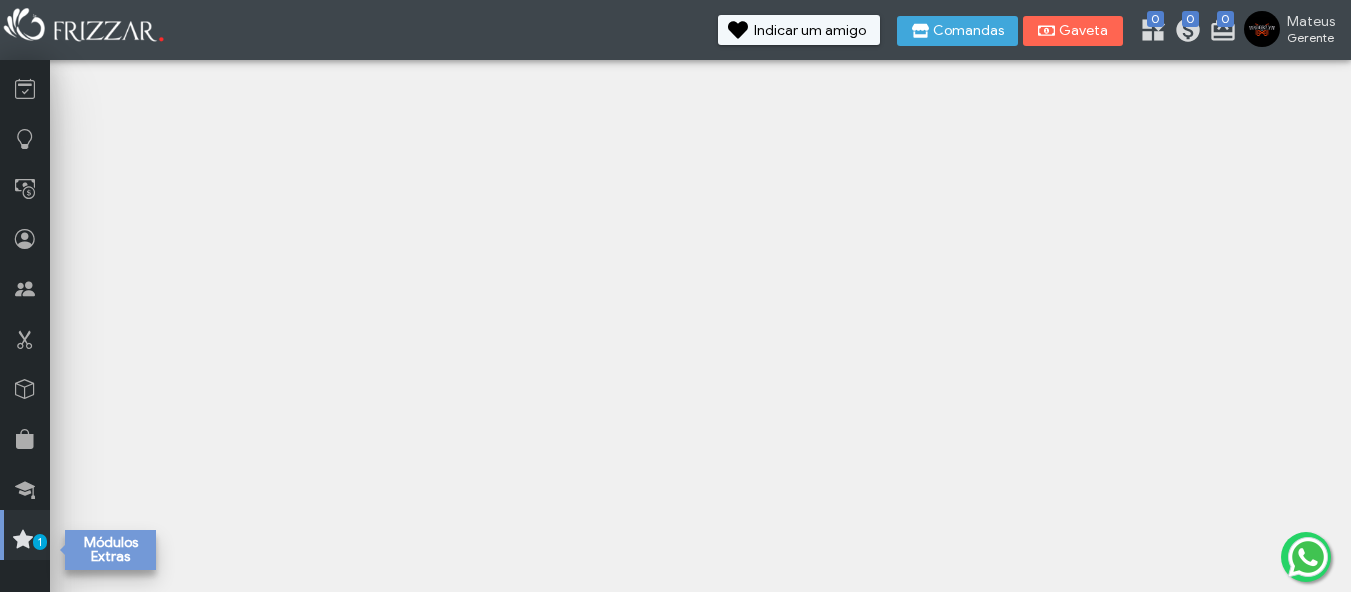 click on "1" at bounding box center [27, 535] 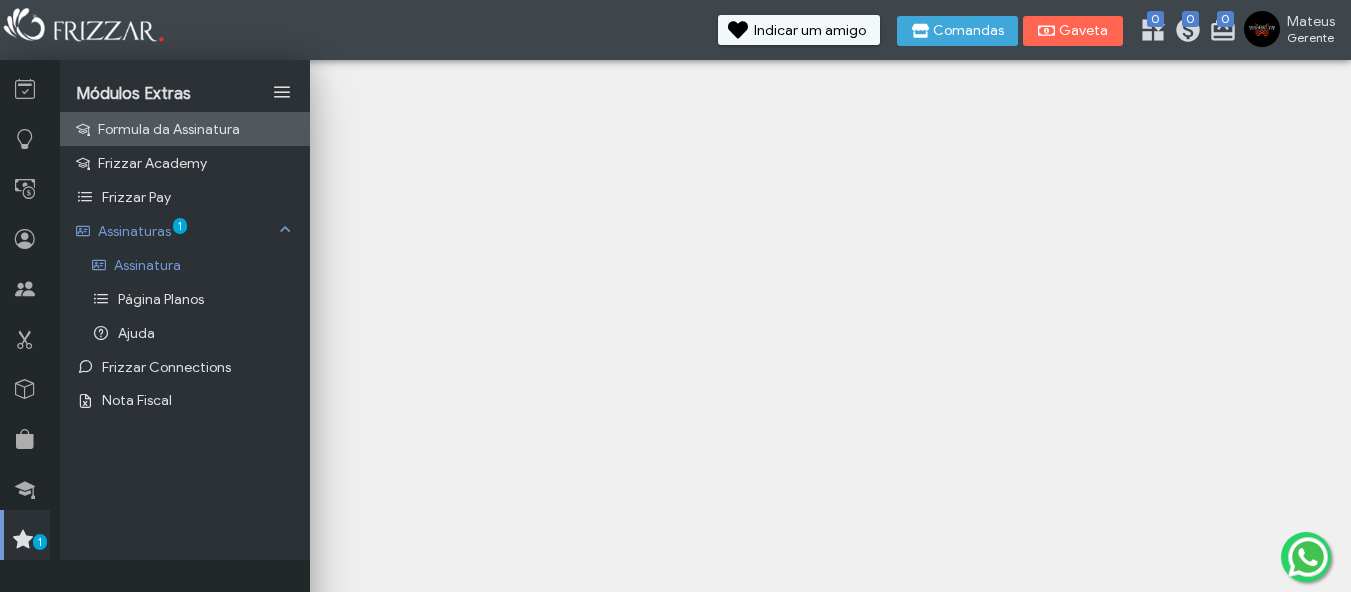 click on "Formula da Assinatura" at bounding box center (169, 129) 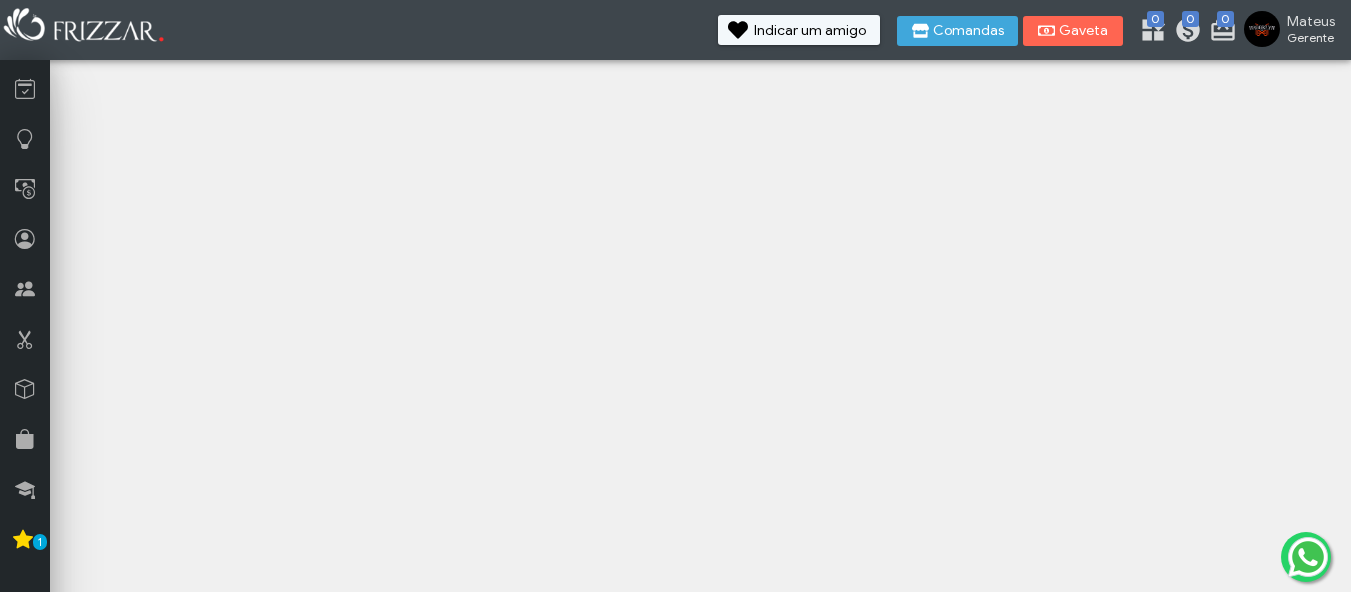 scroll, scrollTop: 0, scrollLeft: 0, axis: both 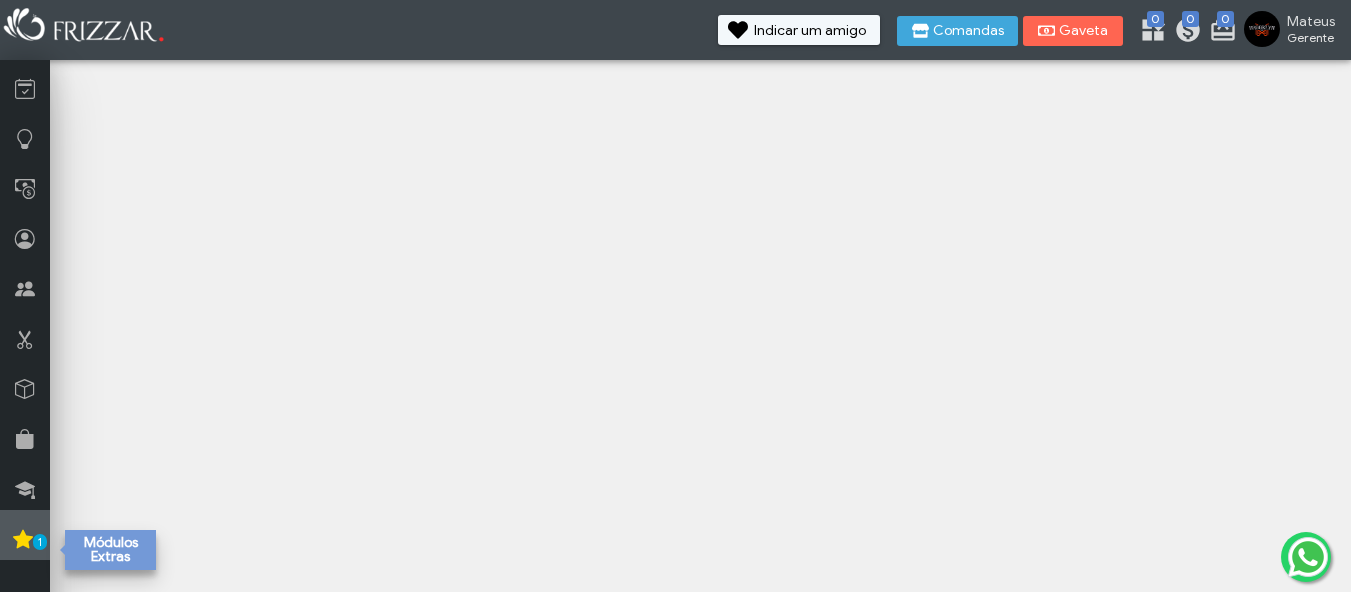 click on "1" at bounding box center (25, 535) 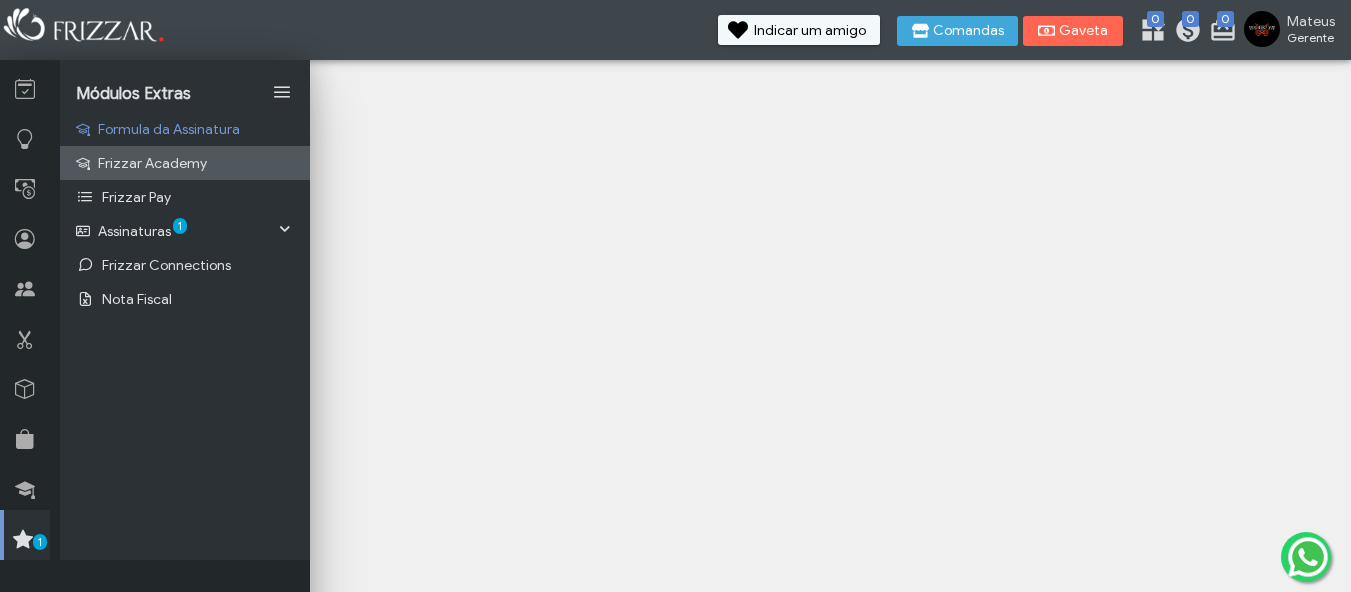click on "Frizzar Academy" at bounding box center [185, 163] 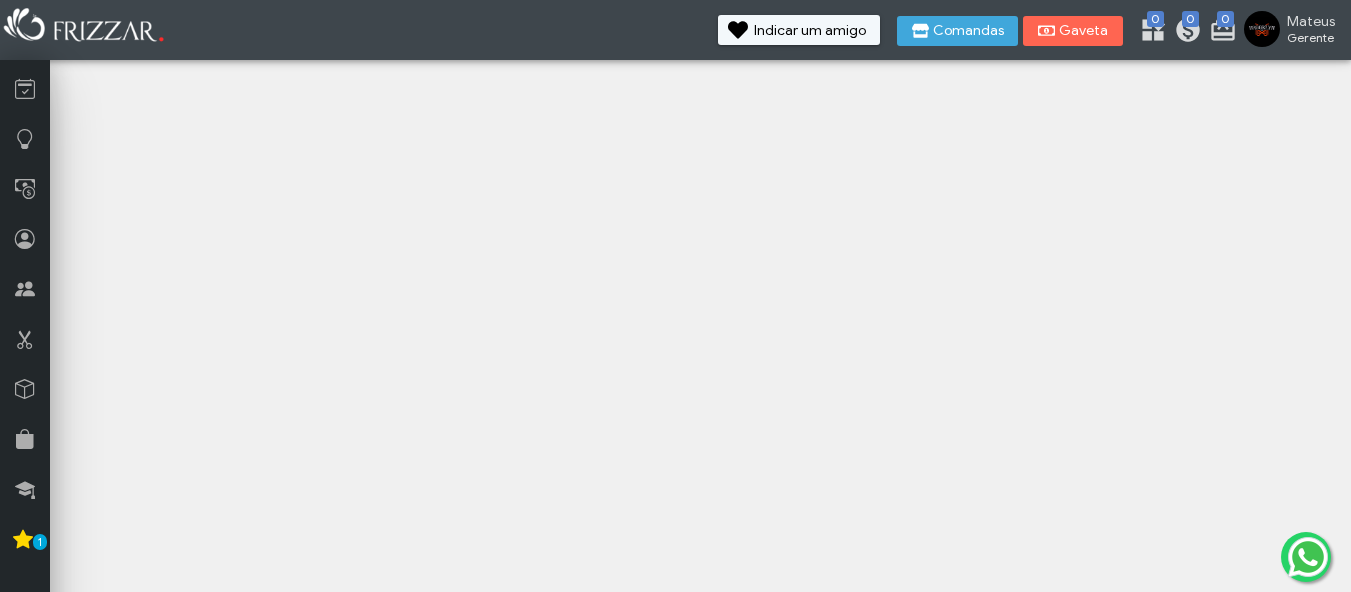 scroll, scrollTop: 0, scrollLeft: 0, axis: both 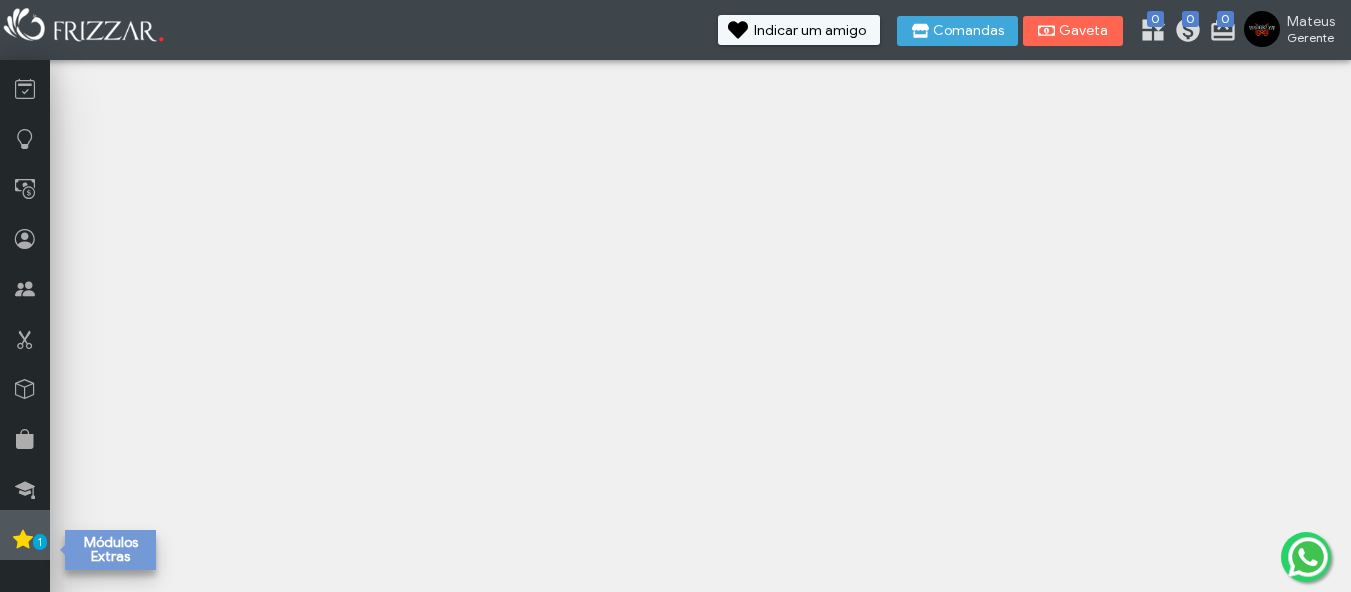 click at bounding box center [23, 539] 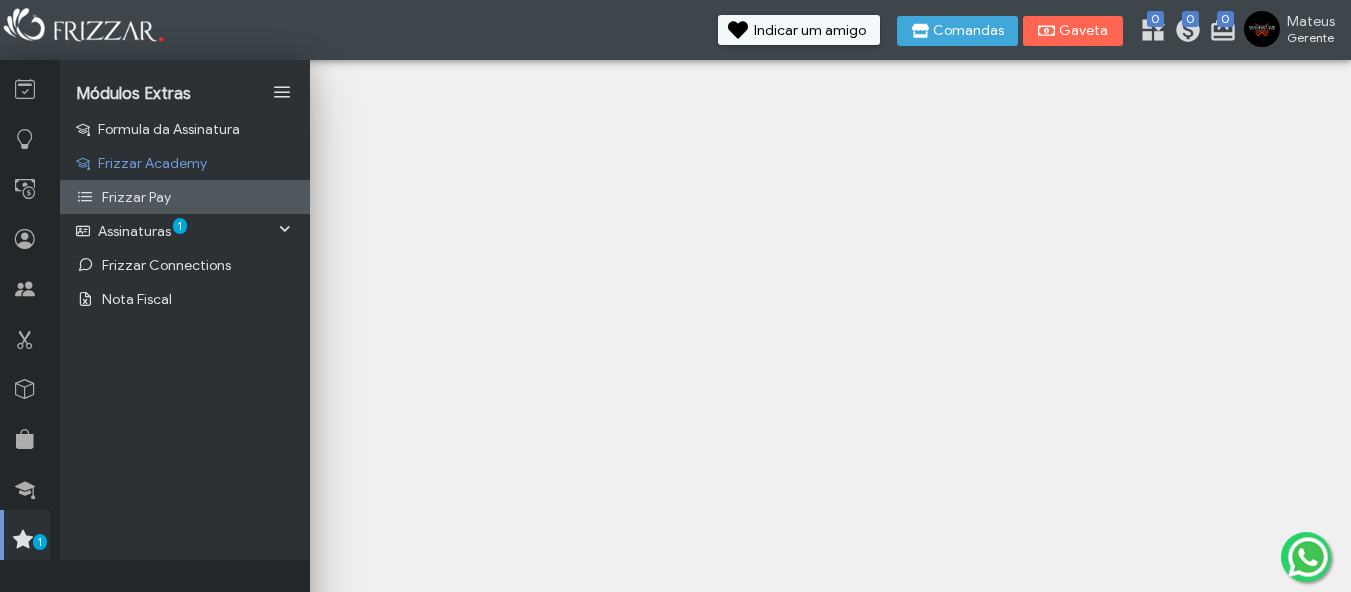 click on "Frizzar Pay" at bounding box center (136, 197) 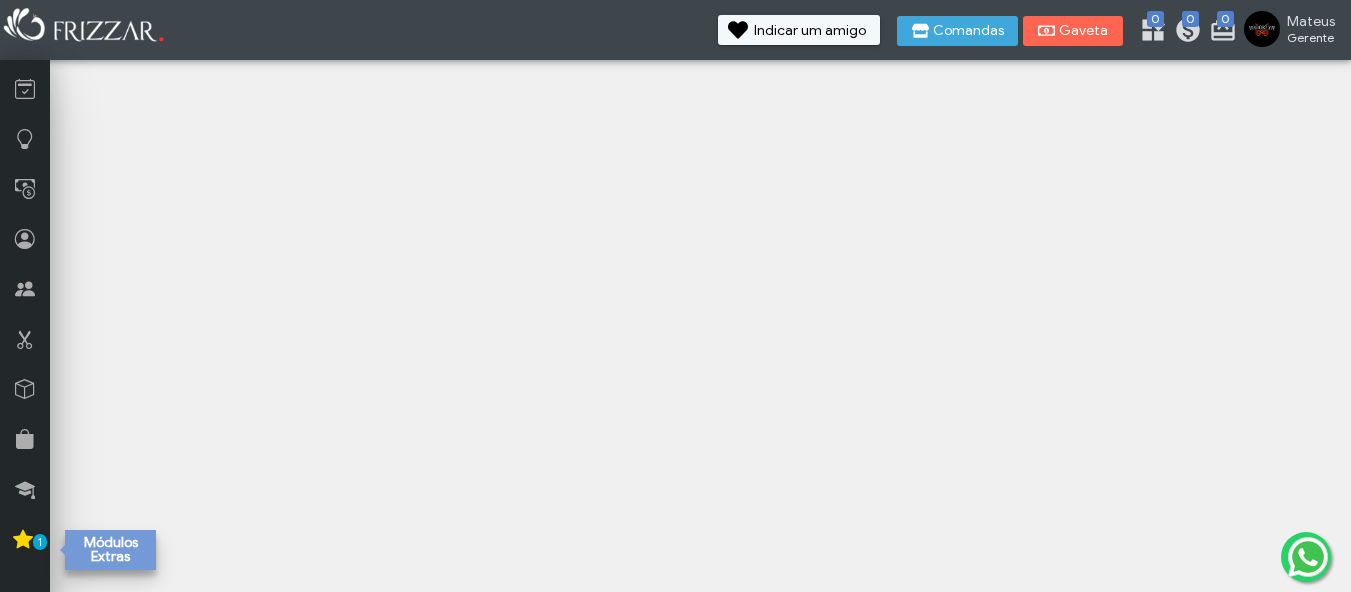 scroll, scrollTop: 0, scrollLeft: 0, axis: both 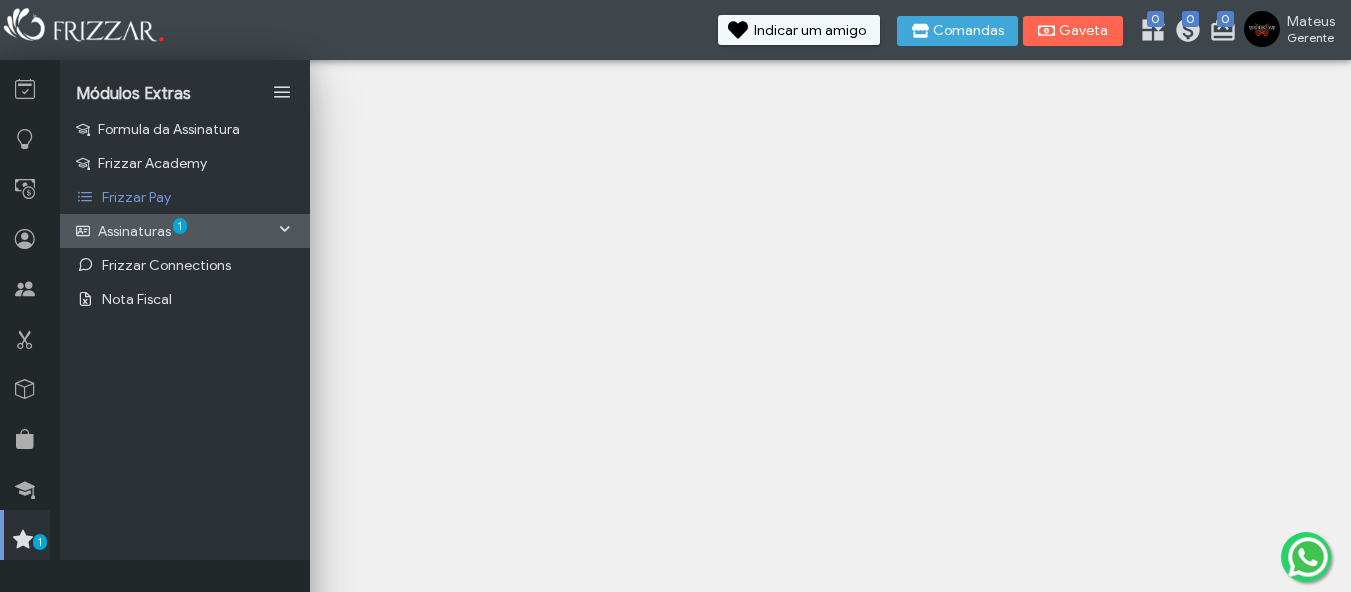 click on "Assinaturas 1" at bounding box center [185, 231] 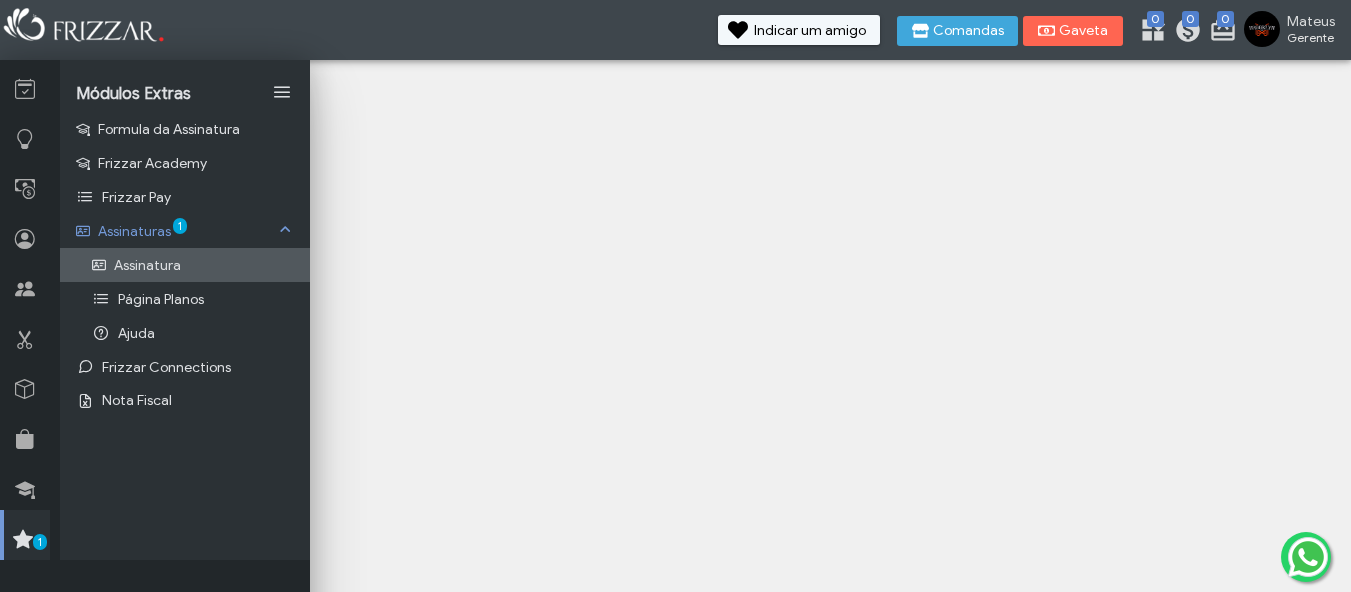 click on "Assinatura" at bounding box center (185, 265) 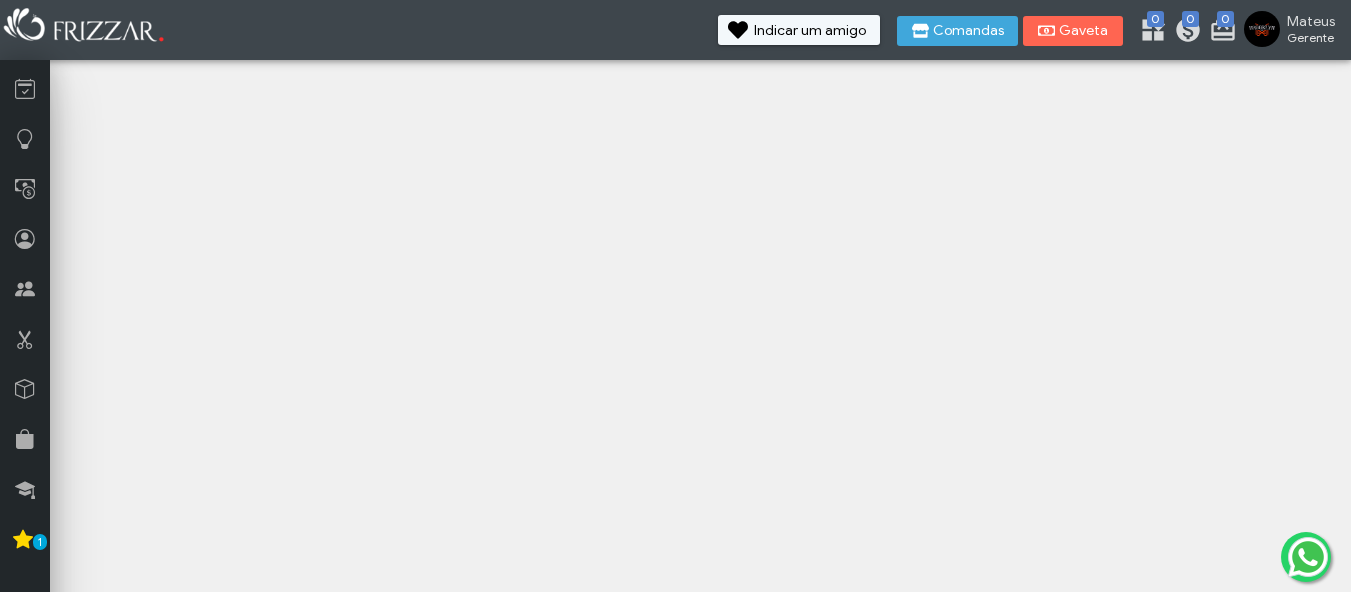 scroll, scrollTop: 0, scrollLeft: 0, axis: both 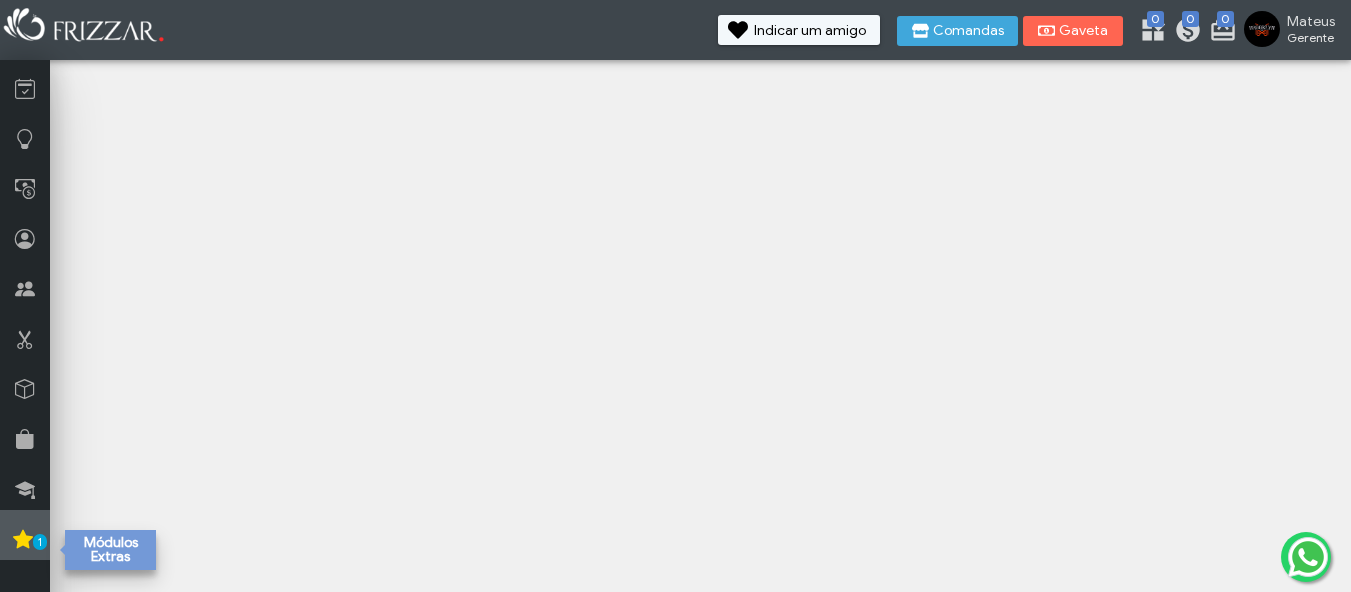 click at bounding box center (23, 539) 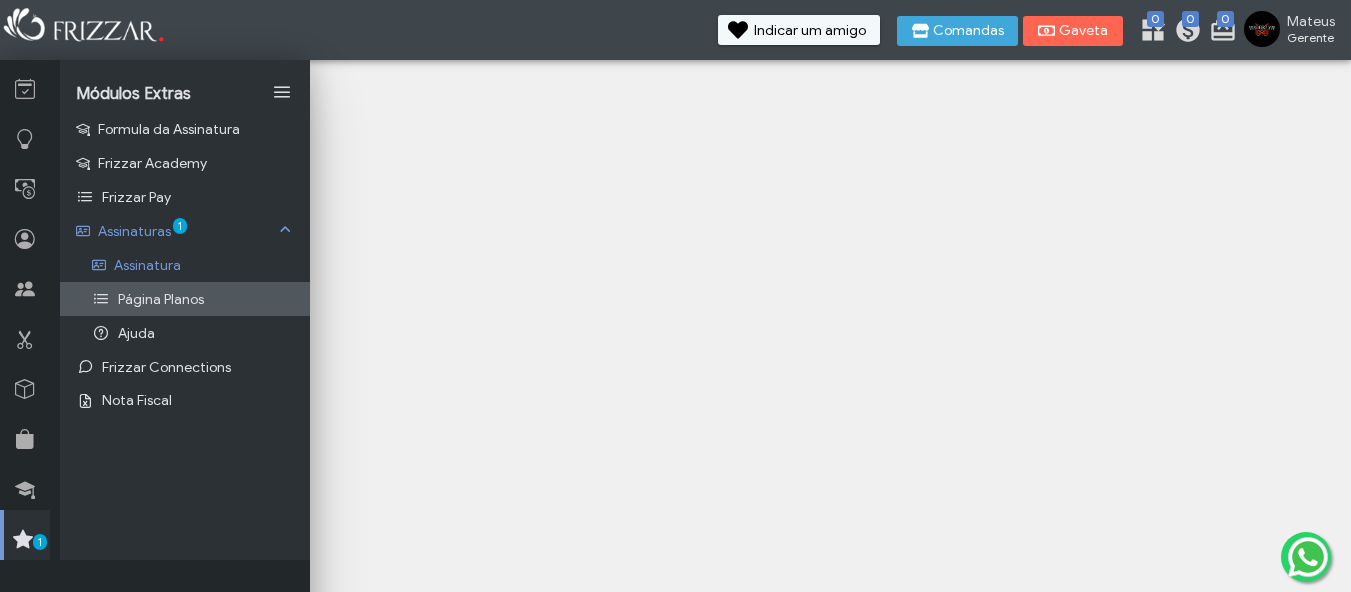 click on "Página Planos" at bounding box center [161, 299] 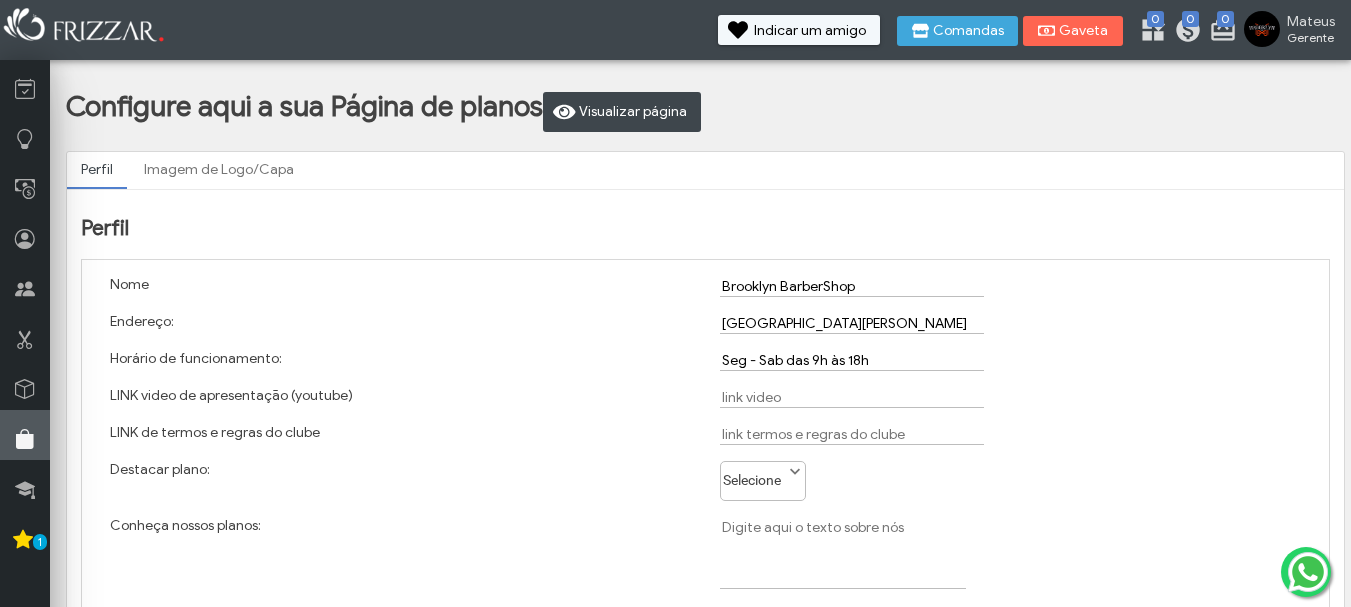 scroll, scrollTop: 0, scrollLeft: 0, axis: both 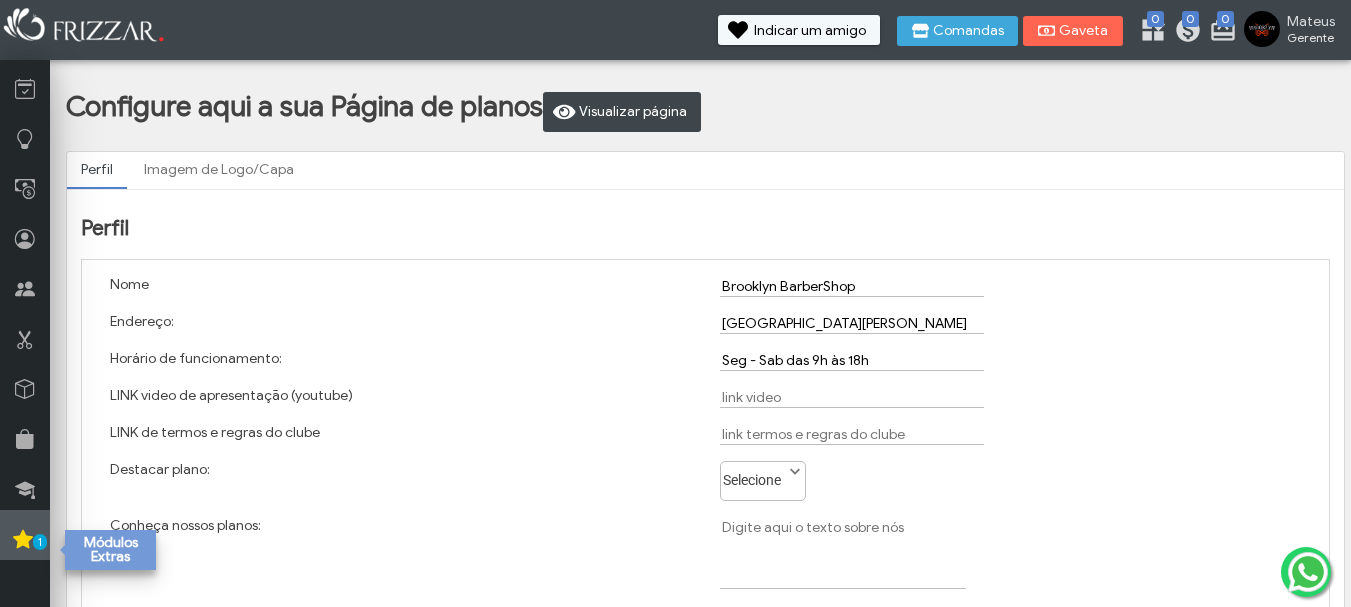 click on "1" at bounding box center [25, 535] 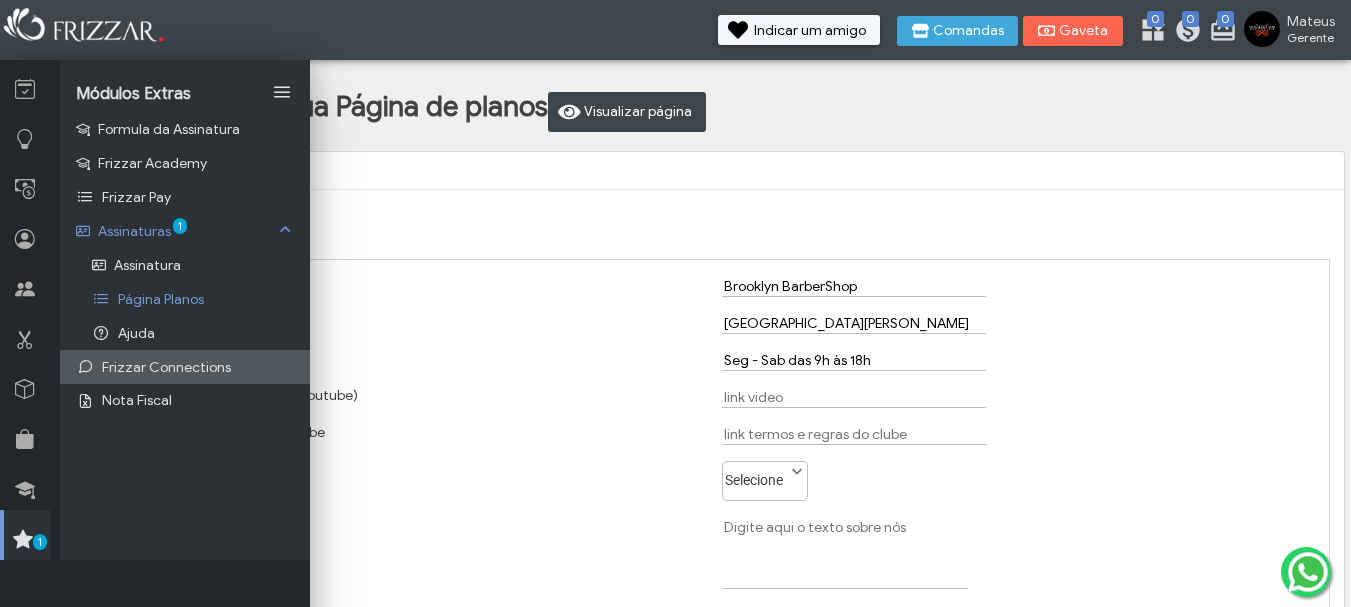 click on "Frizzar Connections" at bounding box center [185, 367] 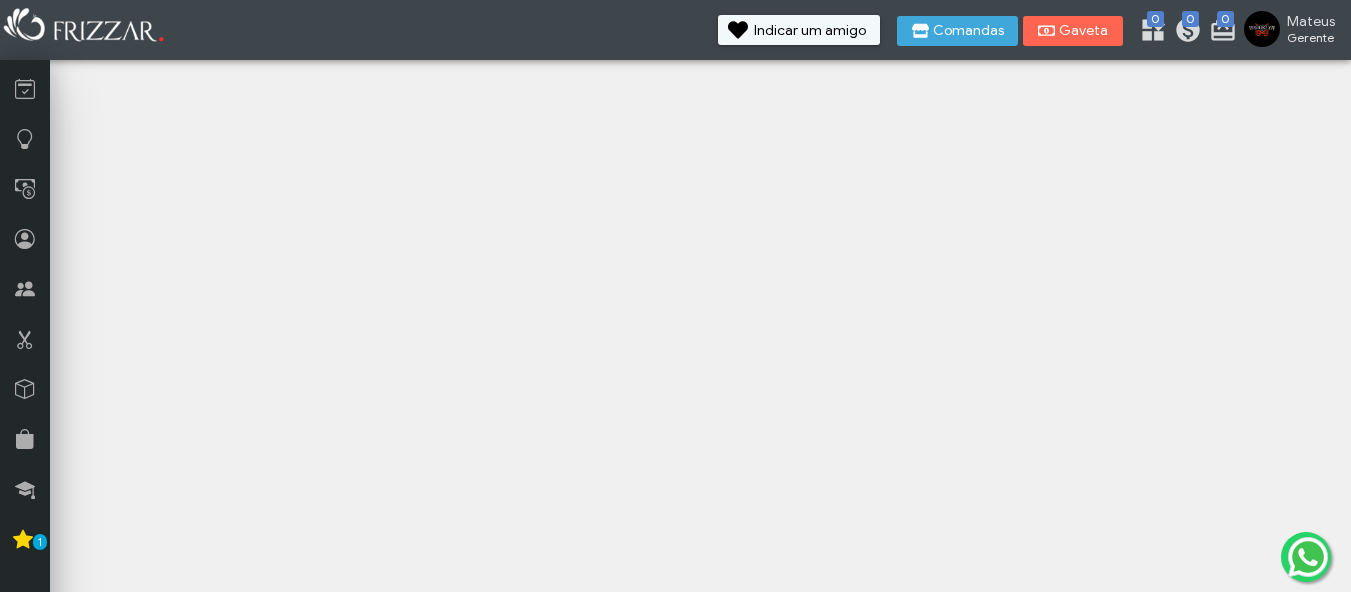 scroll, scrollTop: 0, scrollLeft: 0, axis: both 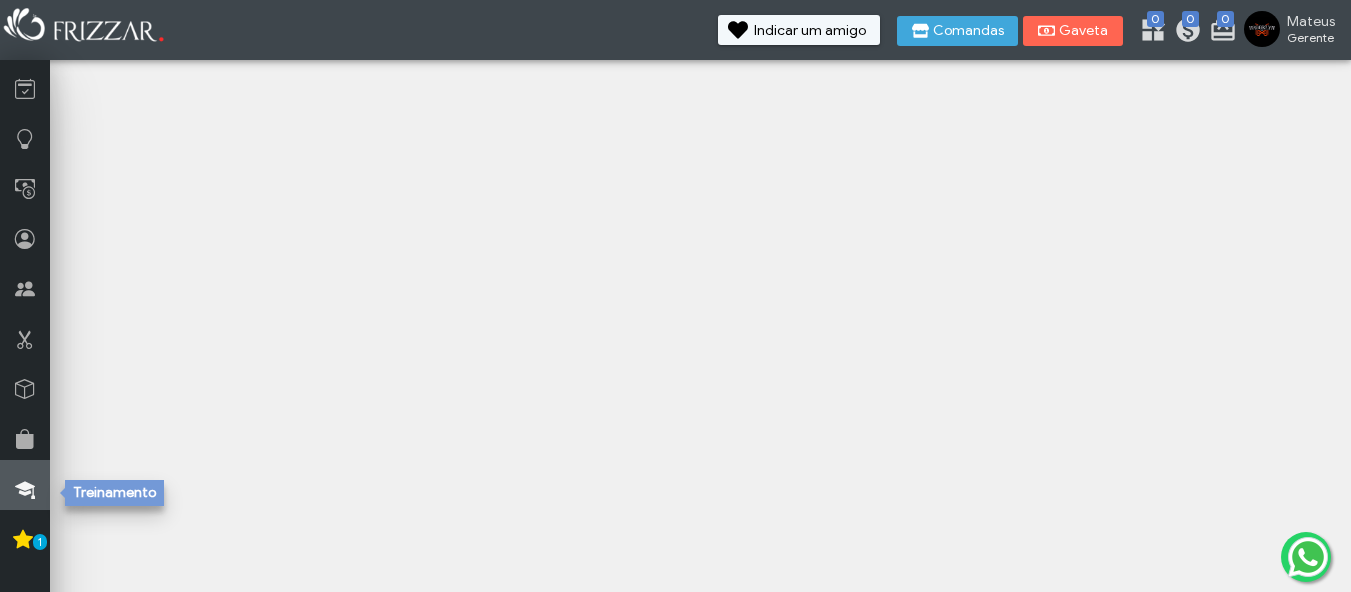 click at bounding box center [25, 485] 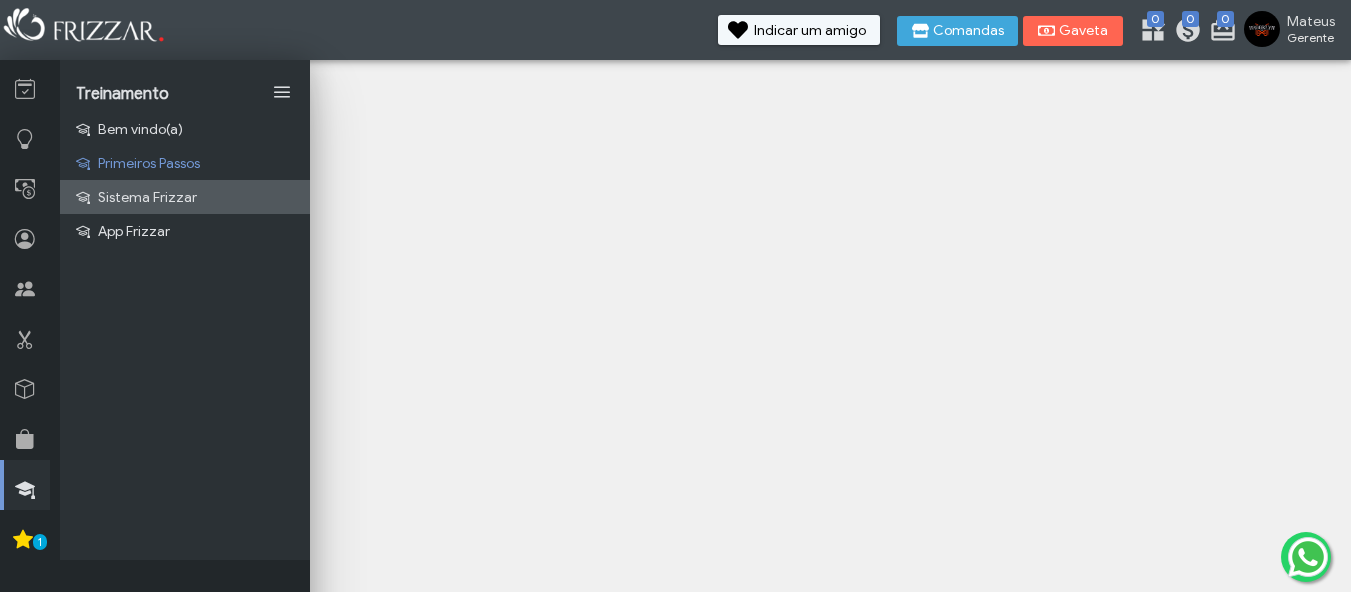 click on "Sistema Frizzar" at bounding box center [147, 197] 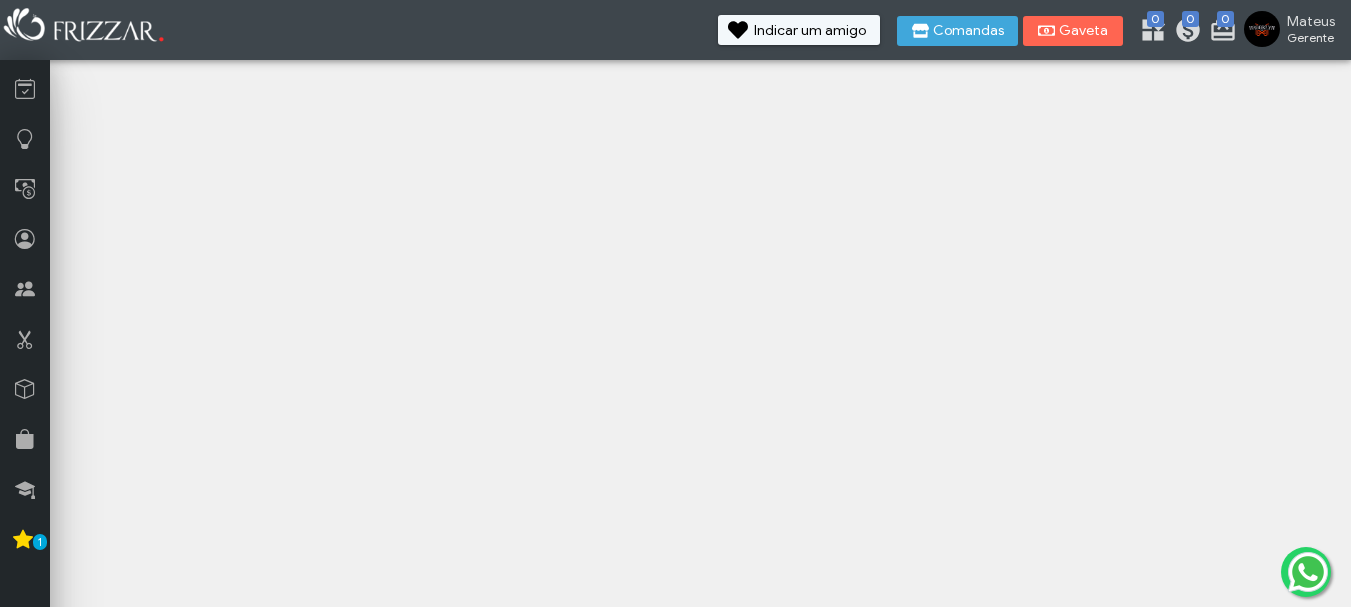 scroll, scrollTop: 0, scrollLeft: 0, axis: both 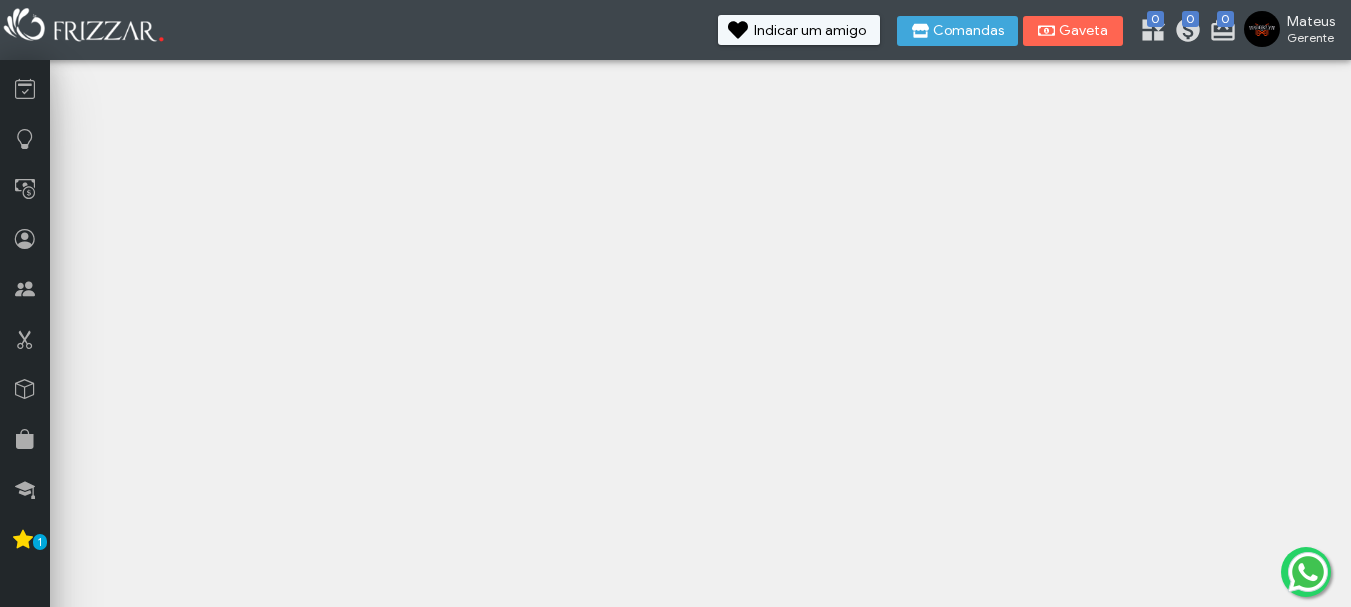 click at bounding box center (1262, 29) 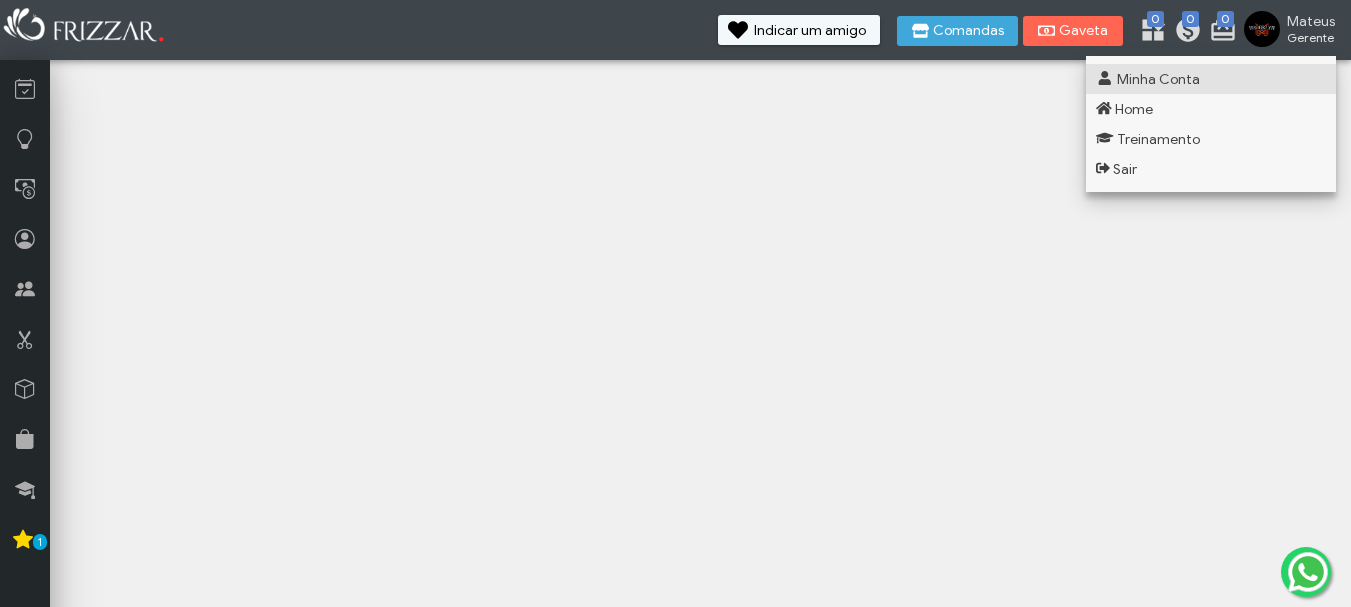 click on "Minha Conta" at bounding box center (1158, 79) 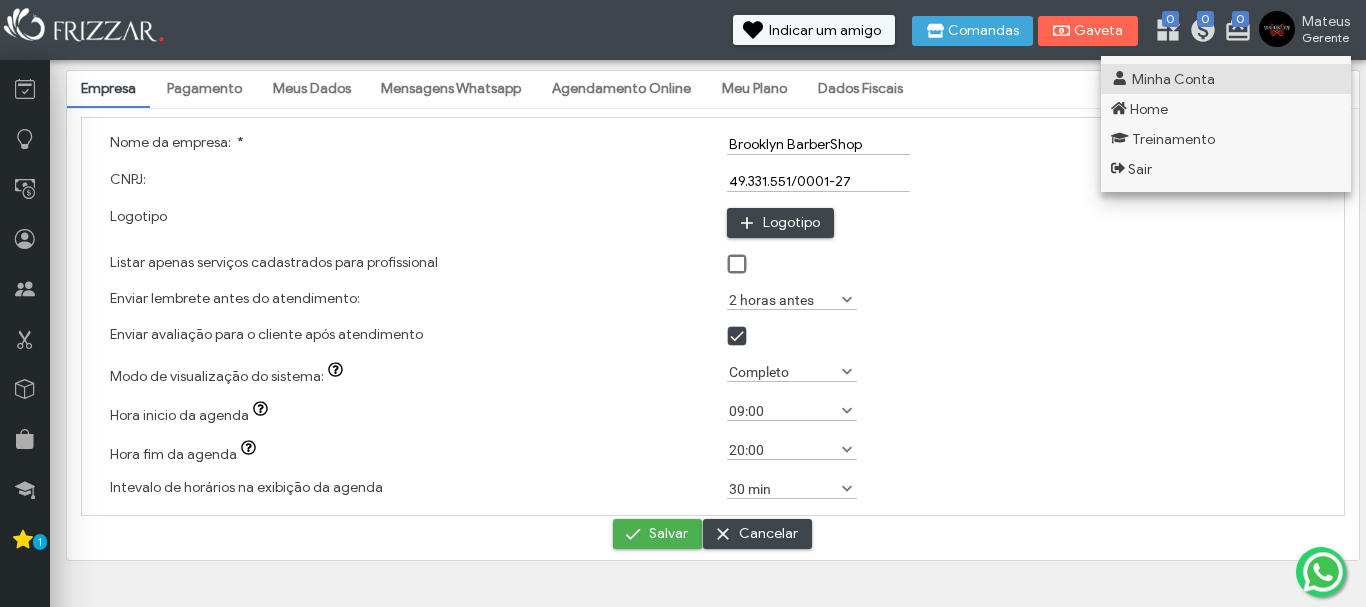 scroll, scrollTop: 0, scrollLeft: 0, axis: both 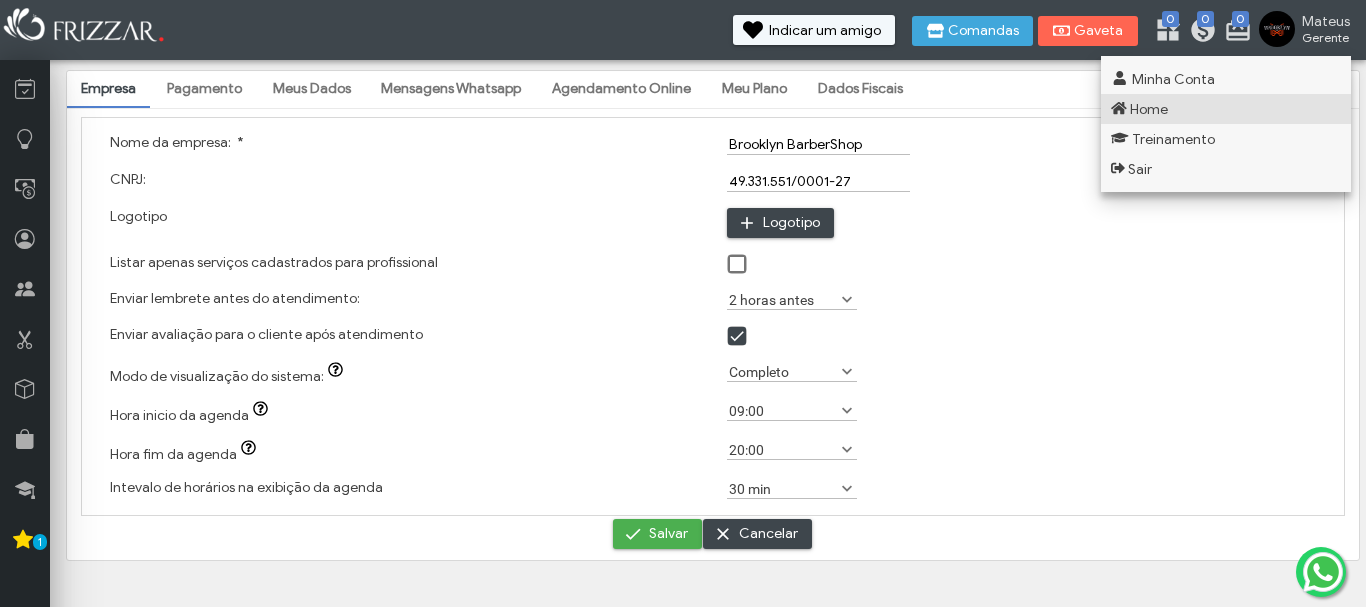 click on "Home" at bounding box center [1149, 109] 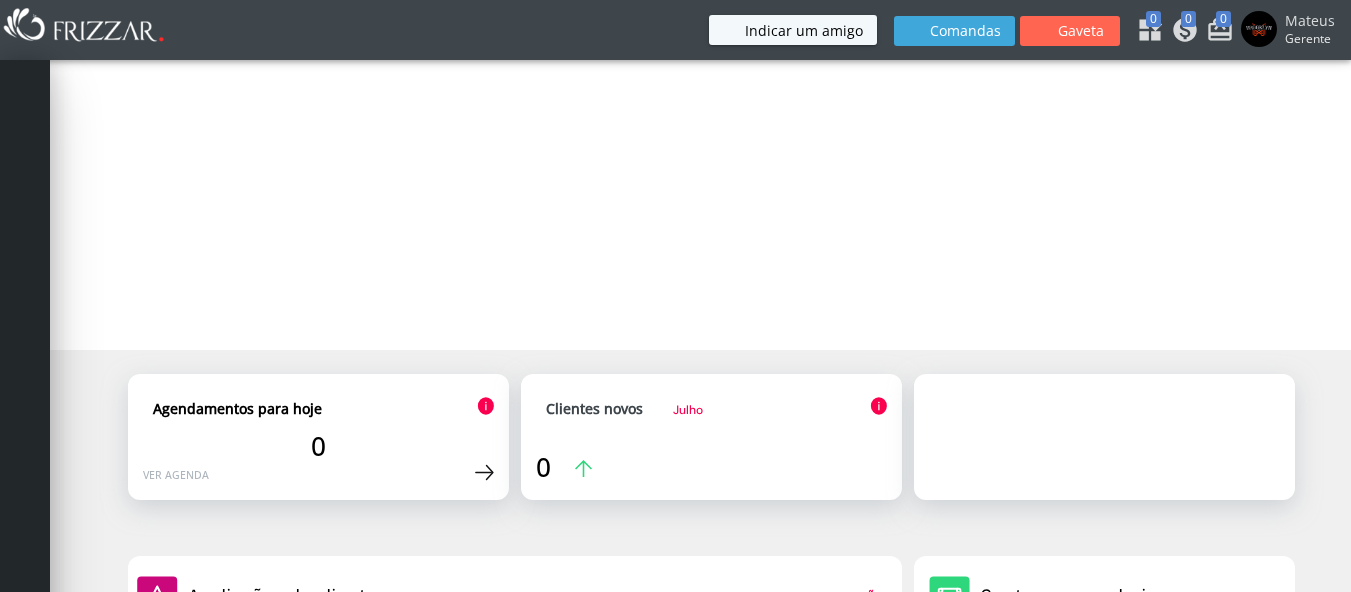 scroll, scrollTop: 0, scrollLeft: 0, axis: both 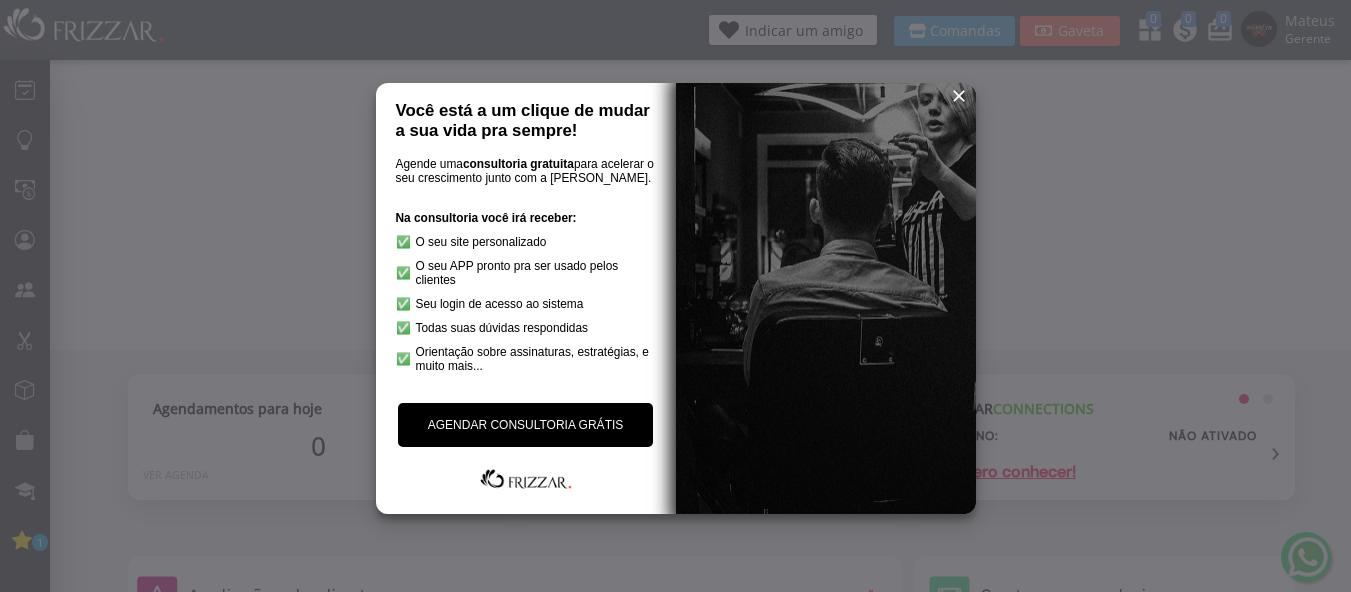 click on "AGENDAR CONSULTORIA GRÁTIS" at bounding box center [526, 425] 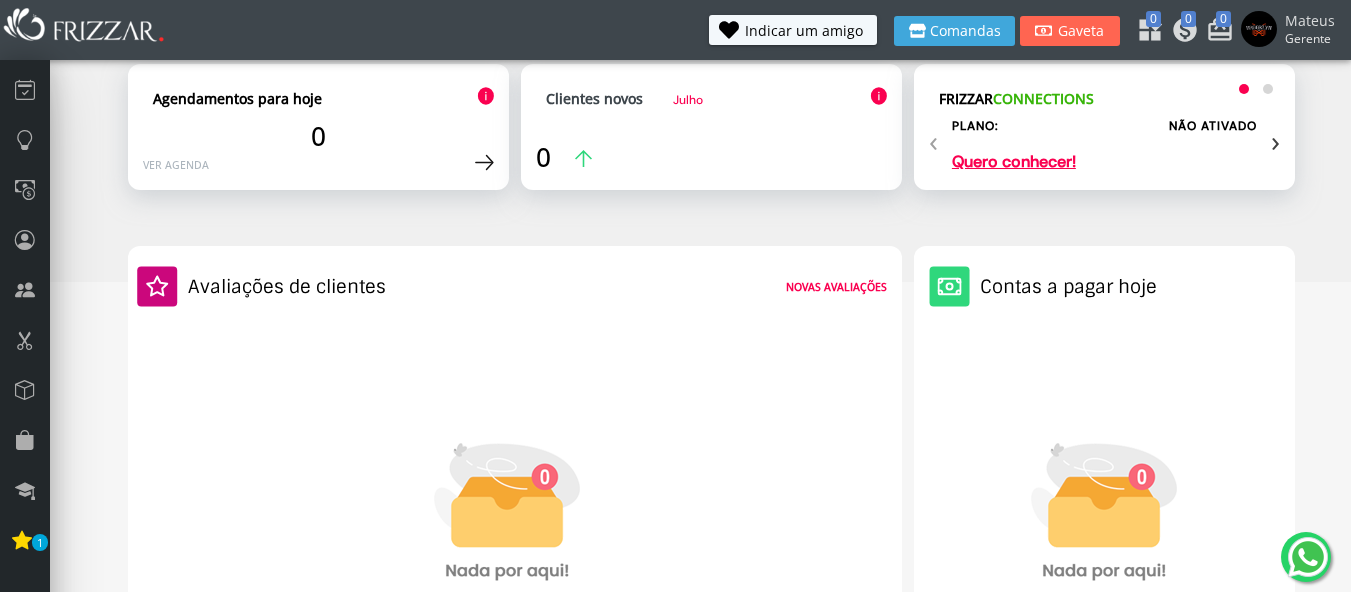 scroll, scrollTop: 305, scrollLeft: 0, axis: vertical 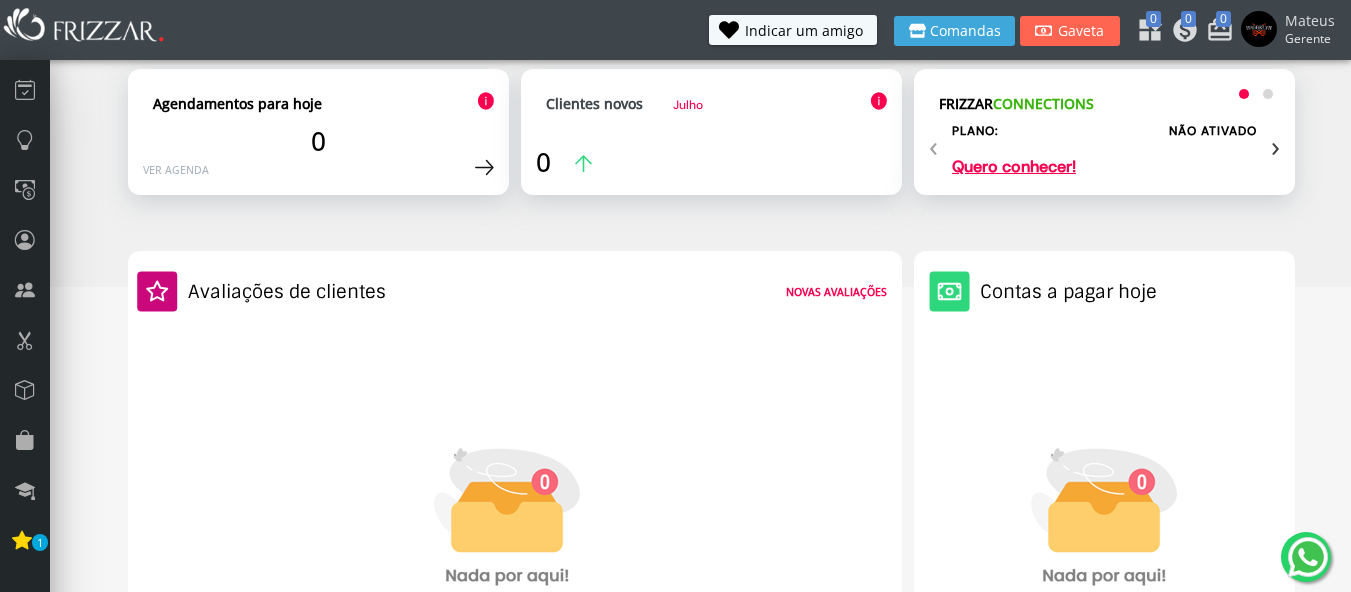 click on "Agendamentos para hoje
0
Ver agenda
Clientes novos Julho
0
Clientes ativos  0
Clientes inativos  2
Plano:" at bounding box center [697, 504] 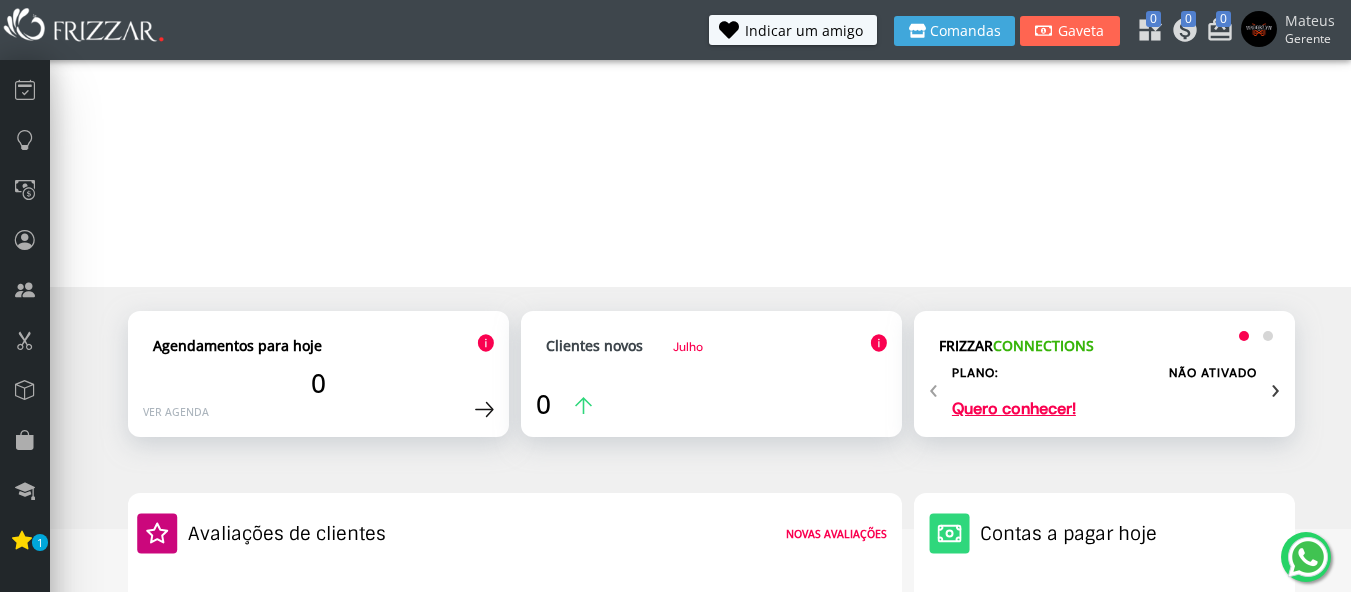 scroll, scrollTop: 0, scrollLeft: 0, axis: both 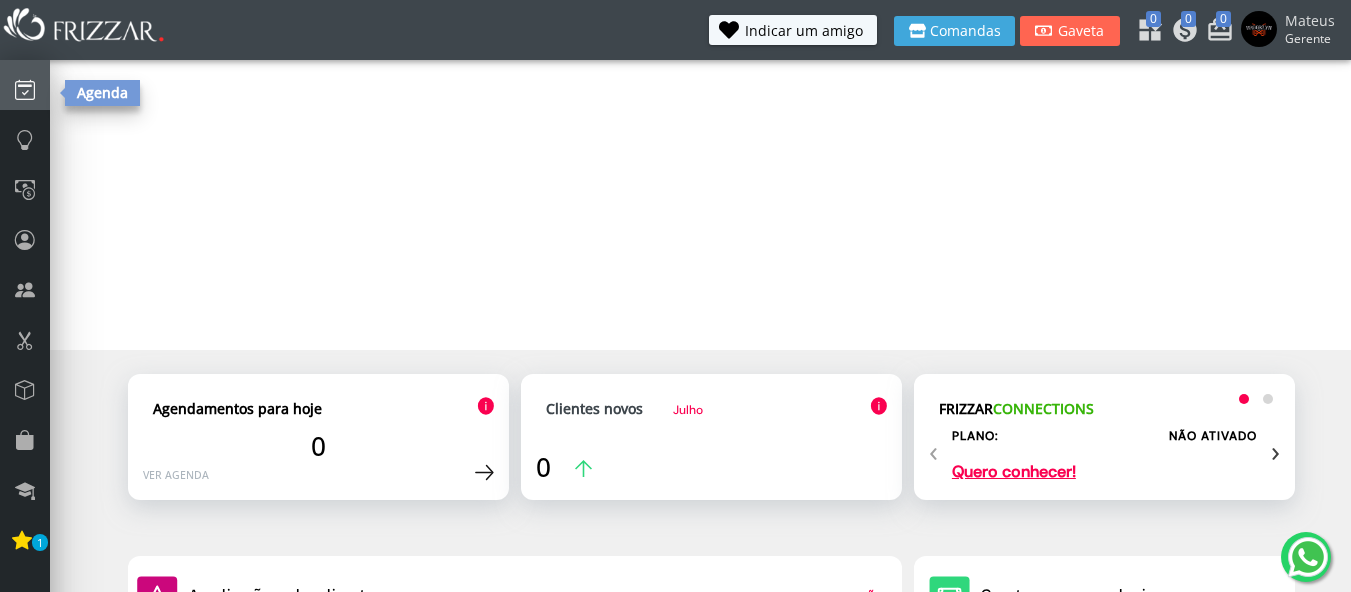 click at bounding box center (25, 85) 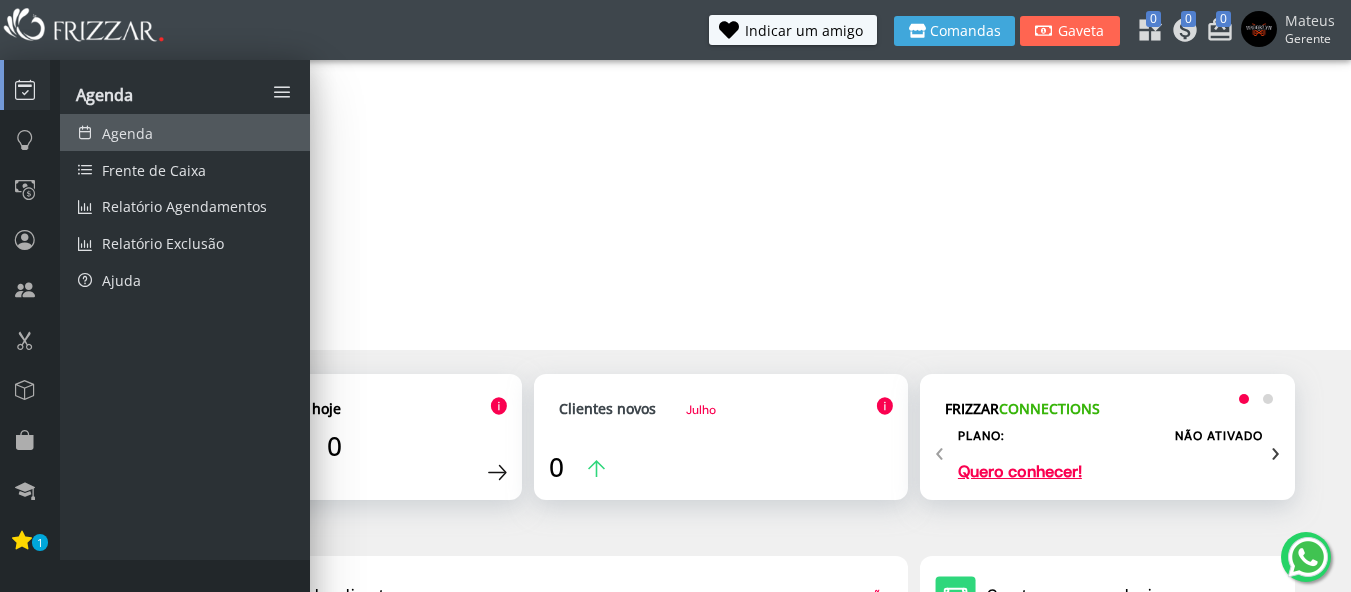 click on "Agenda" at bounding box center [127, 133] 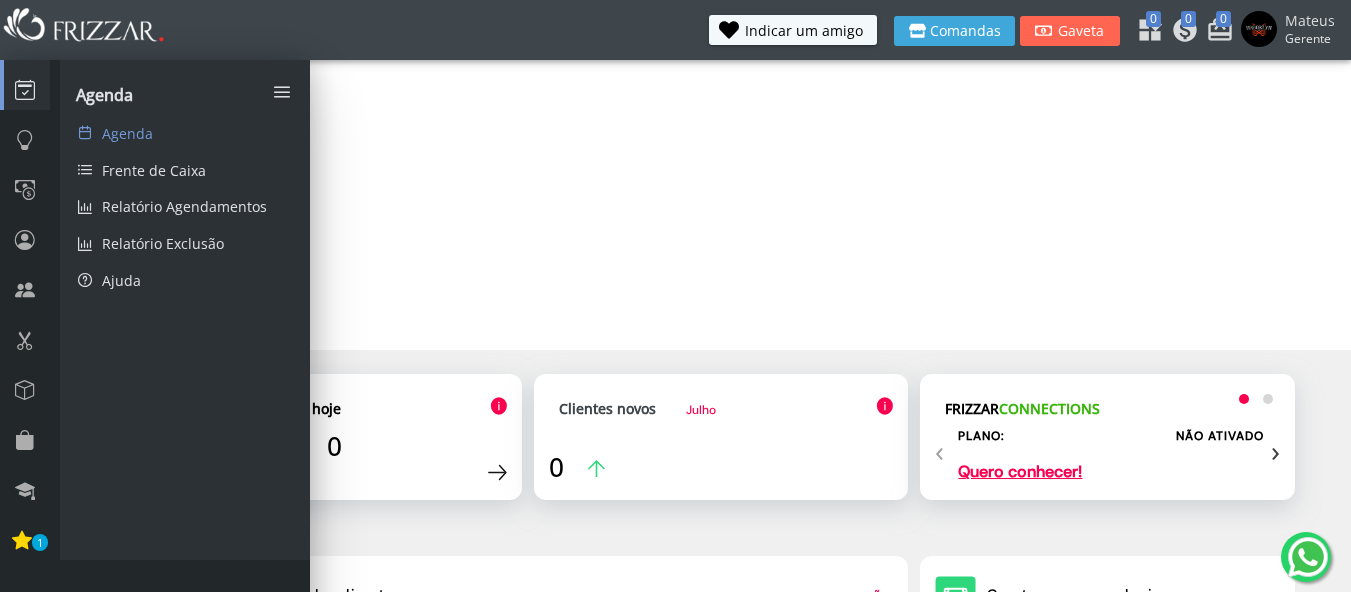 click on "ui-button
Mateus
Gerente
Minha Conta
Home
Treinamento
Sair" at bounding box center (675, 30) 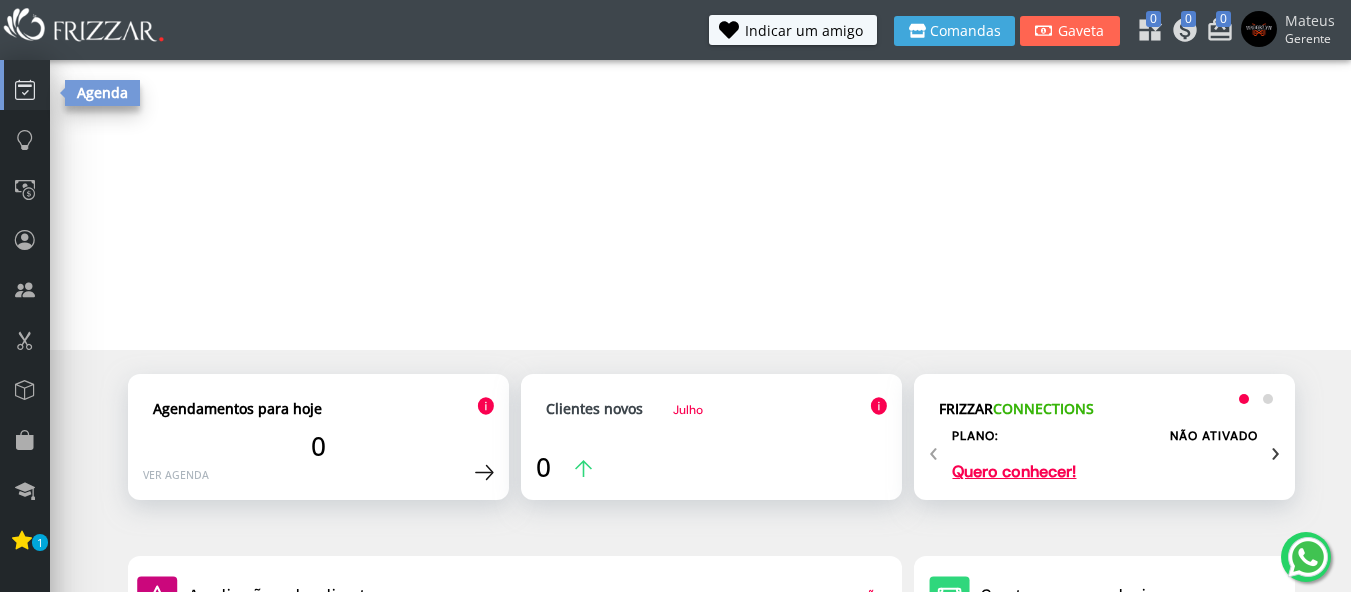 click at bounding box center [27, 85] 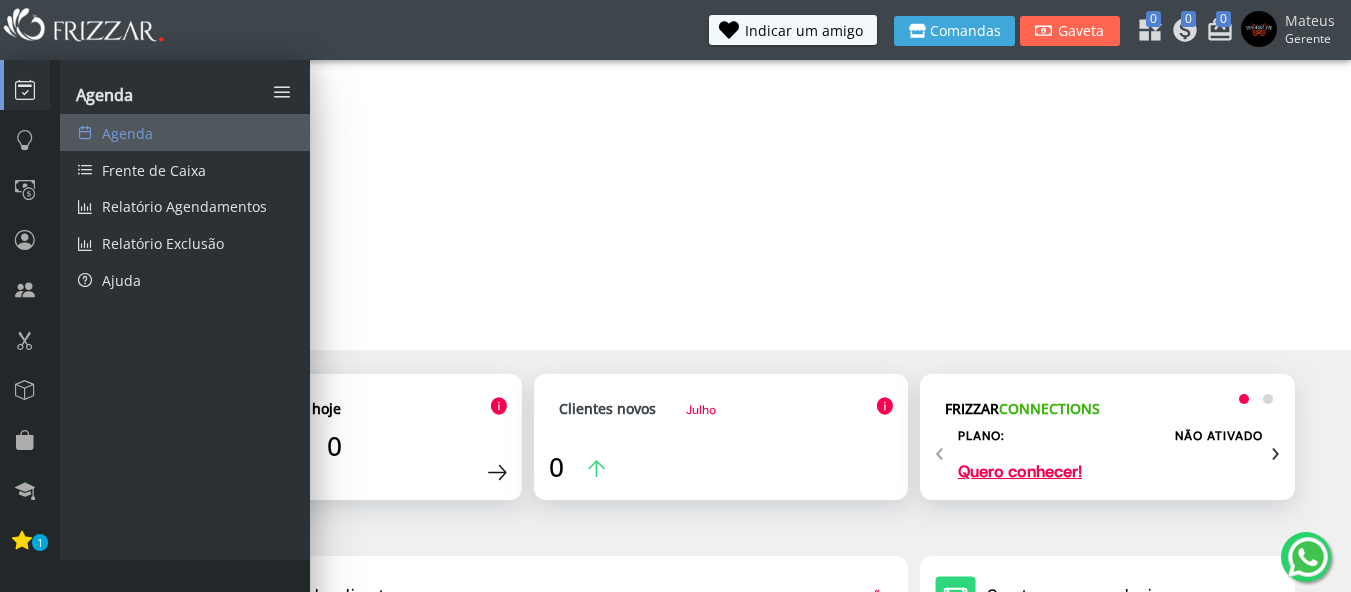 click at bounding box center [85, 133] 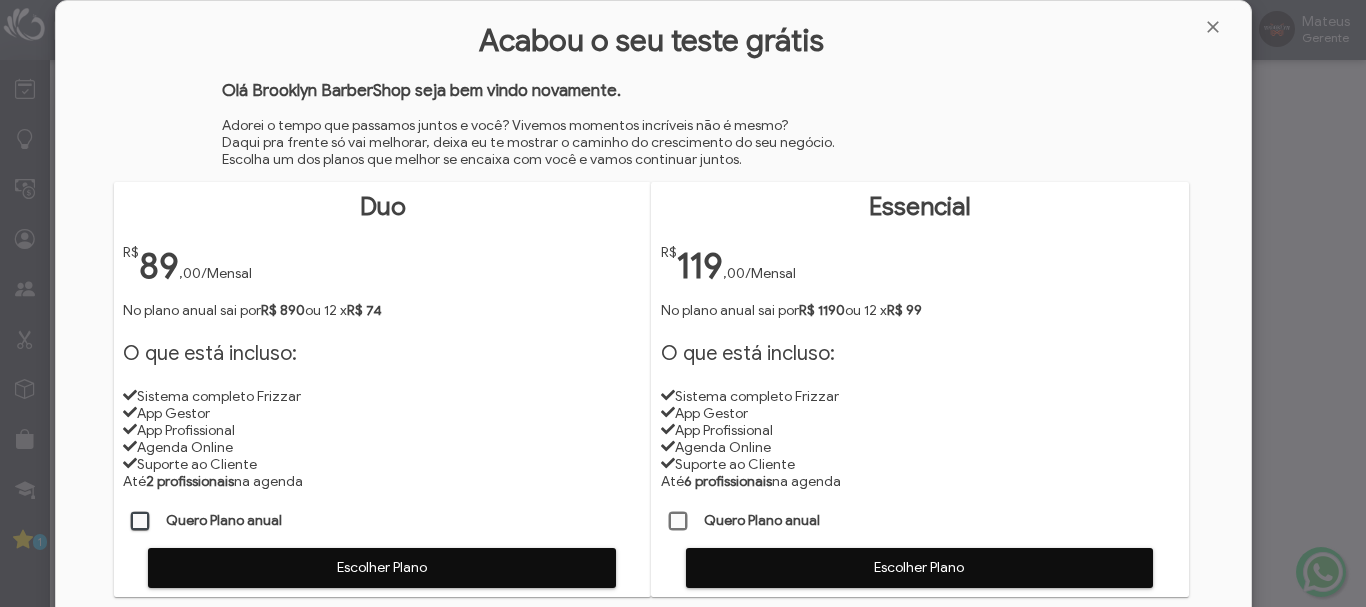 scroll, scrollTop: 0, scrollLeft: 0, axis: both 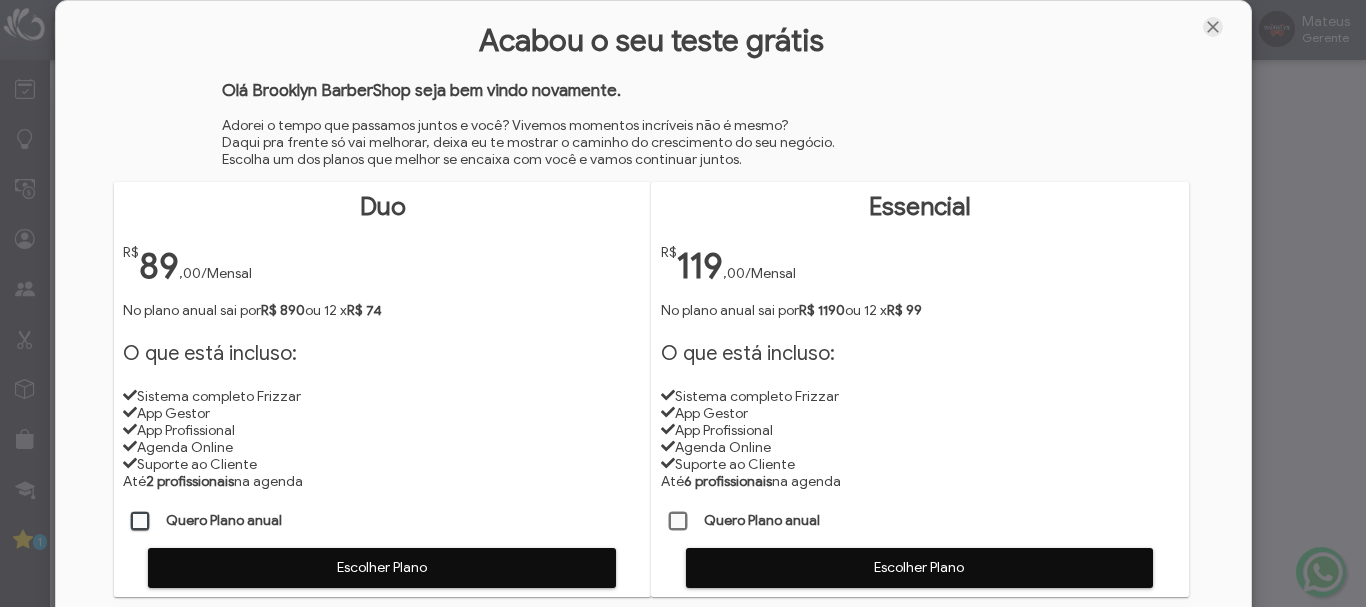 click at bounding box center [1213, 27] 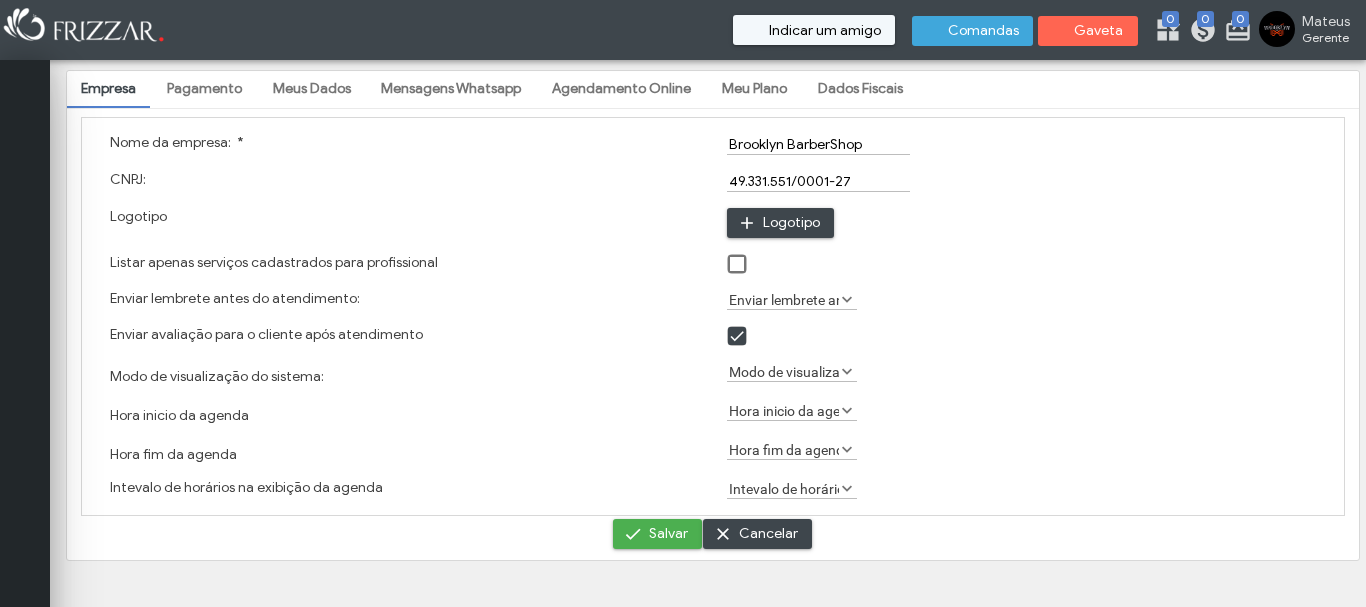 scroll, scrollTop: 0, scrollLeft: 0, axis: both 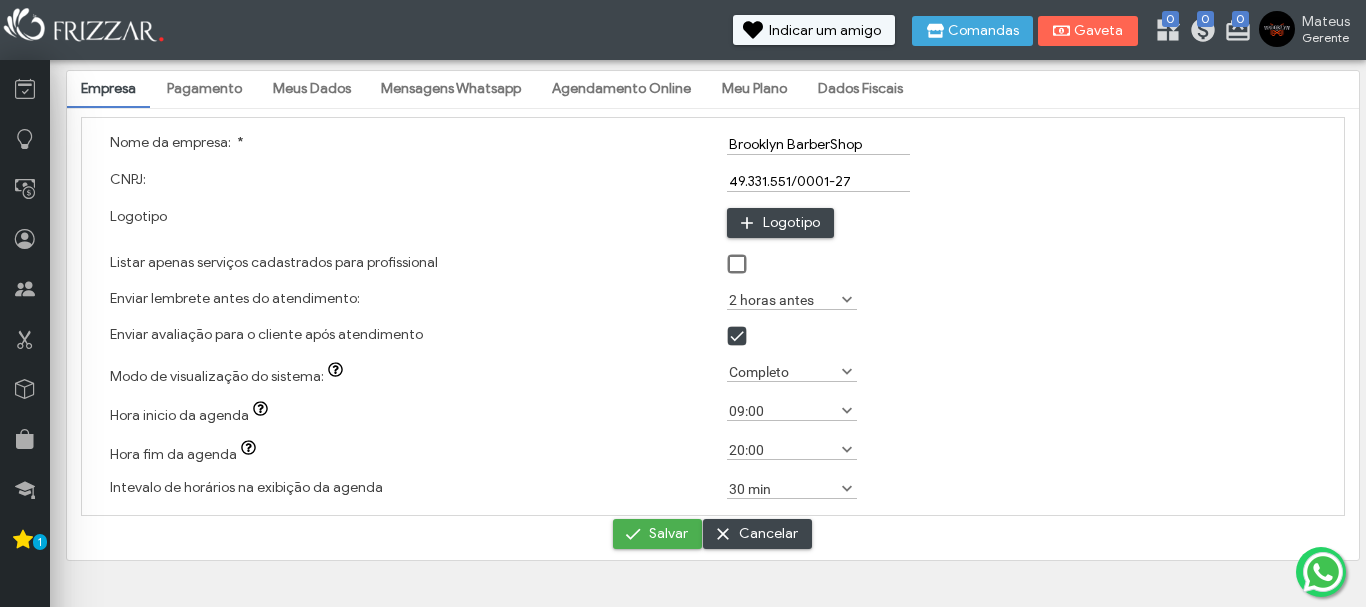 click on "Meu Plano" at bounding box center (754, 89) 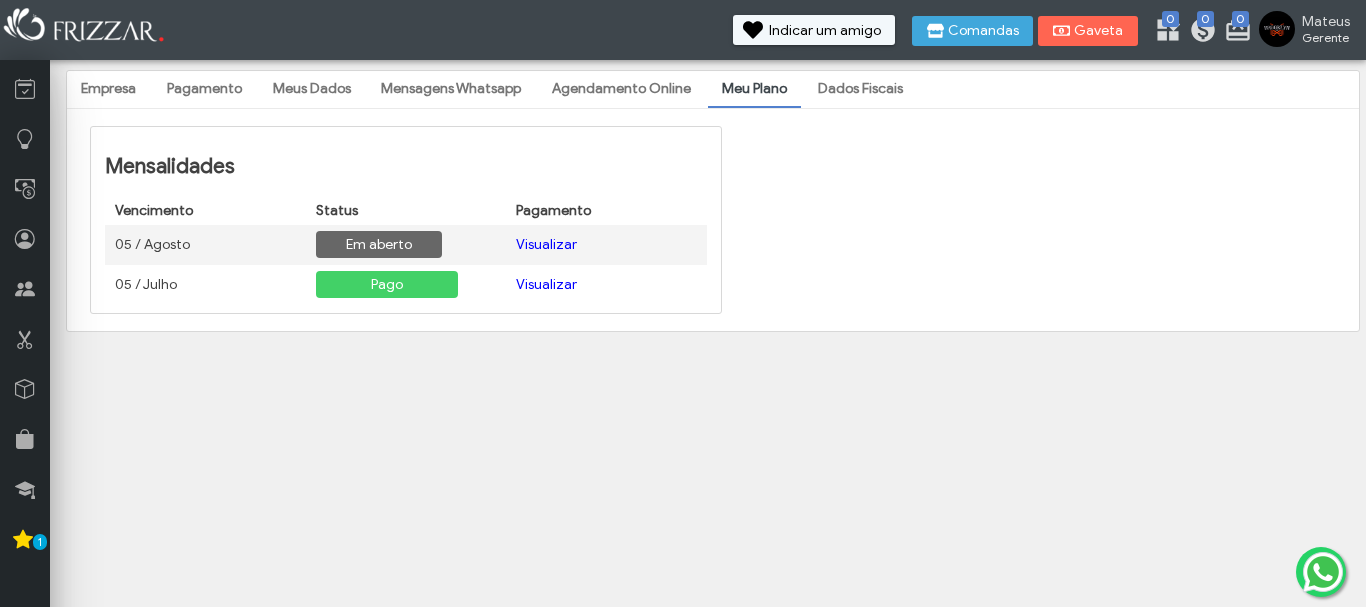 click on "Visualizar" at bounding box center (546, 284) 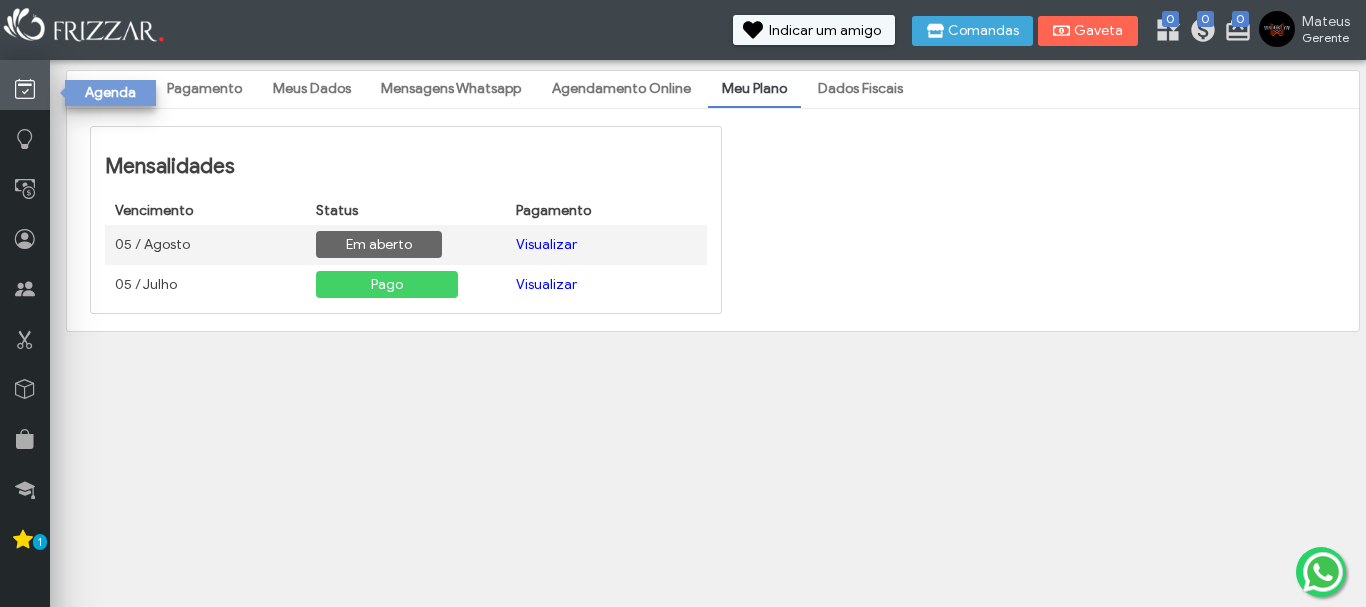 click at bounding box center (25, 89) 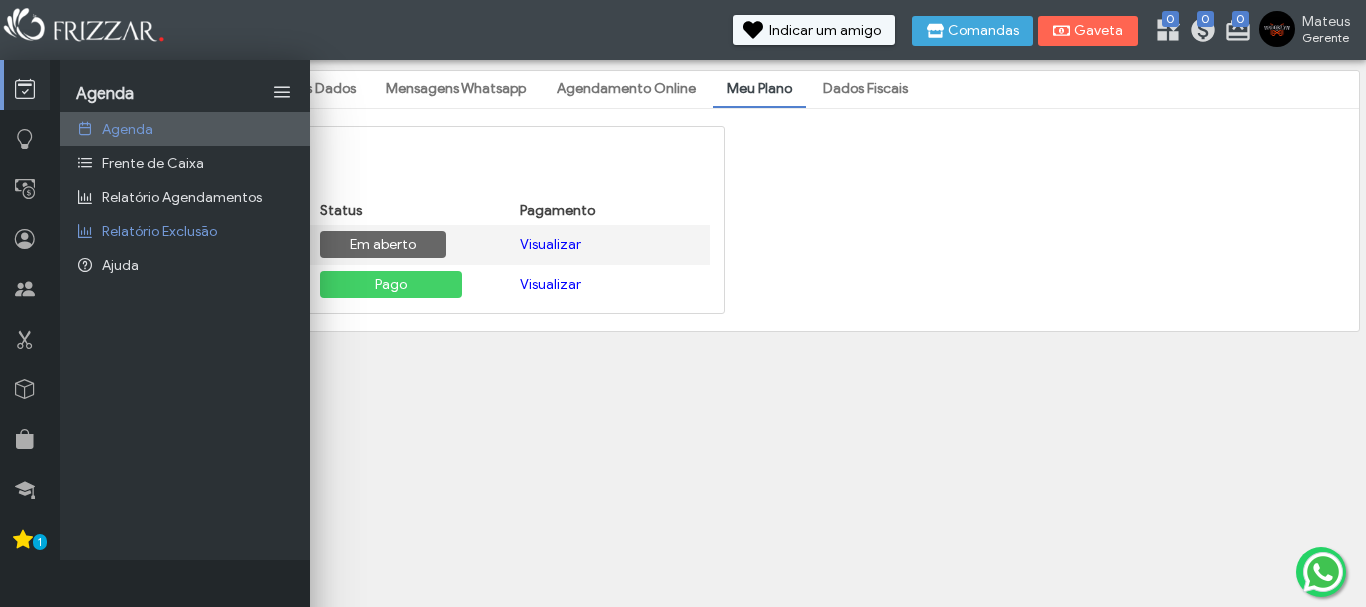 click on "Agenda" at bounding box center (127, 129) 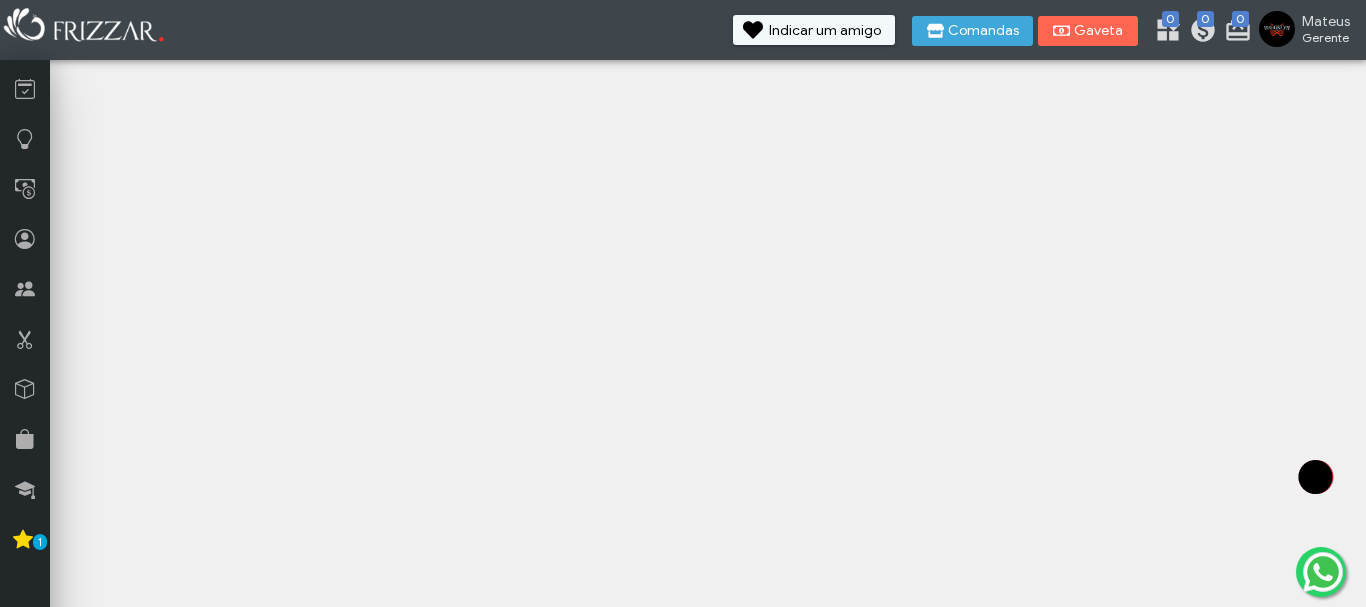 scroll, scrollTop: 0, scrollLeft: 0, axis: both 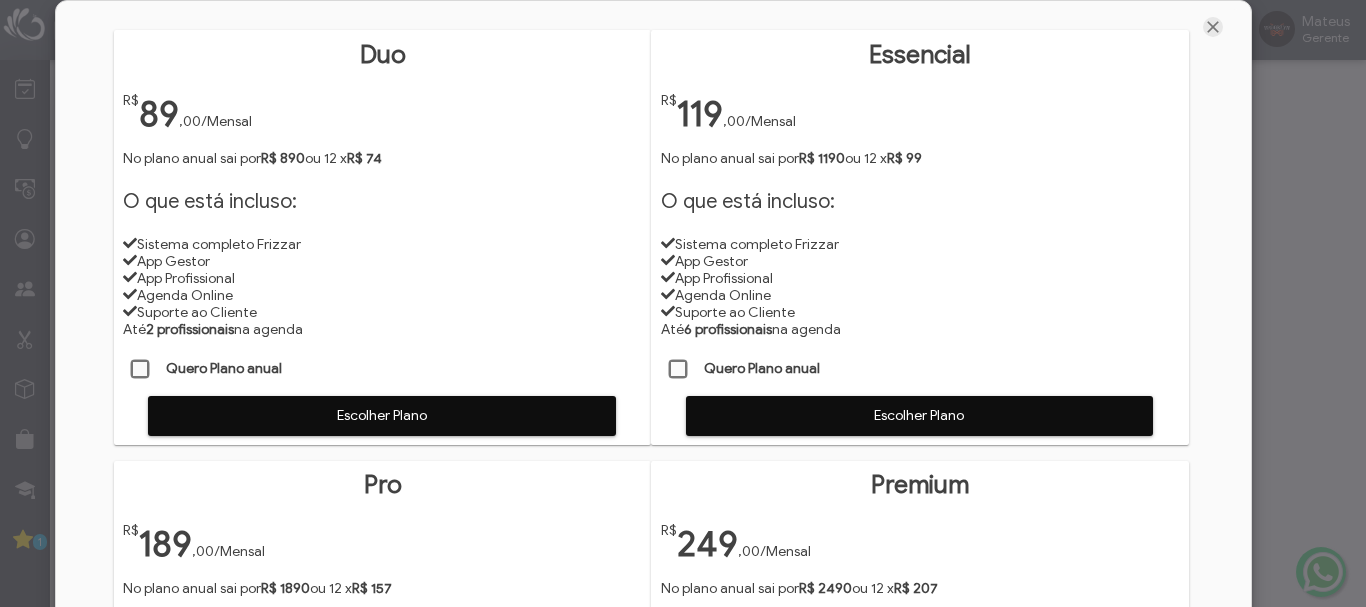 click at bounding box center [1213, 27] 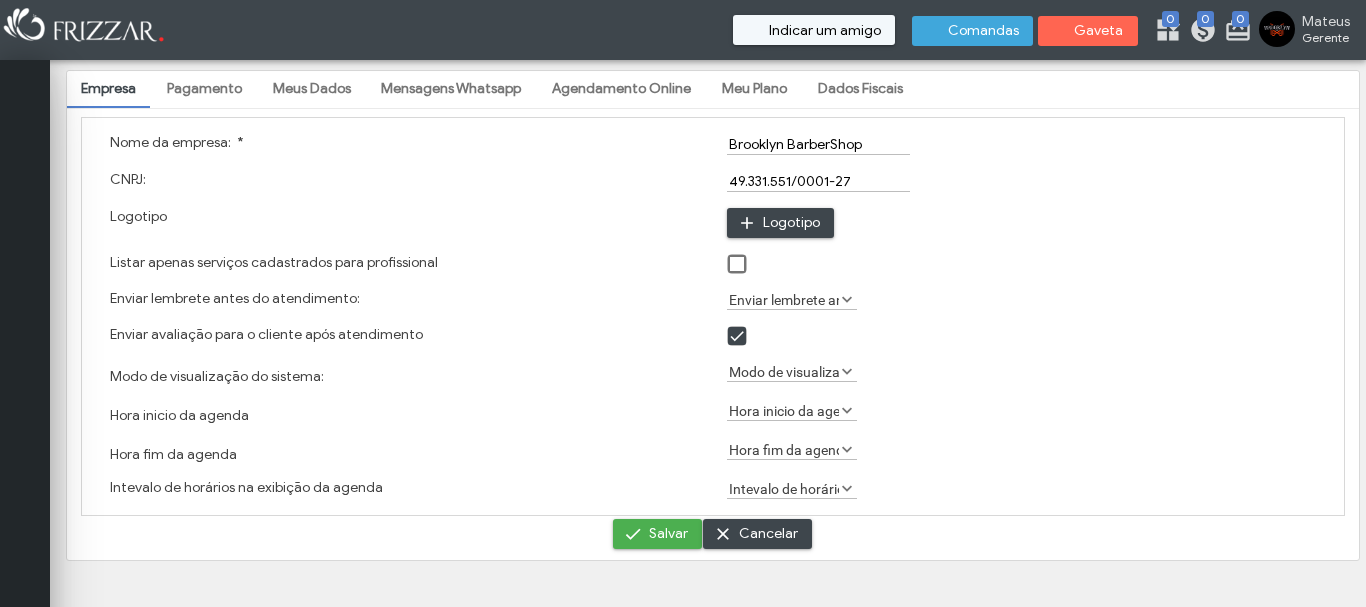 scroll, scrollTop: 0, scrollLeft: 0, axis: both 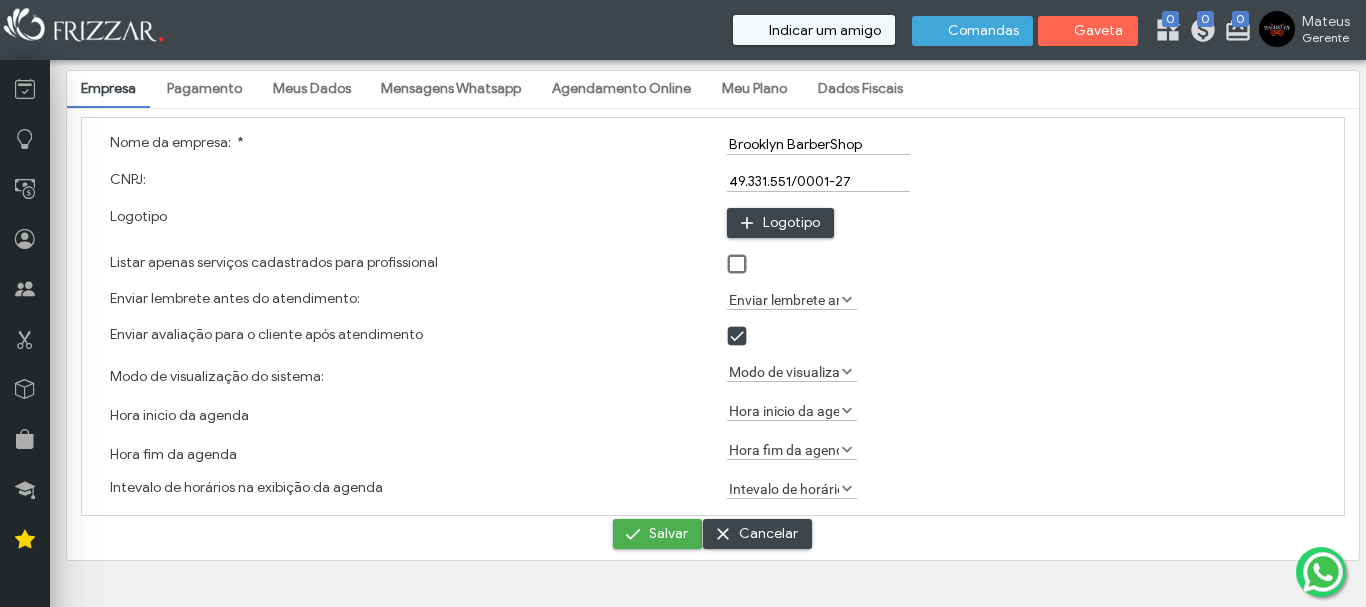click at bounding box center [1234, 26] 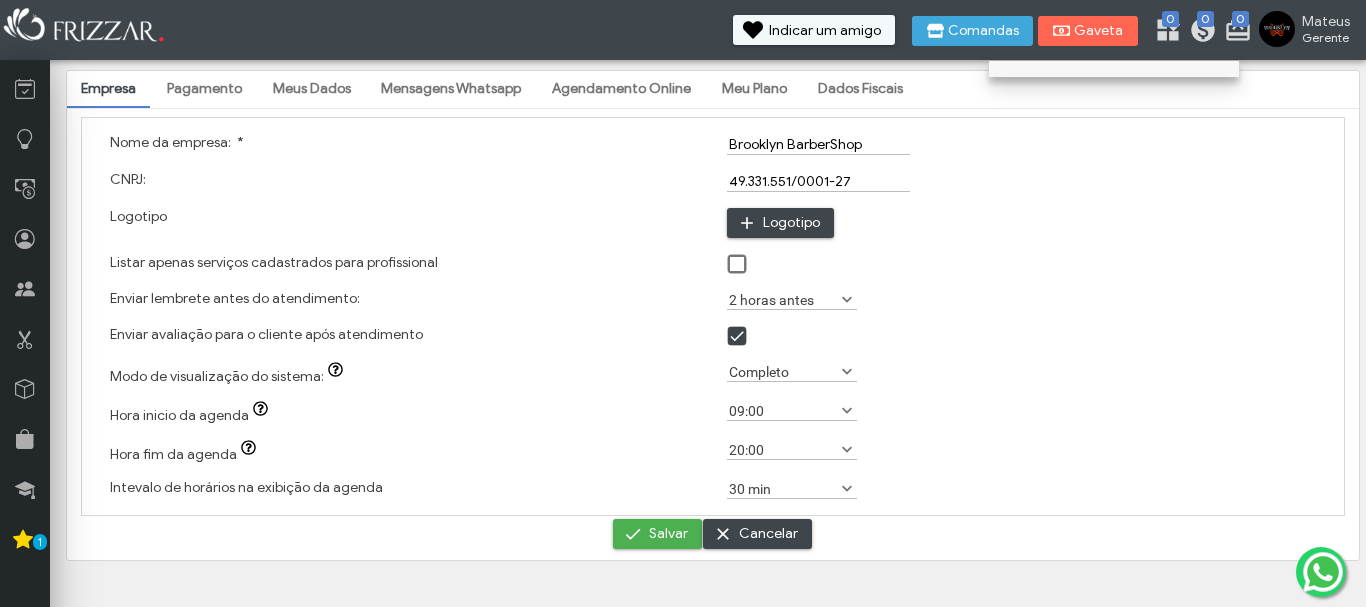 click at bounding box center (1234, 26) 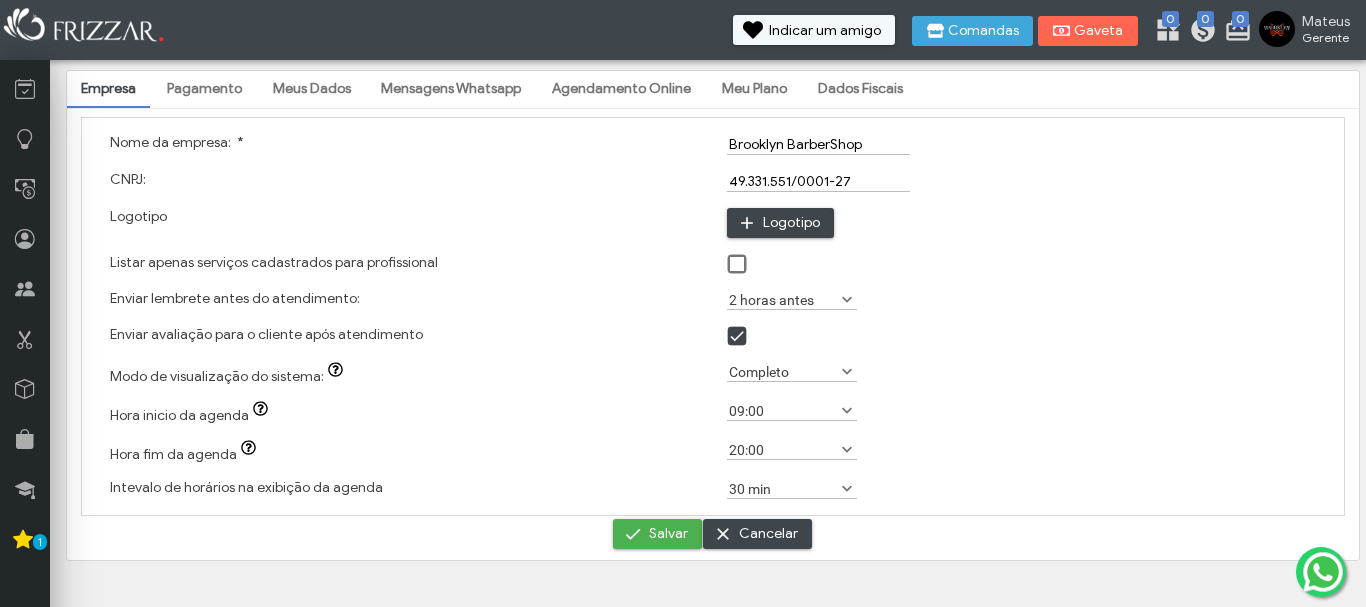 click at bounding box center (1234, 26) 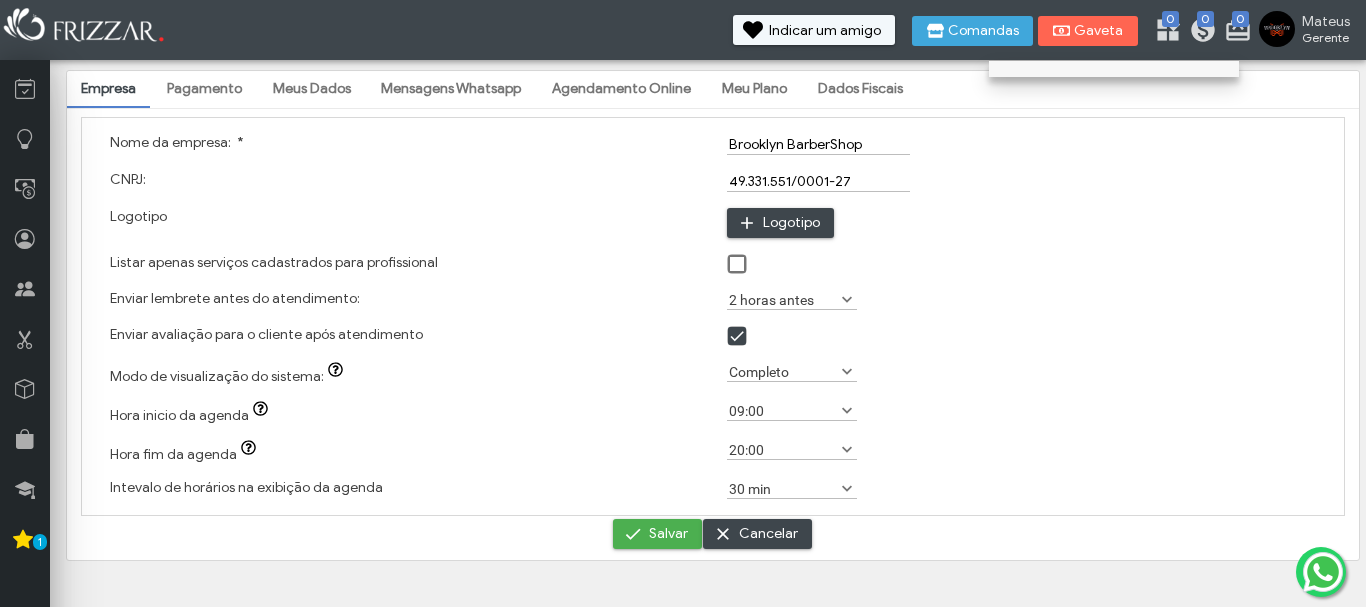 click at bounding box center (1234, 26) 